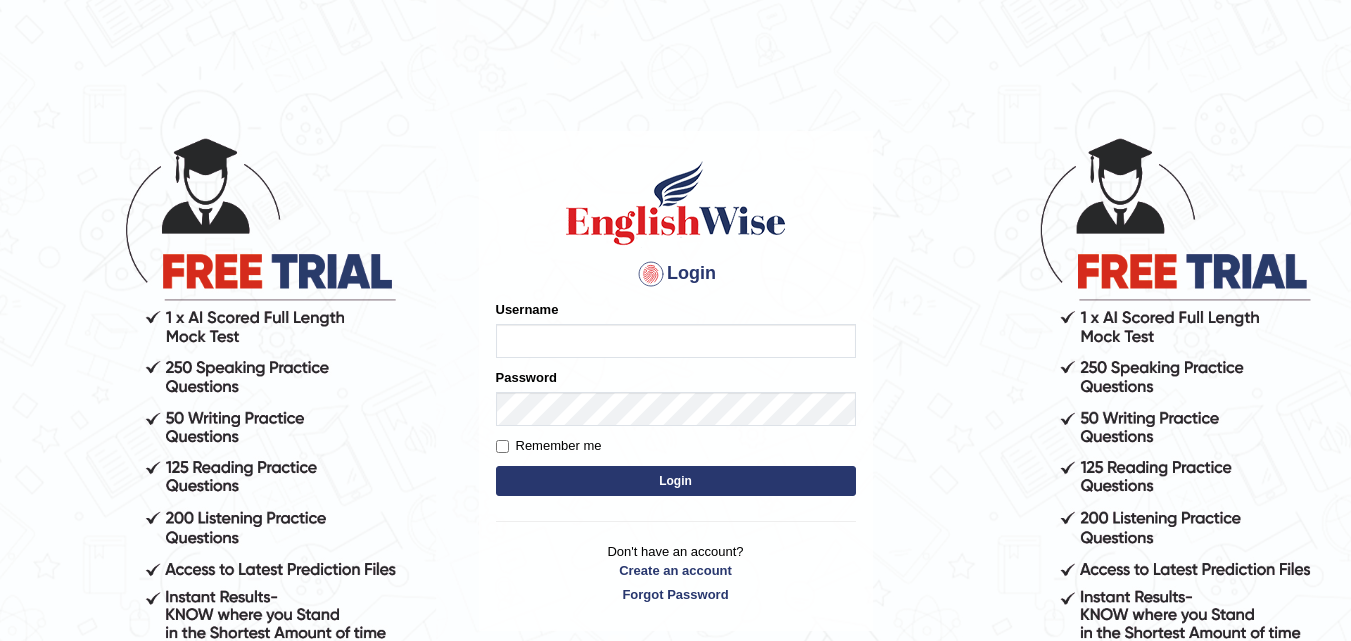 scroll, scrollTop: 0, scrollLeft: 0, axis: both 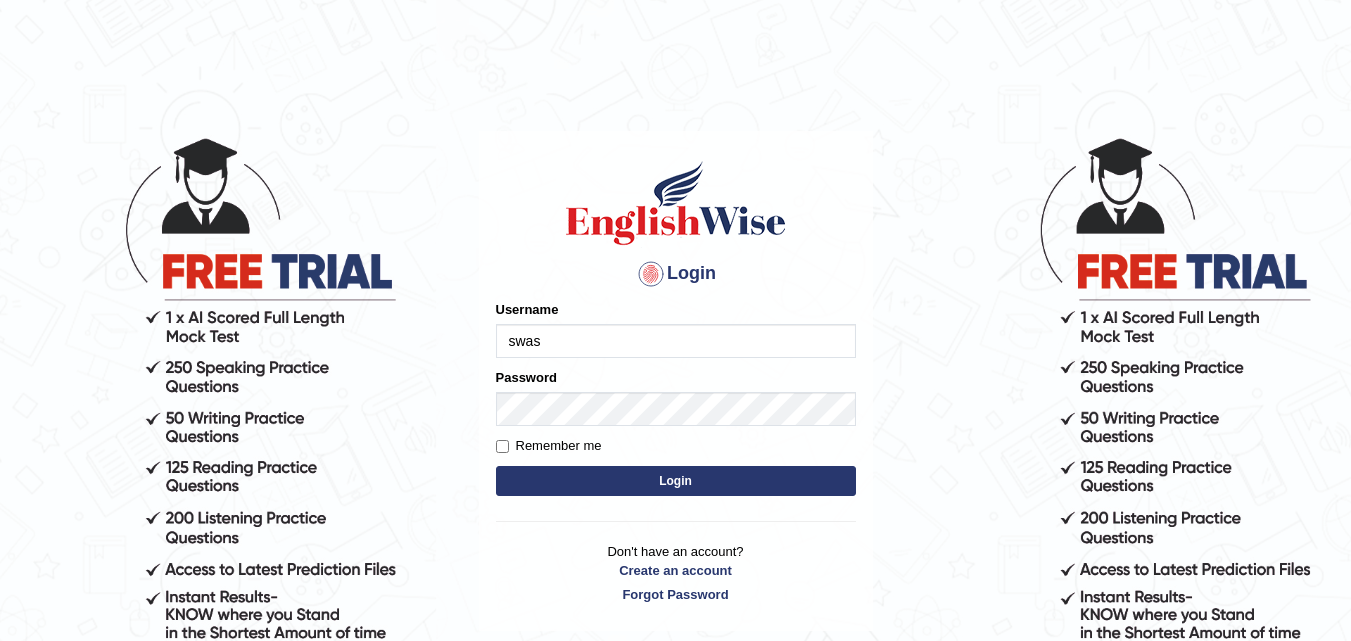 type on "swastikaa" 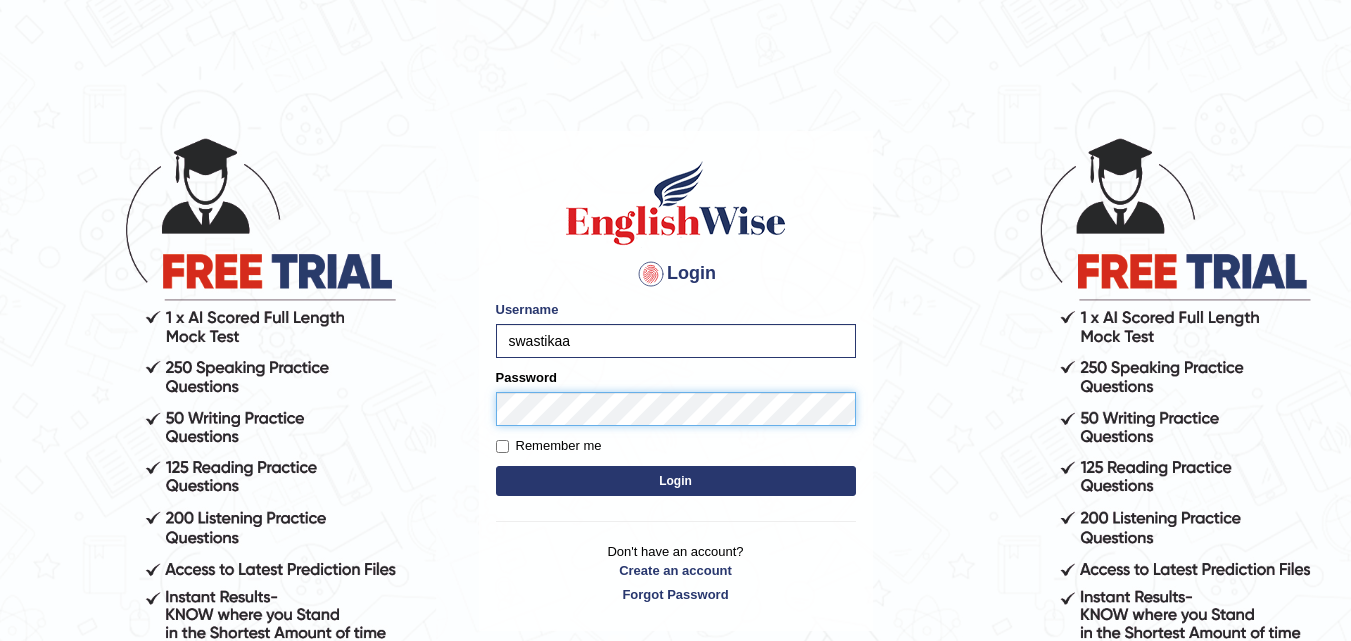 click on "Login" at bounding box center [676, 481] 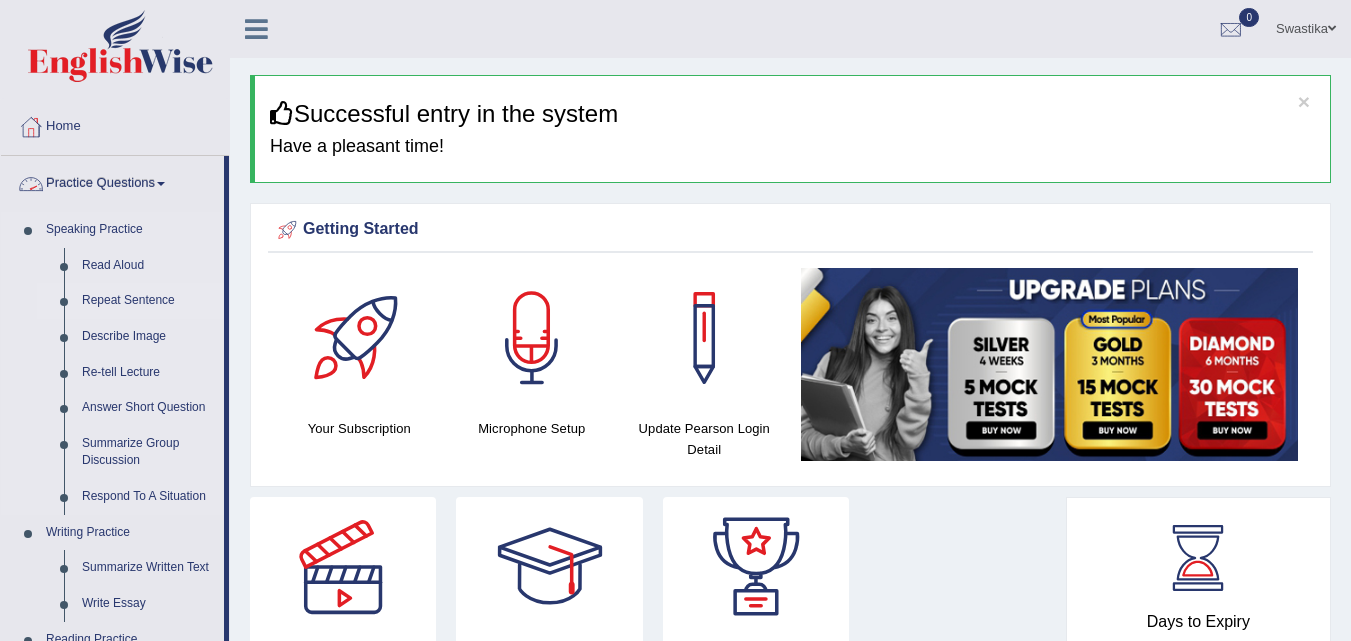 scroll, scrollTop: 0, scrollLeft: 0, axis: both 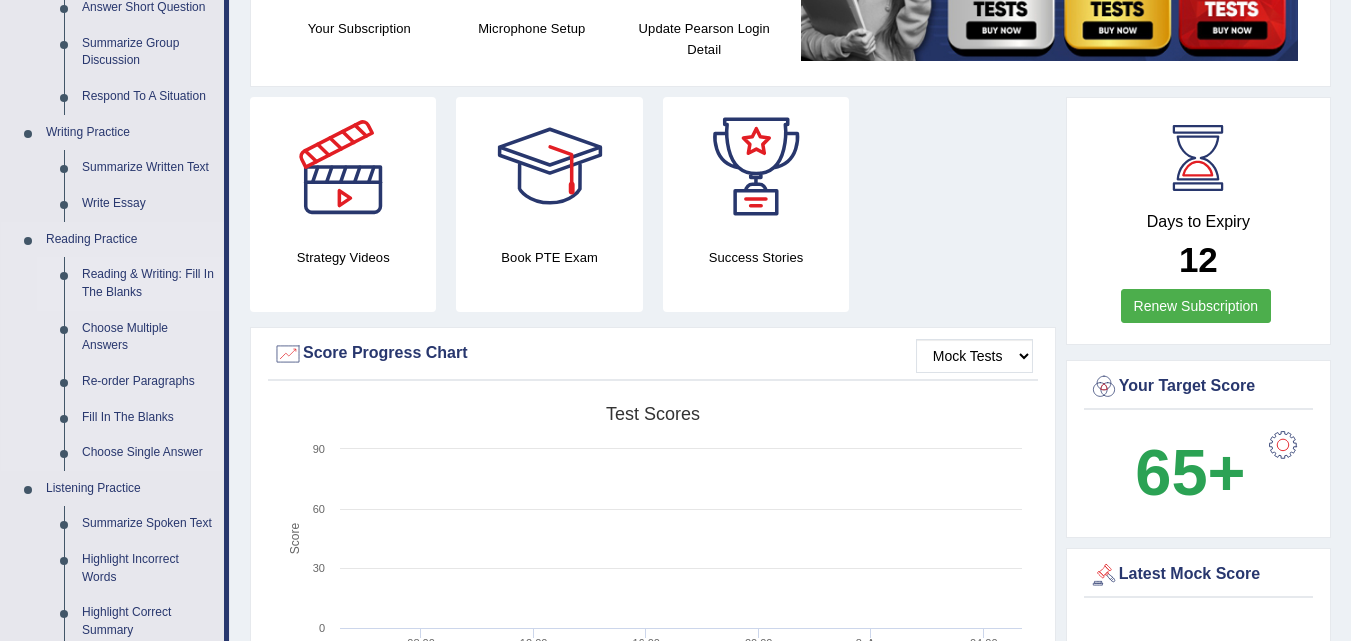 click on "Reading & Writing: Fill In The Blanks" at bounding box center (148, 283) 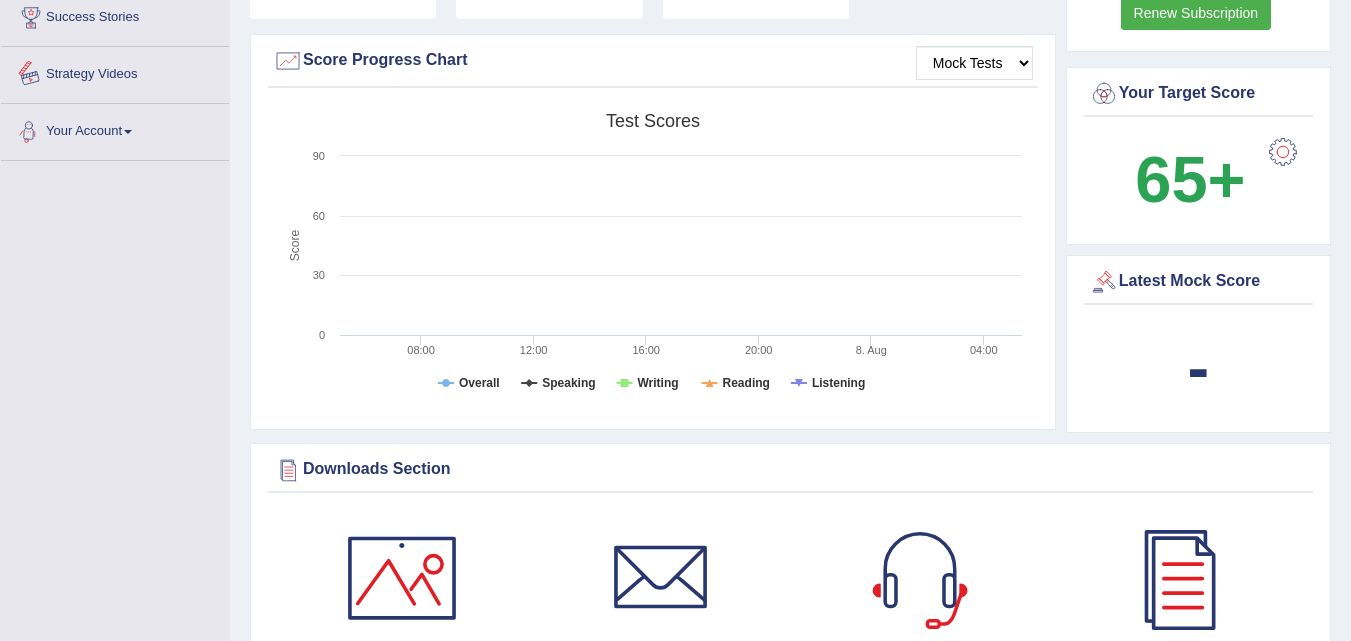 scroll, scrollTop: 1466, scrollLeft: 0, axis: vertical 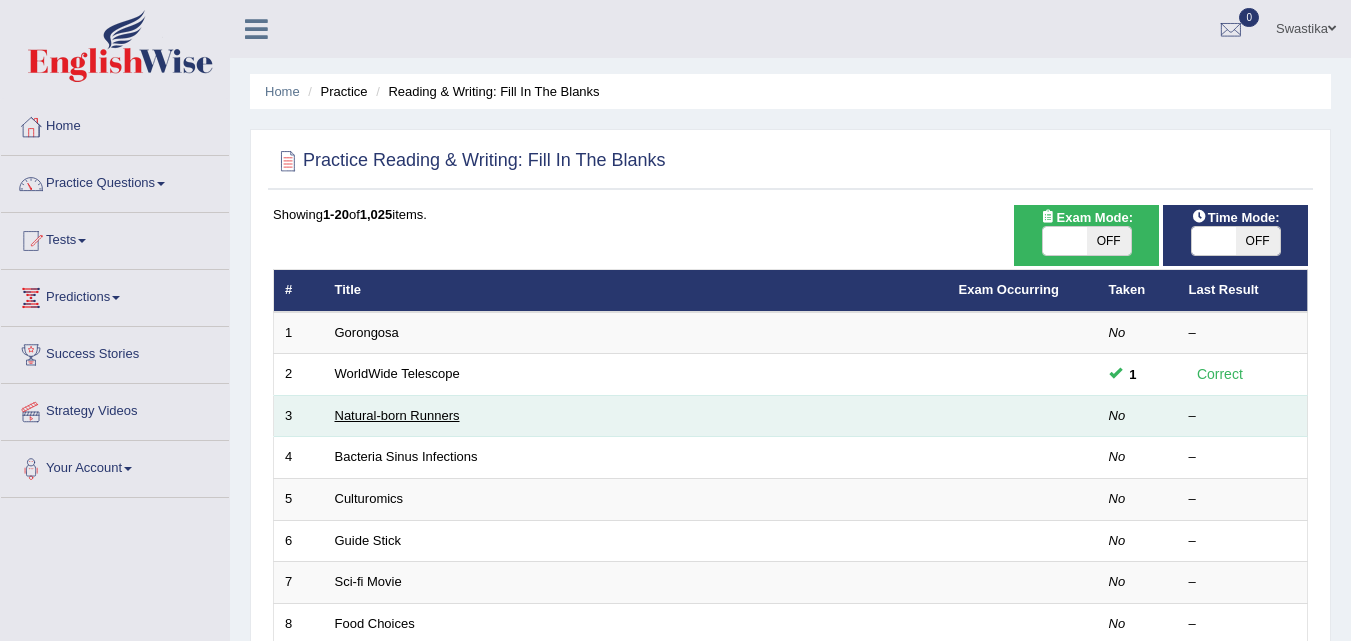click on "Natural-born Runners" at bounding box center (397, 415) 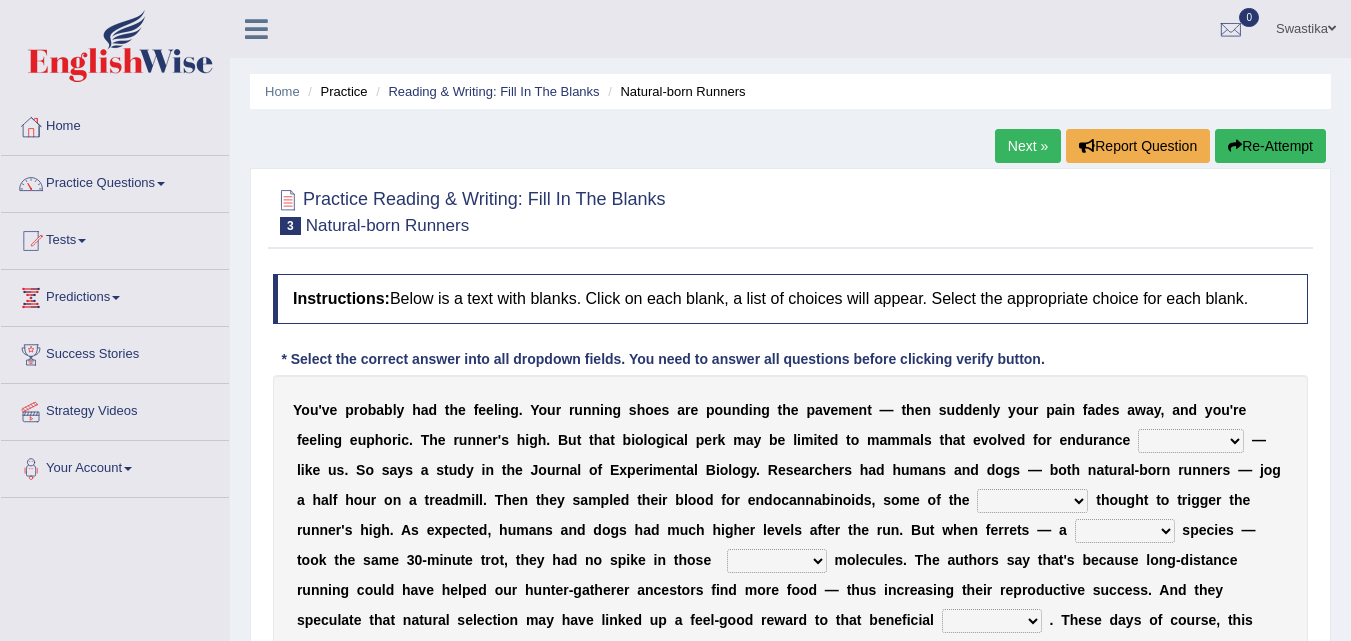 scroll, scrollTop: 0, scrollLeft: 0, axis: both 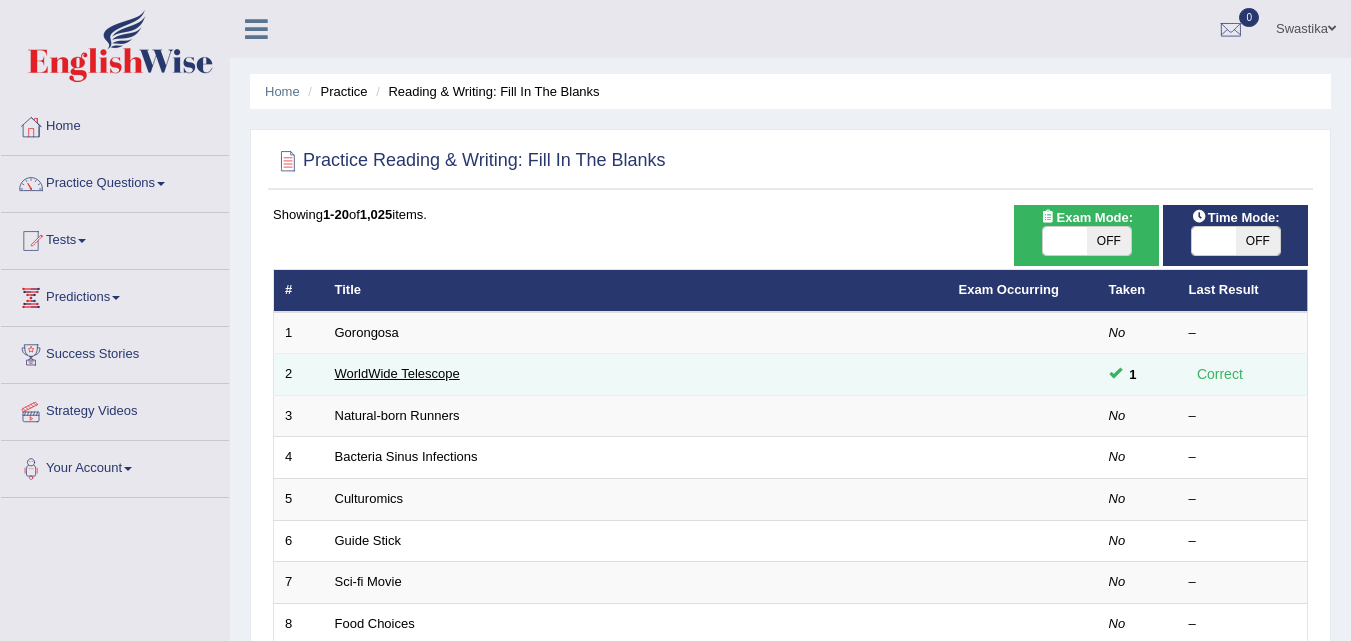 click on "WorldWide Telescope" at bounding box center (397, 373) 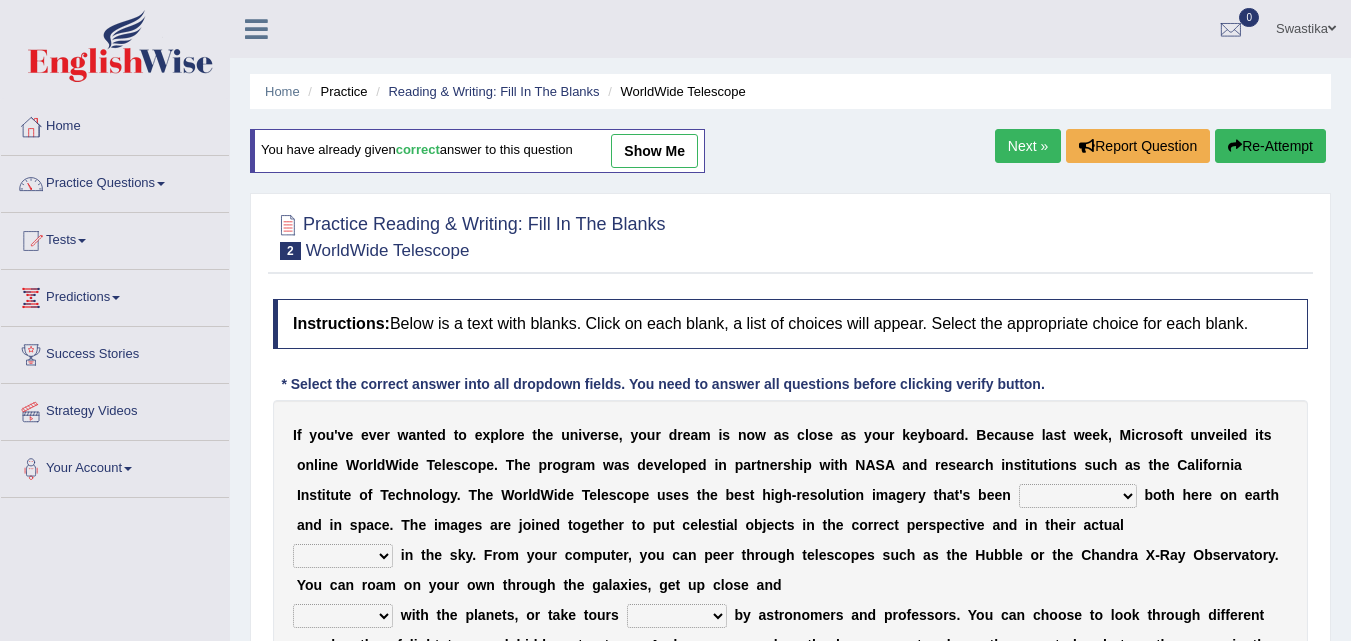 scroll, scrollTop: 0, scrollLeft: 0, axis: both 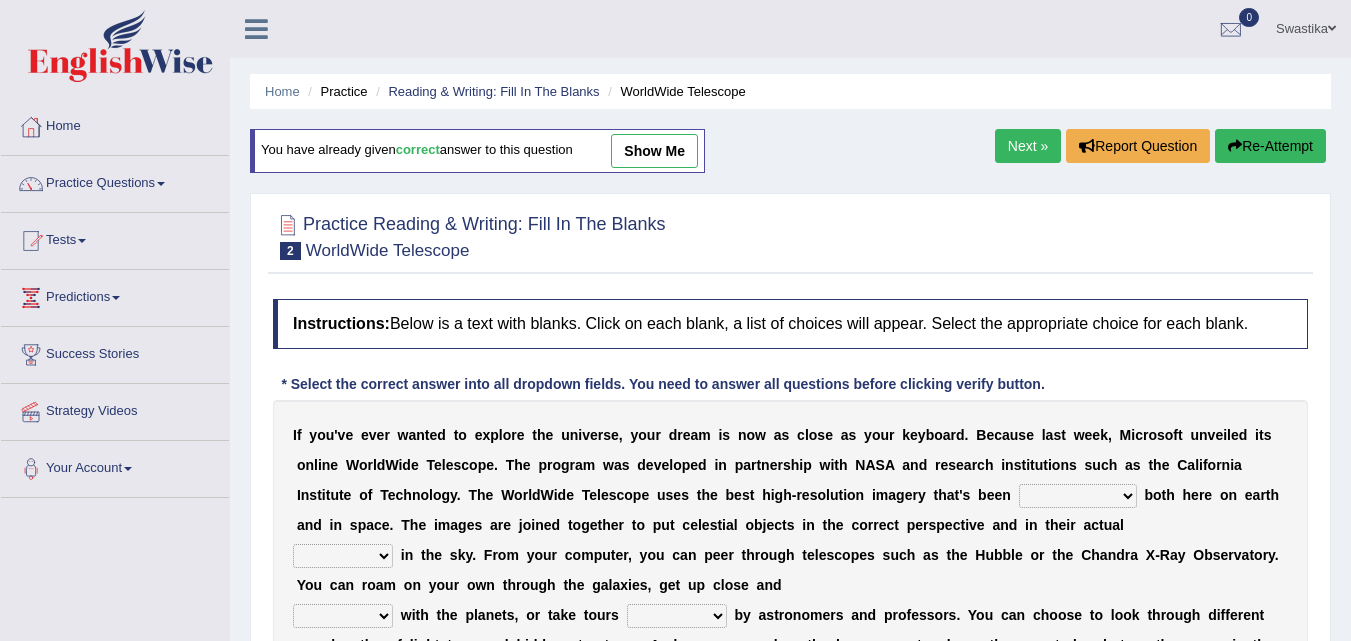 click on "Practice Questions" at bounding box center (115, 181) 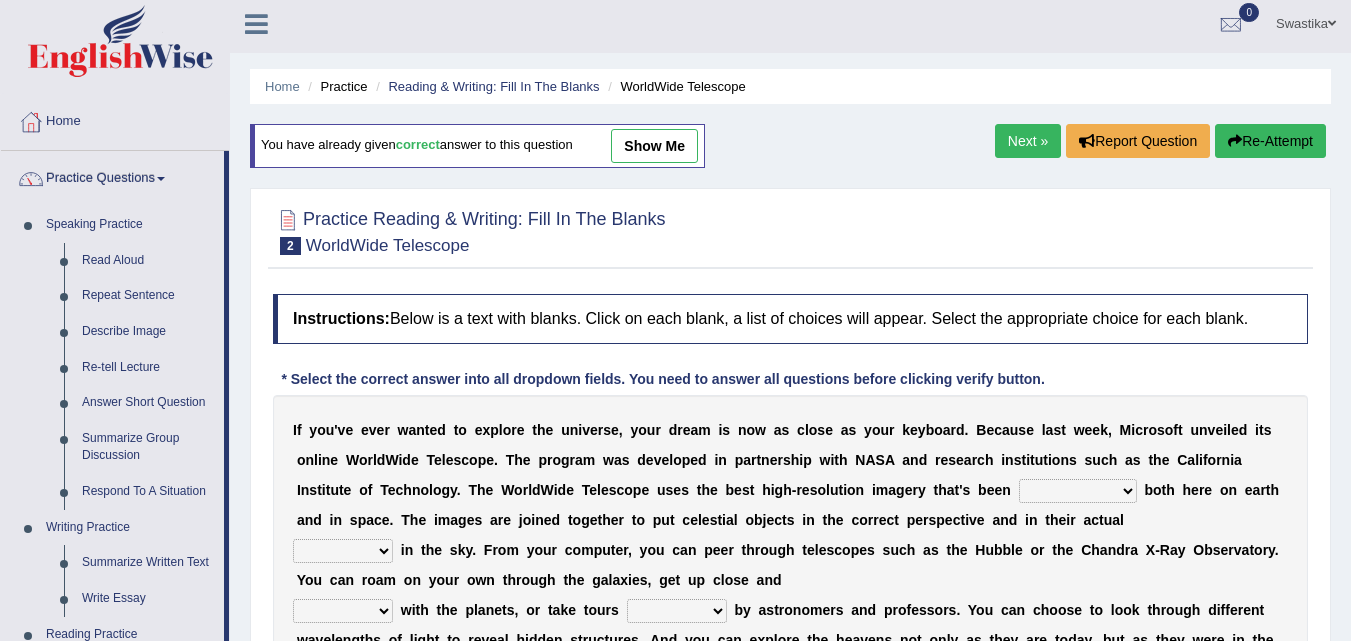scroll, scrollTop: 0, scrollLeft: 0, axis: both 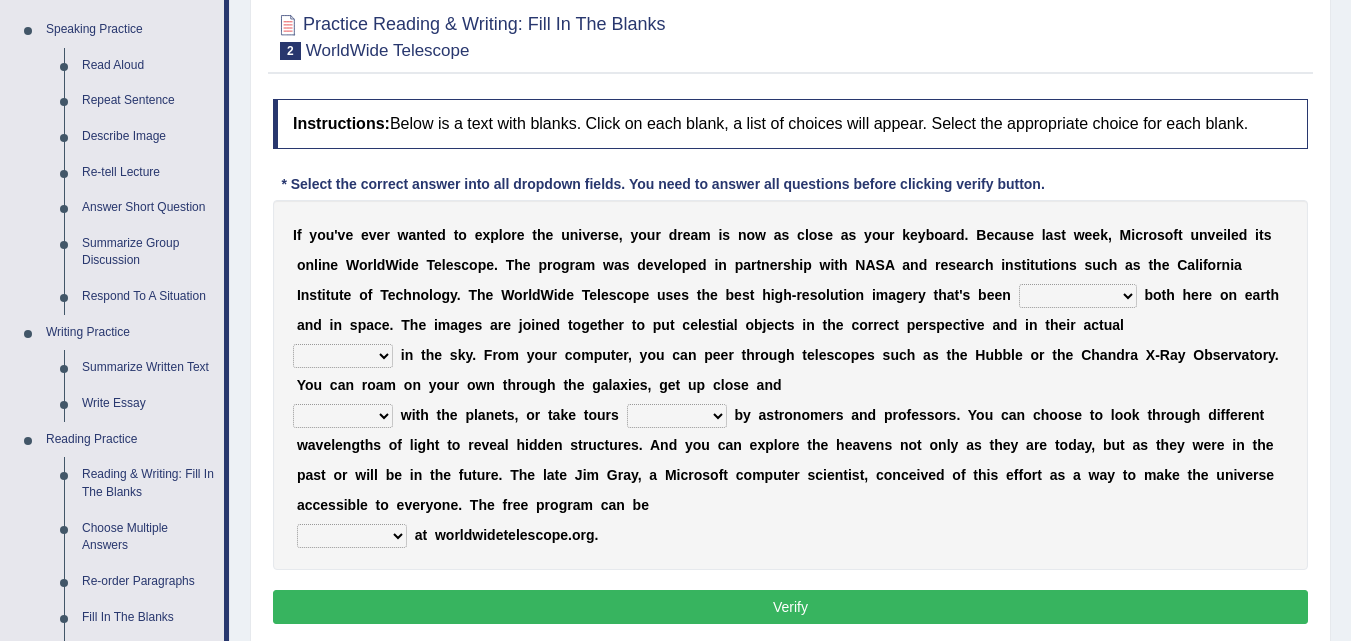 click on "degraded ascended remonstrated generated" at bounding box center [1078, 296] 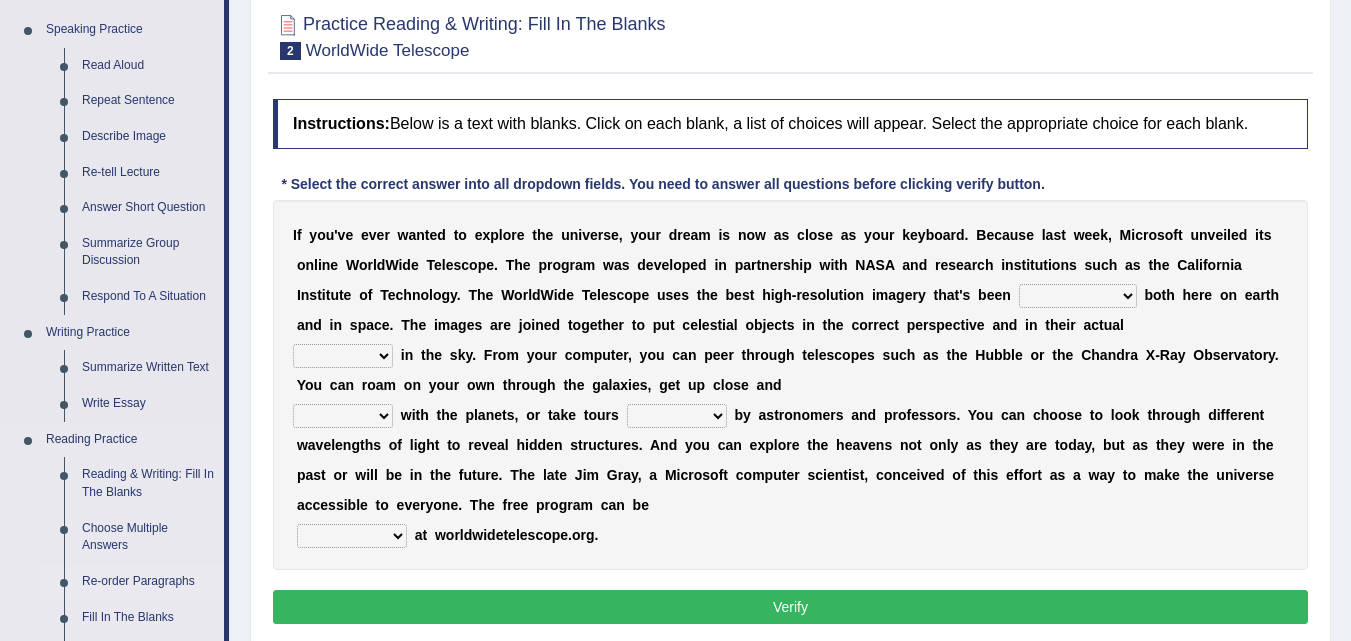 click on "Re-order Paragraphs" at bounding box center [148, 582] 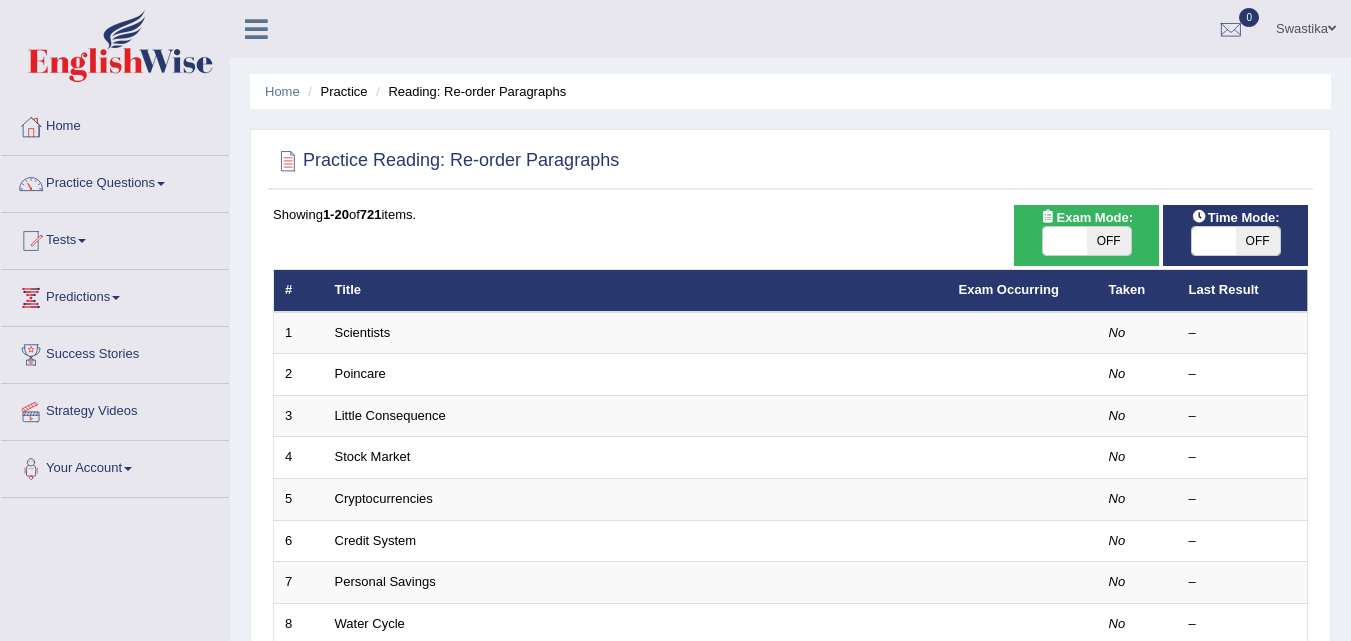 scroll, scrollTop: 0, scrollLeft: 0, axis: both 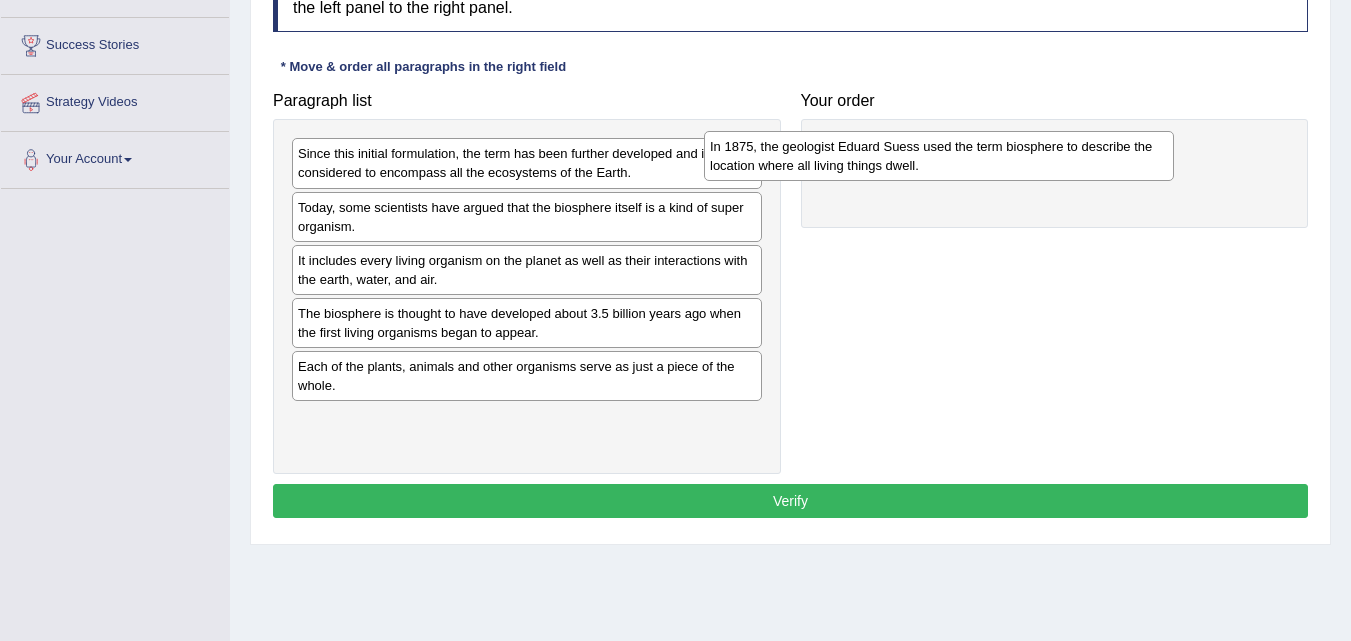 drag, startPoint x: 512, startPoint y: 219, endPoint x: 924, endPoint y: 159, distance: 416.346 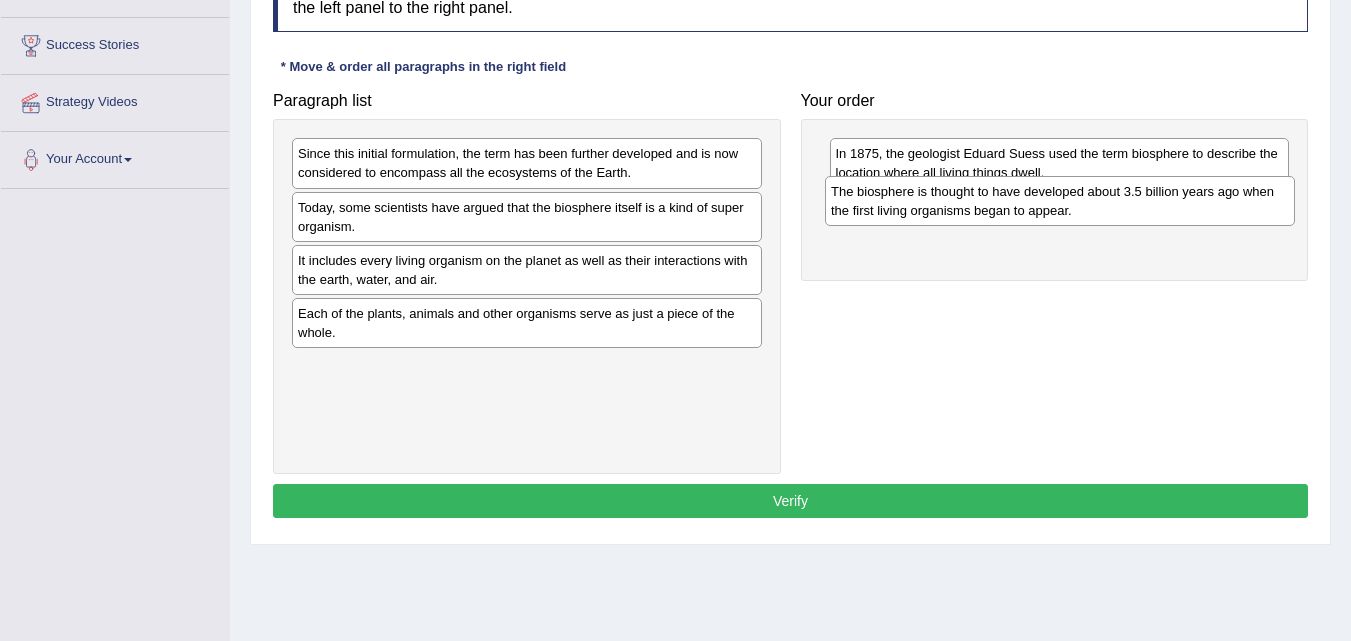 drag, startPoint x: 420, startPoint y: 327, endPoint x: 953, endPoint y: 205, distance: 546.78424 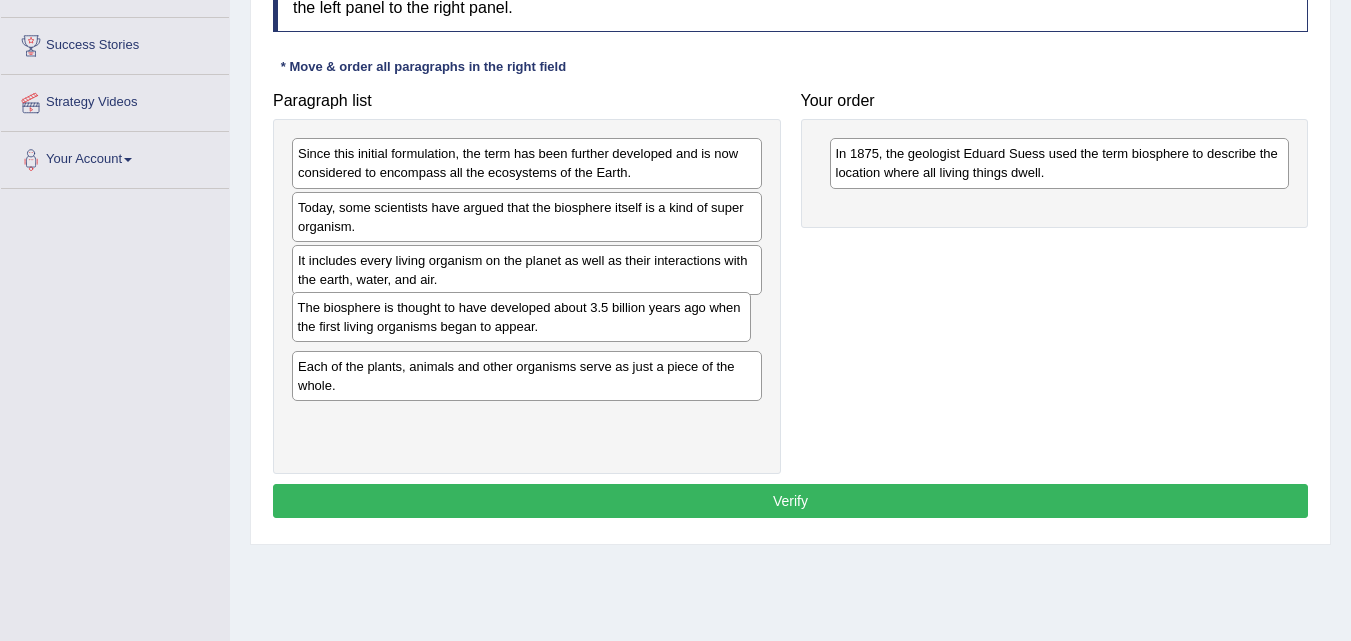 drag, startPoint x: 1148, startPoint y: 216, endPoint x: 610, endPoint y: 315, distance: 547.0329 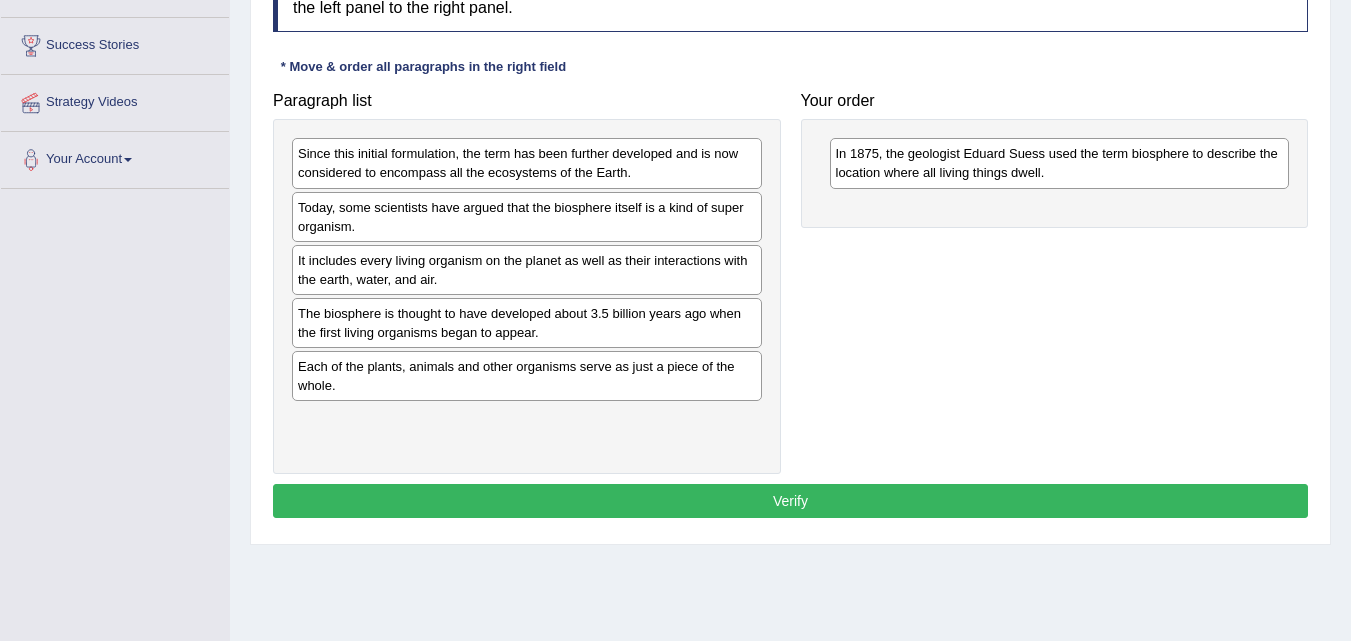 click on "The biosphere is thought to have developed about 3.5 billion years ago when the first living organisms began to appear." at bounding box center [527, 323] 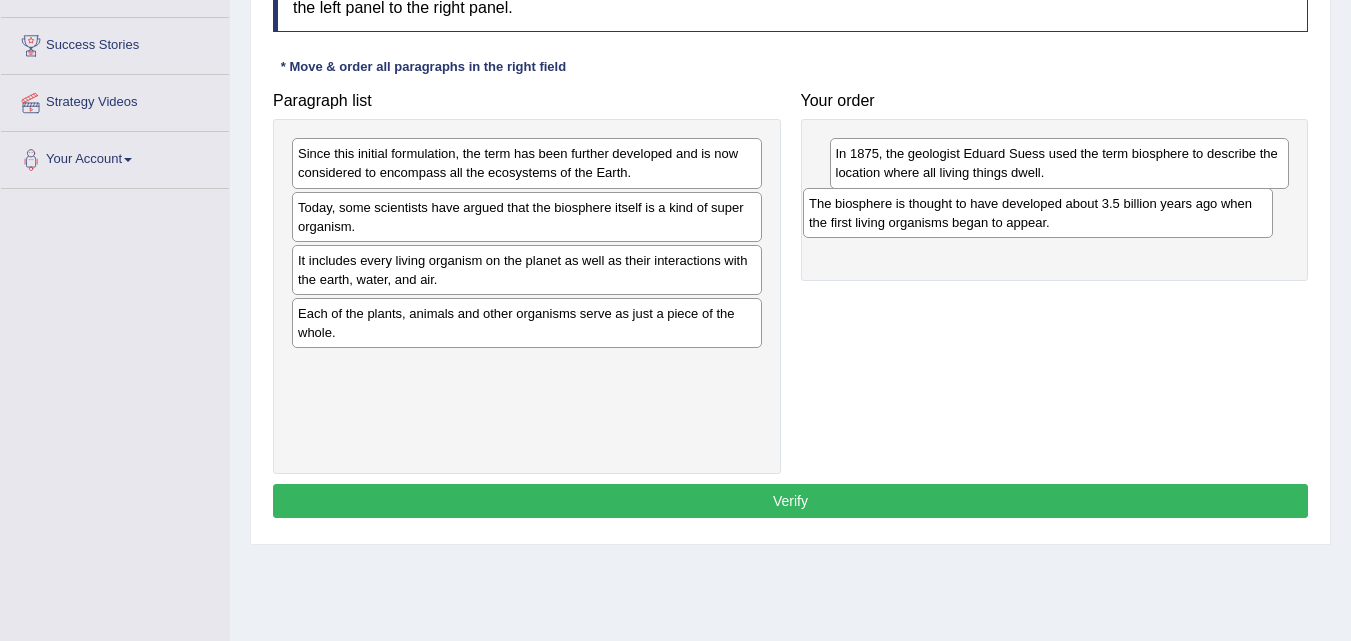 drag, startPoint x: 486, startPoint y: 327, endPoint x: 997, endPoint y: 217, distance: 522.70544 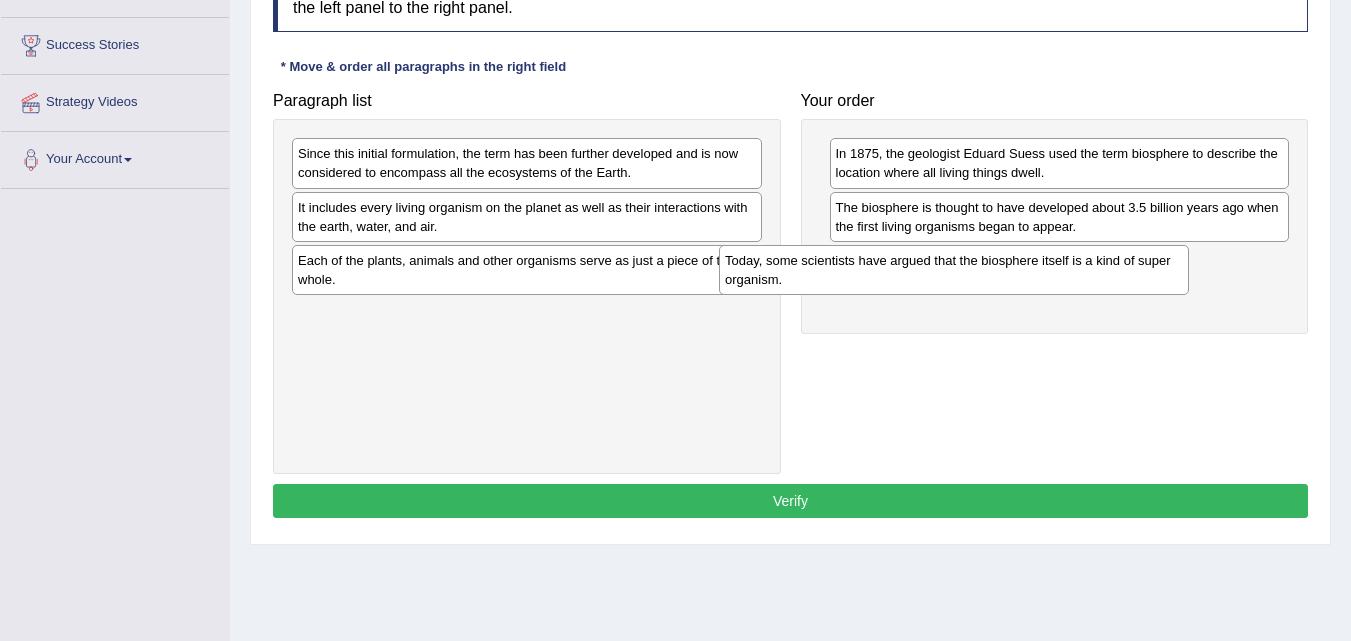 drag, startPoint x: 551, startPoint y: 216, endPoint x: 978, endPoint y: 269, distance: 430.27664 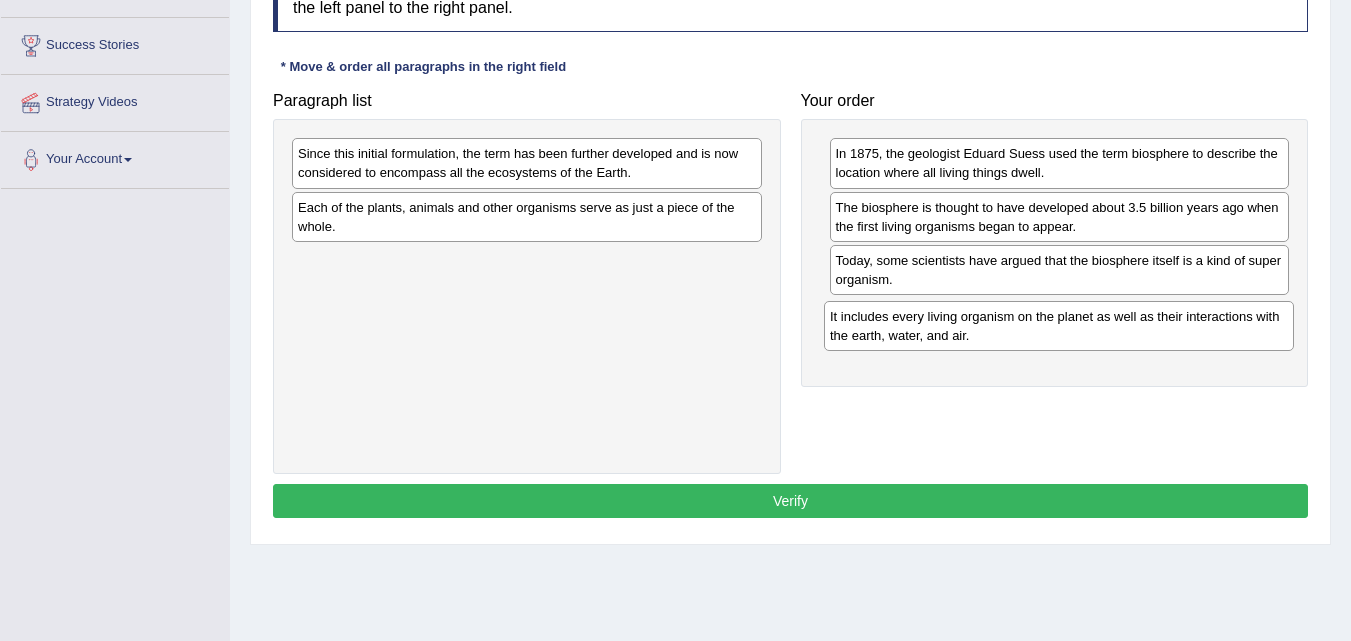 drag, startPoint x: 373, startPoint y: 216, endPoint x: 905, endPoint y: 325, distance: 543.0516 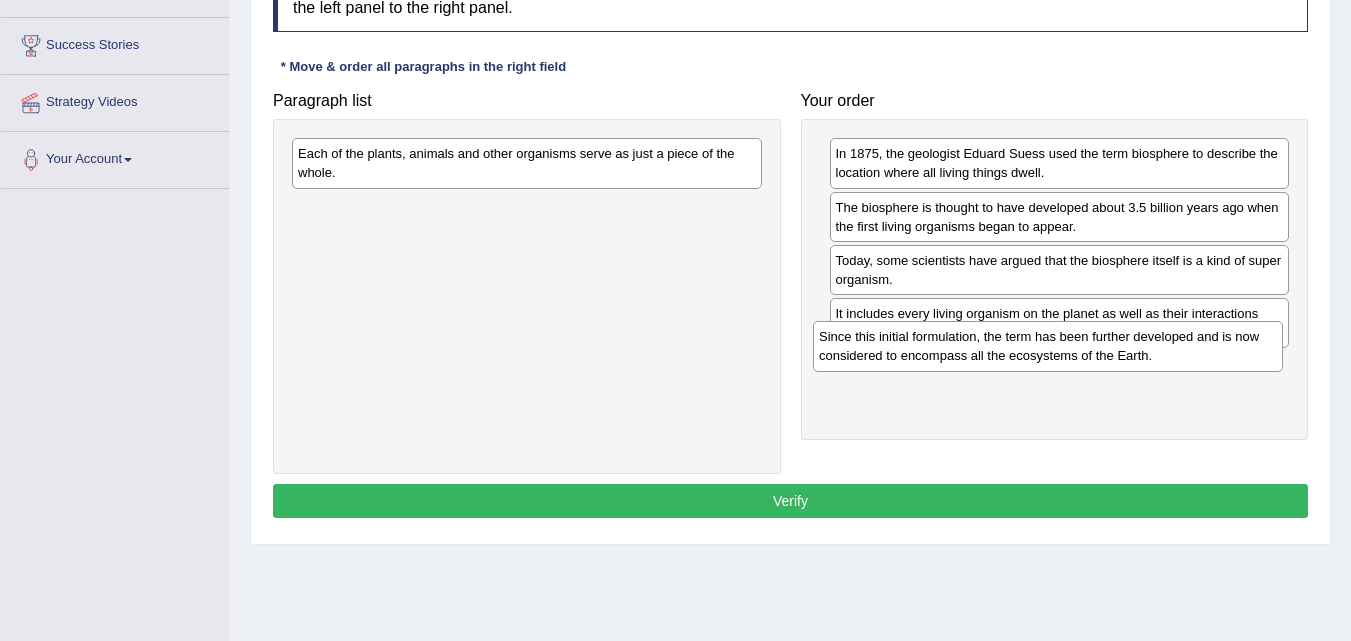 drag, startPoint x: 488, startPoint y: 163, endPoint x: 1009, endPoint y: 346, distance: 552.20465 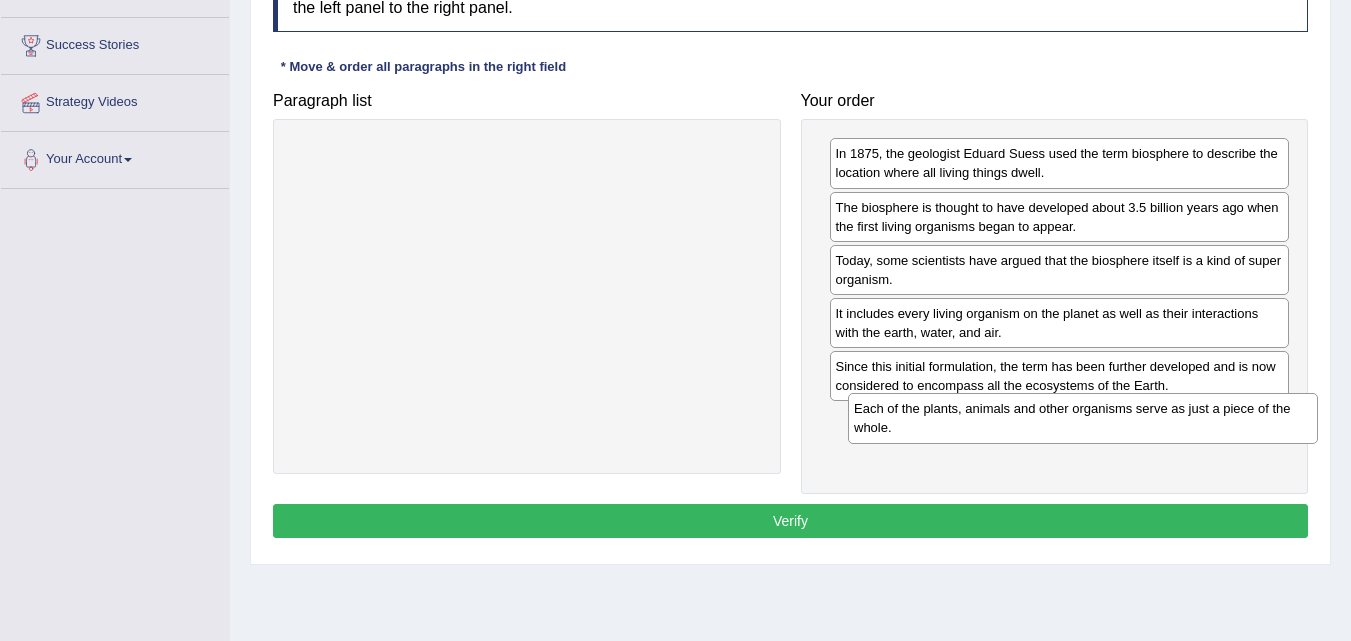 drag, startPoint x: 485, startPoint y: 159, endPoint x: 1041, endPoint y: 414, distance: 611.687 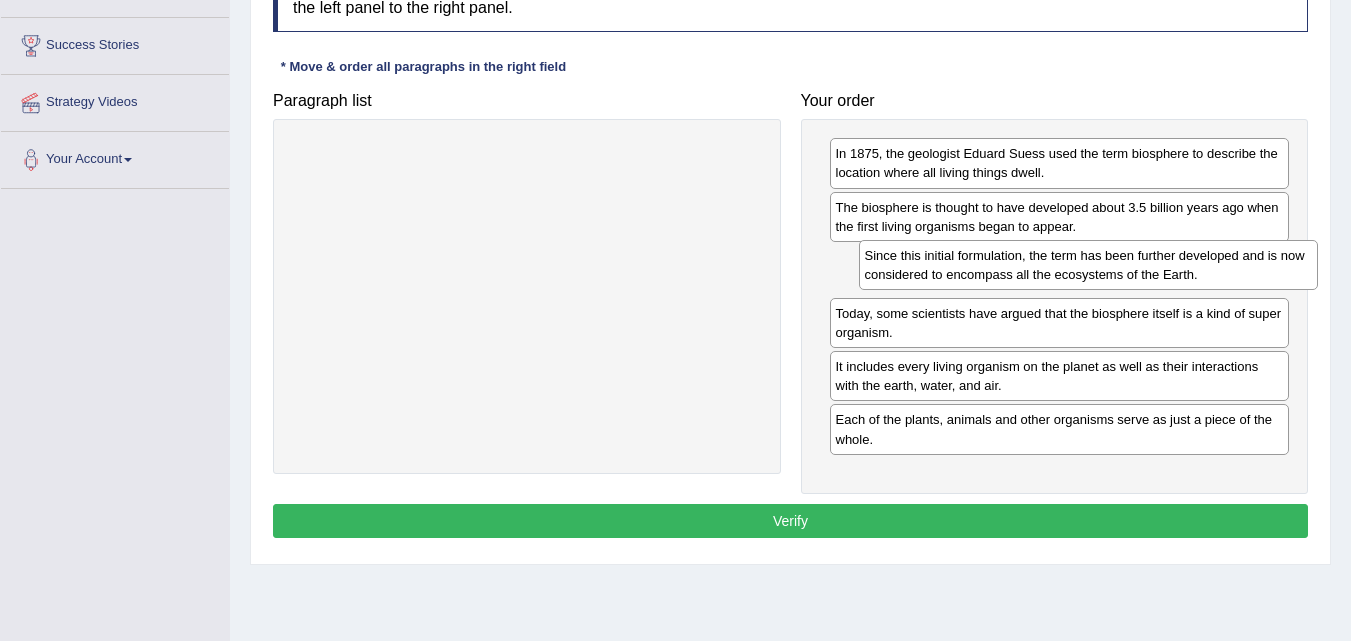 drag, startPoint x: 950, startPoint y: 385, endPoint x: 961, endPoint y: 277, distance: 108.55874 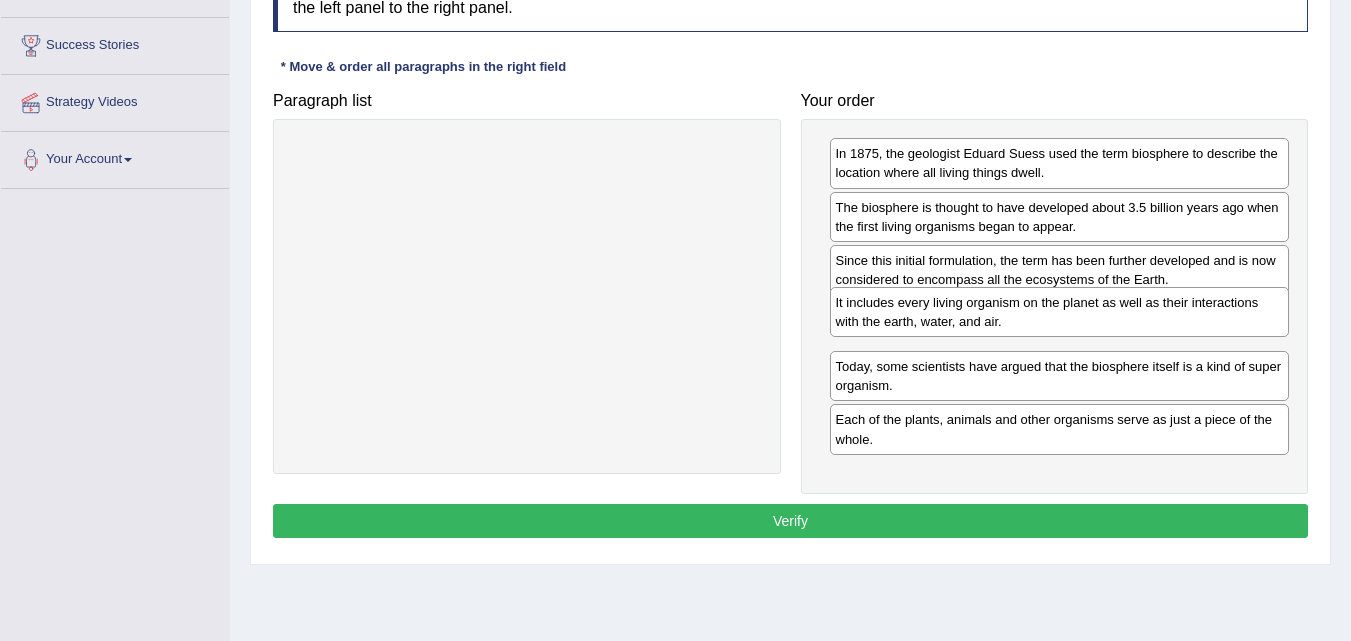 drag, startPoint x: 967, startPoint y: 388, endPoint x: 967, endPoint y: 324, distance: 64 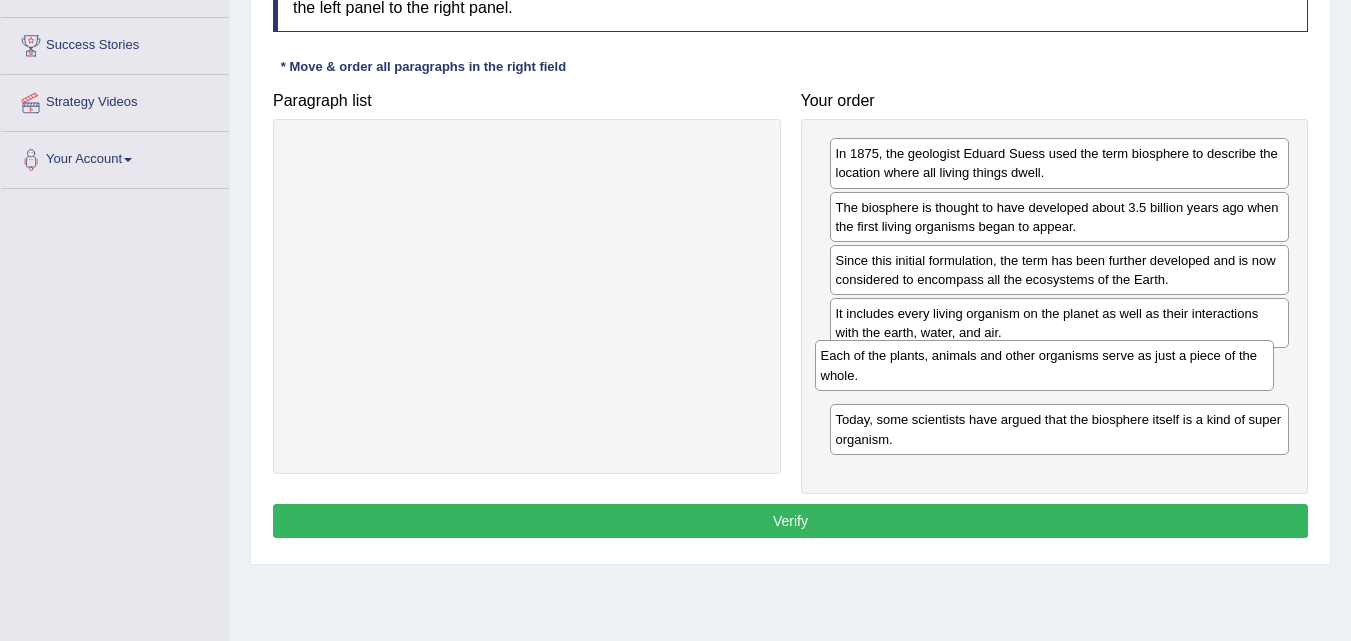 drag, startPoint x: 993, startPoint y: 439, endPoint x: 978, endPoint y: 375, distance: 65.734314 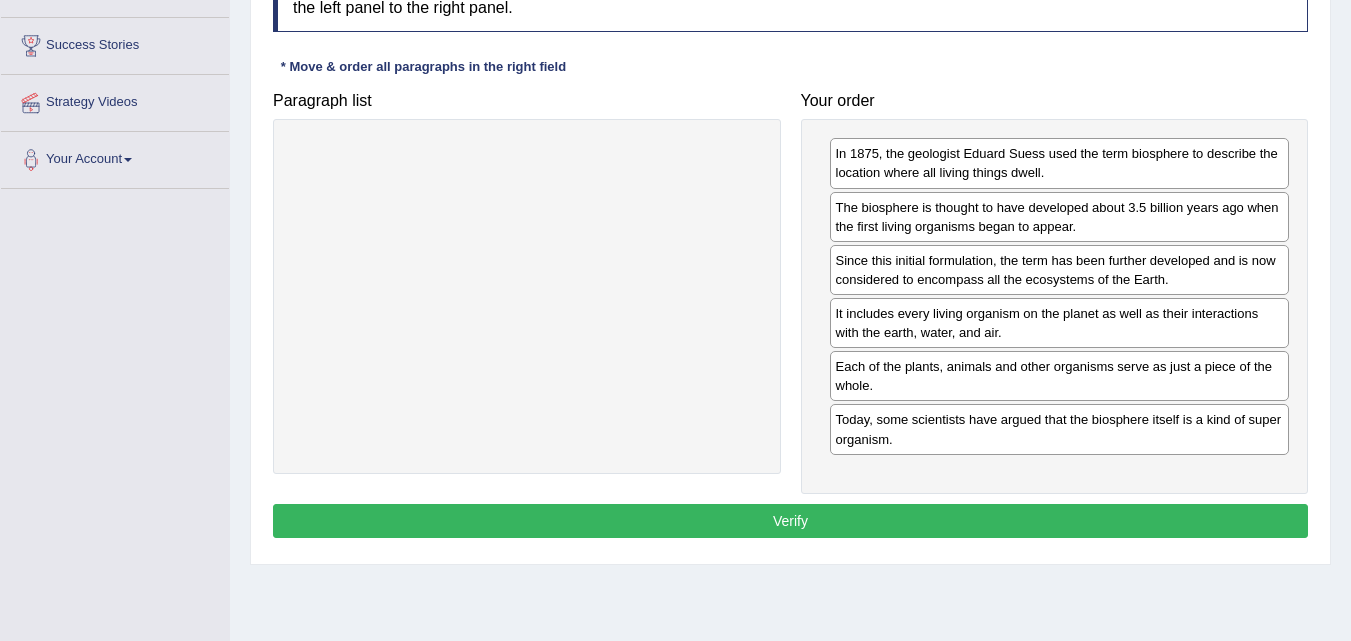 click on "Verify" at bounding box center [790, 521] 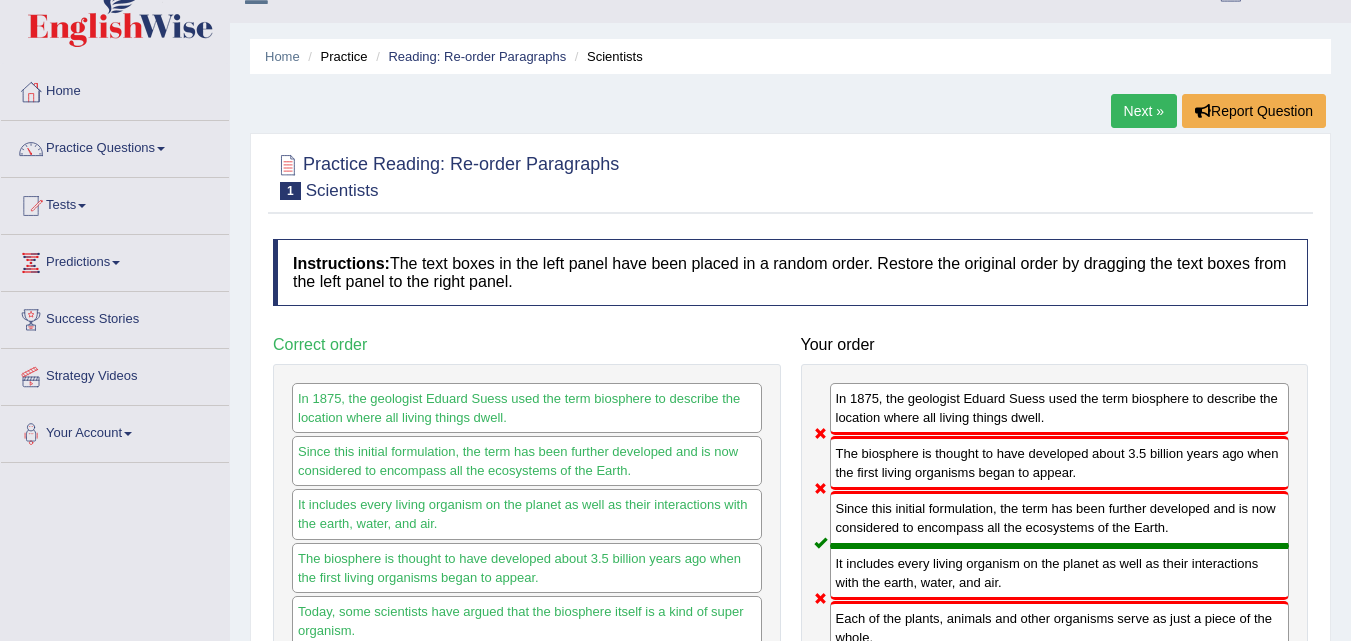 scroll, scrollTop: 0, scrollLeft: 0, axis: both 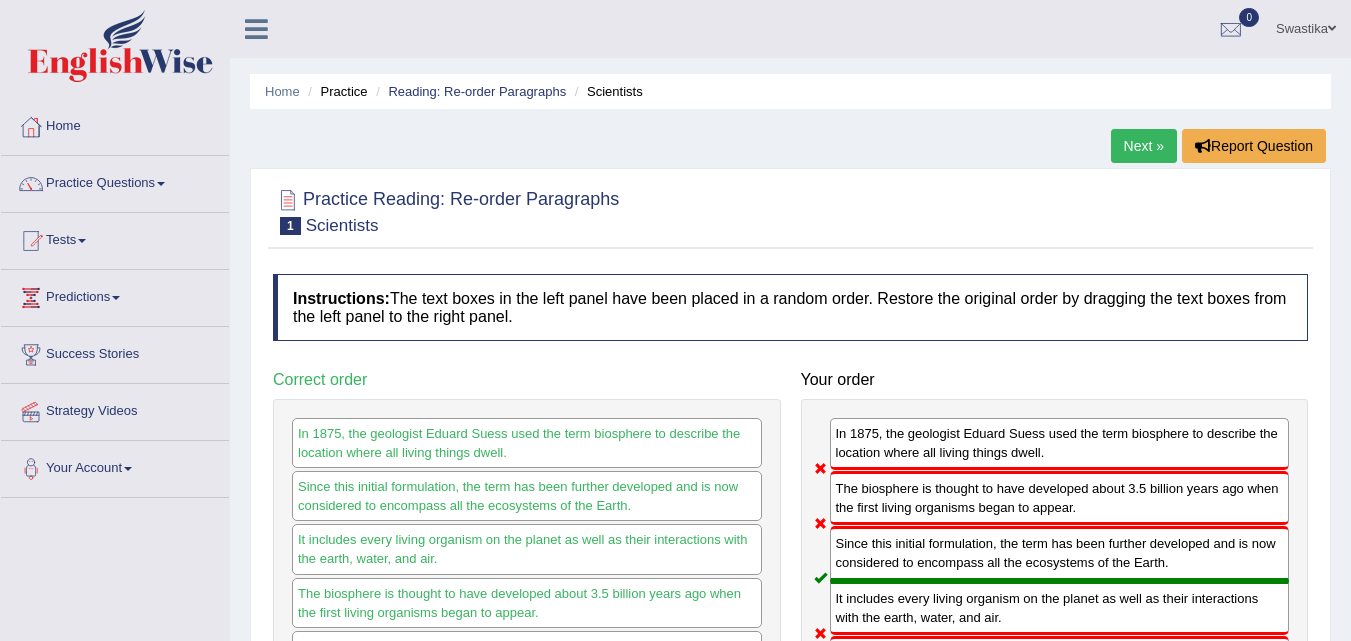 click on "Next »" at bounding box center (1144, 146) 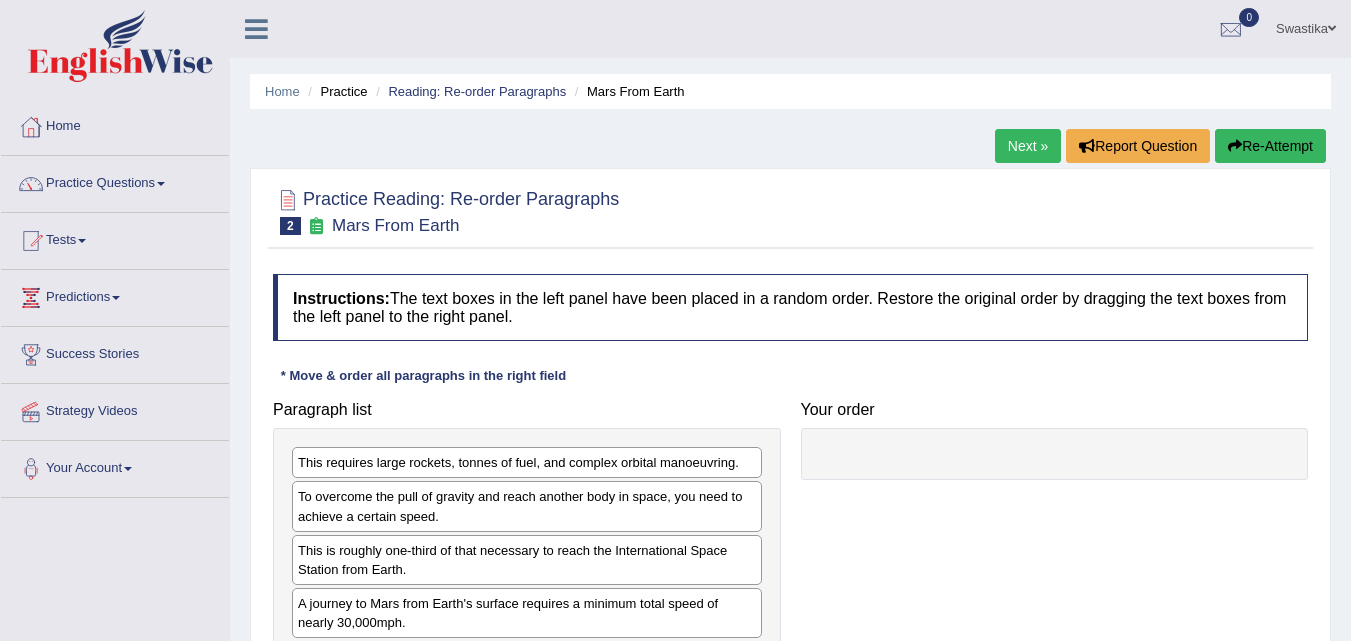 scroll, scrollTop: 0, scrollLeft: 0, axis: both 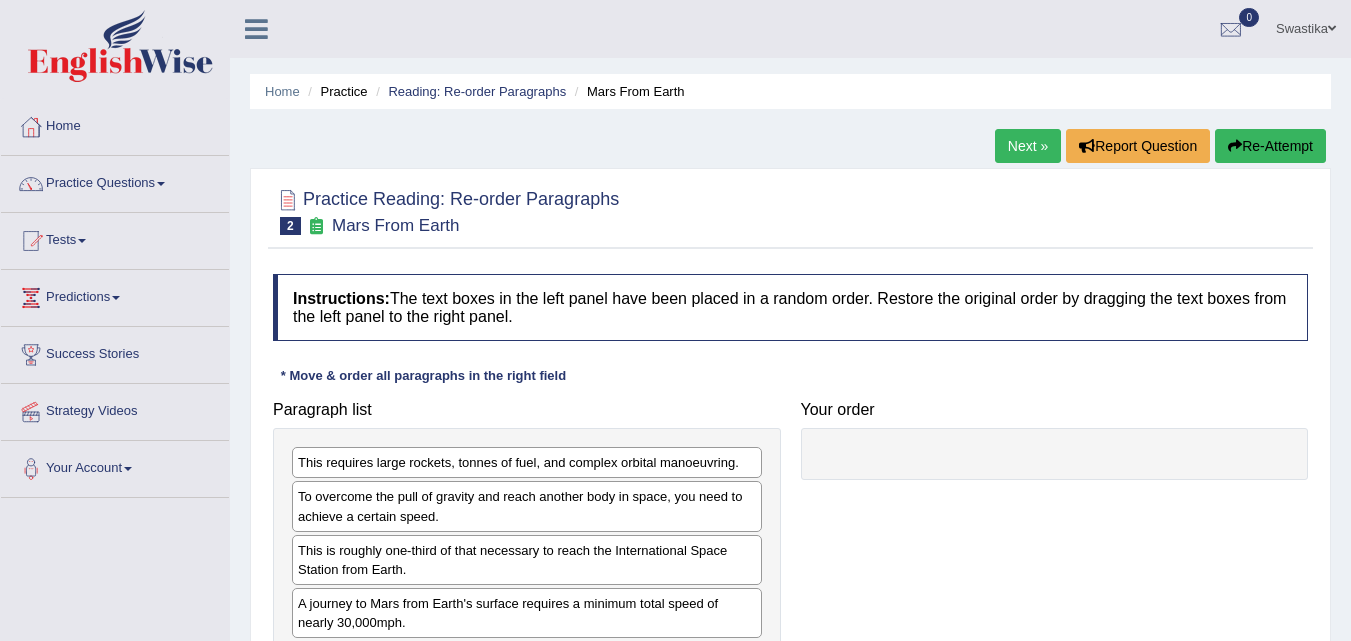 click on "Next »" at bounding box center (1028, 146) 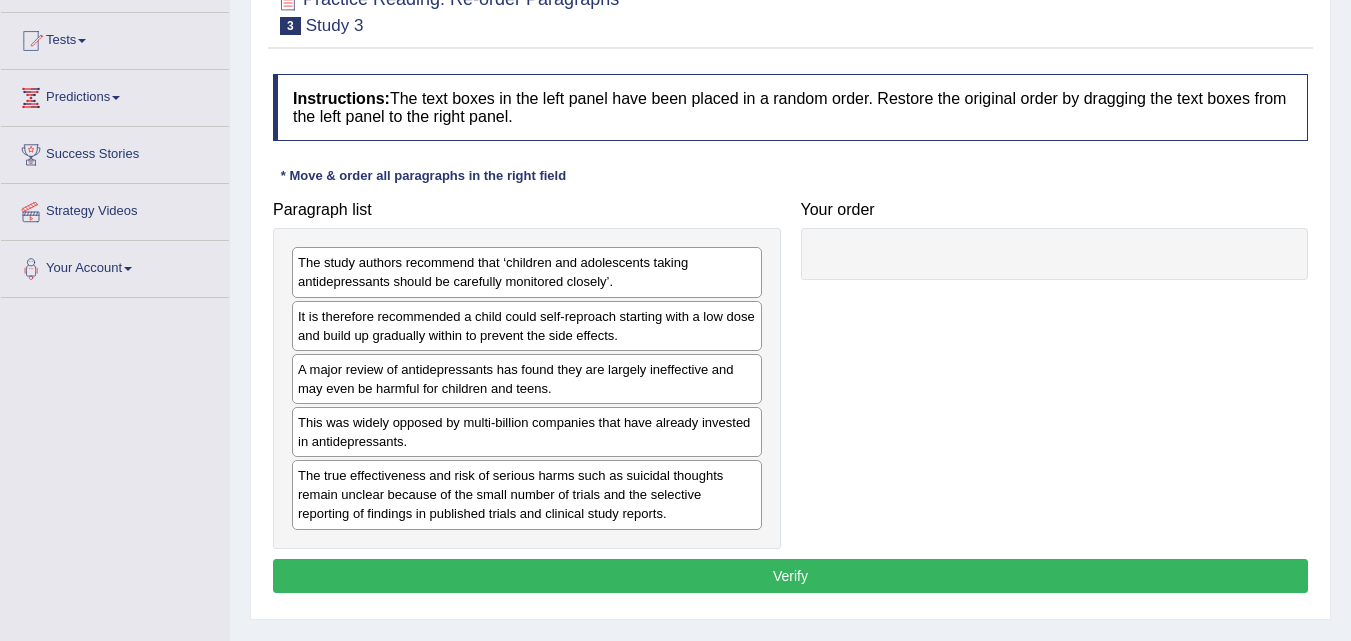scroll, scrollTop: 200, scrollLeft: 0, axis: vertical 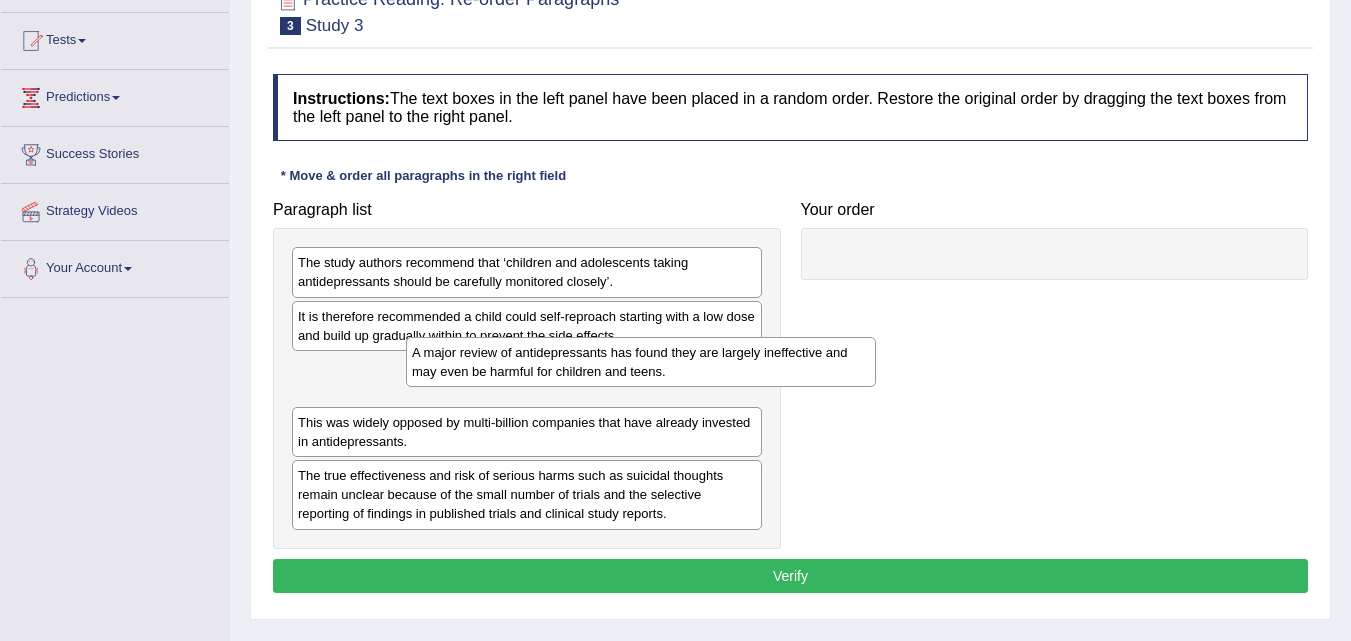drag, startPoint x: 412, startPoint y: 384, endPoint x: 510, endPoint y: 367, distance: 99.46356 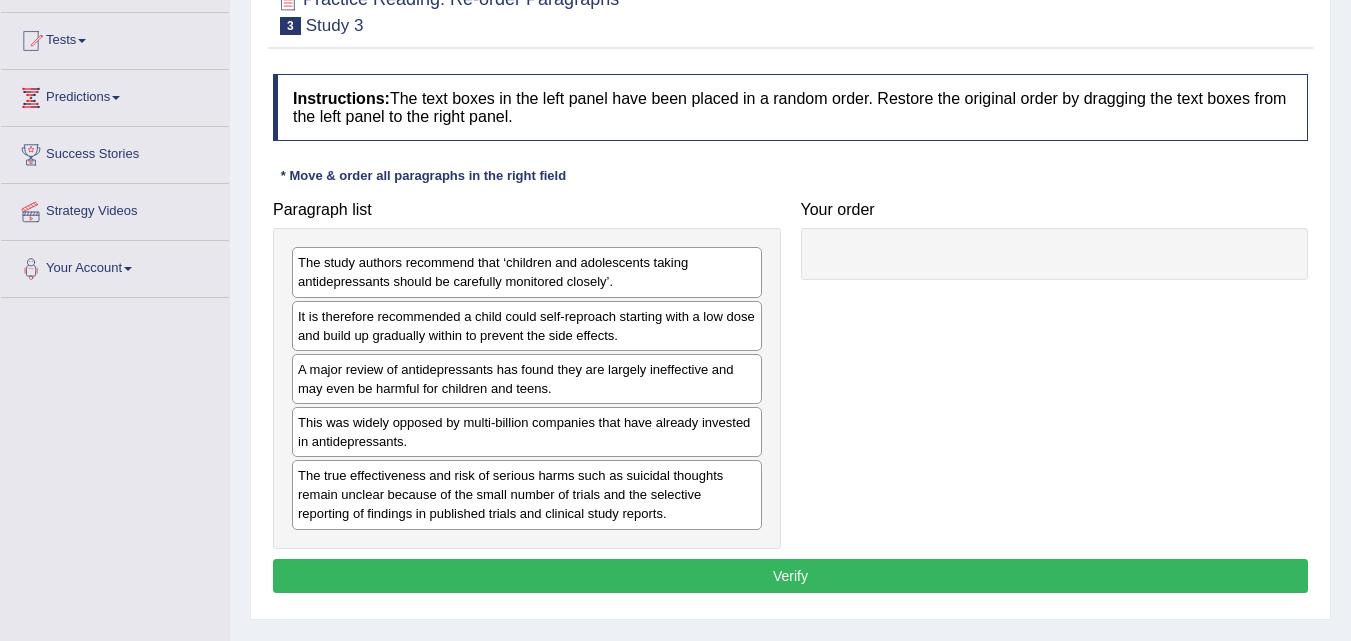 scroll, scrollTop: 0, scrollLeft: 0, axis: both 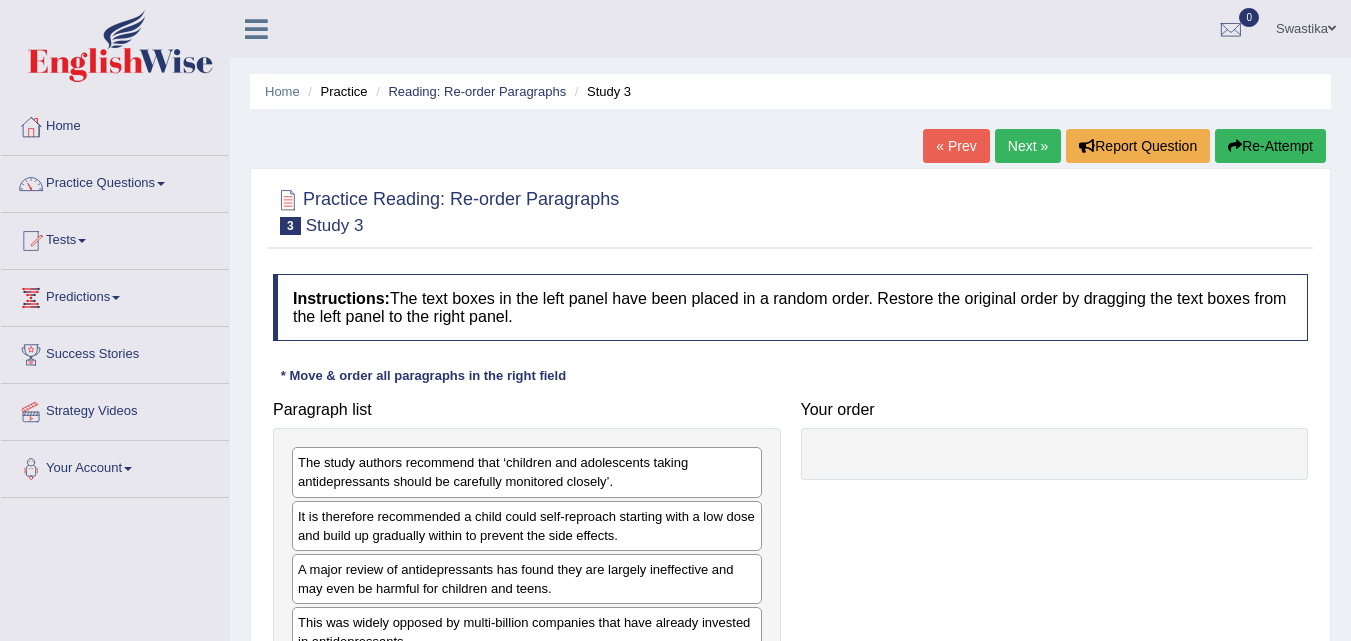click on "Next »" at bounding box center (1028, 146) 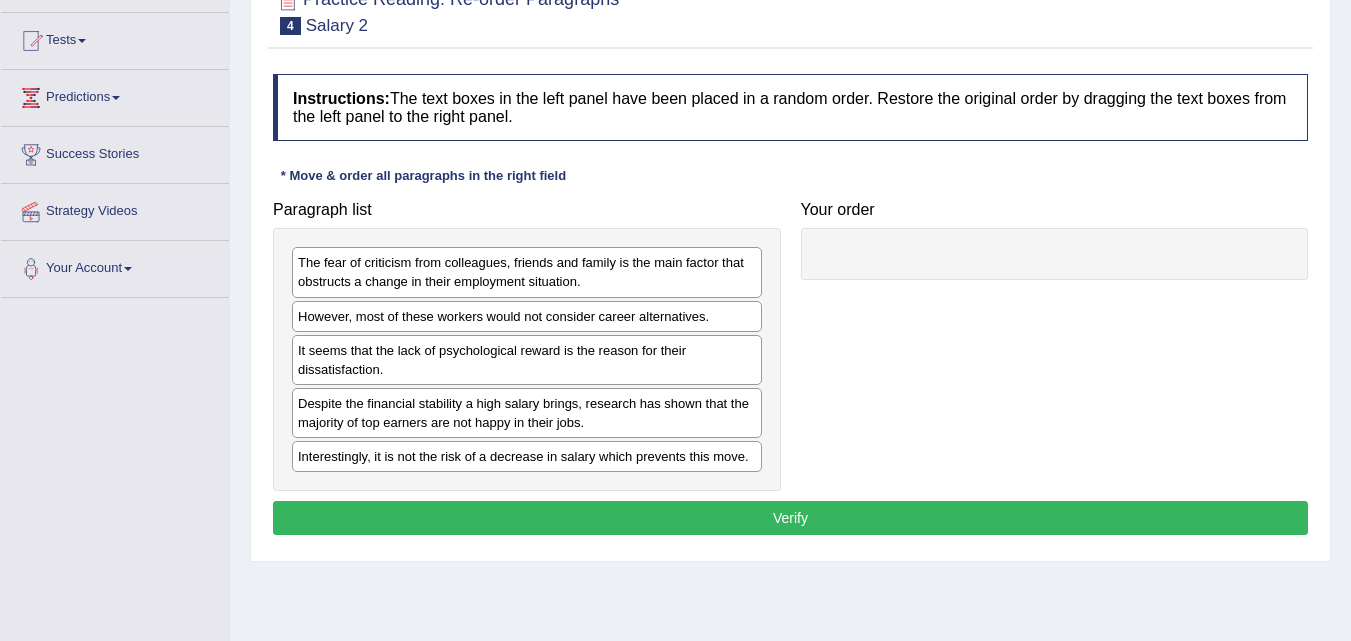 scroll, scrollTop: 200, scrollLeft: 0, axis: vertical 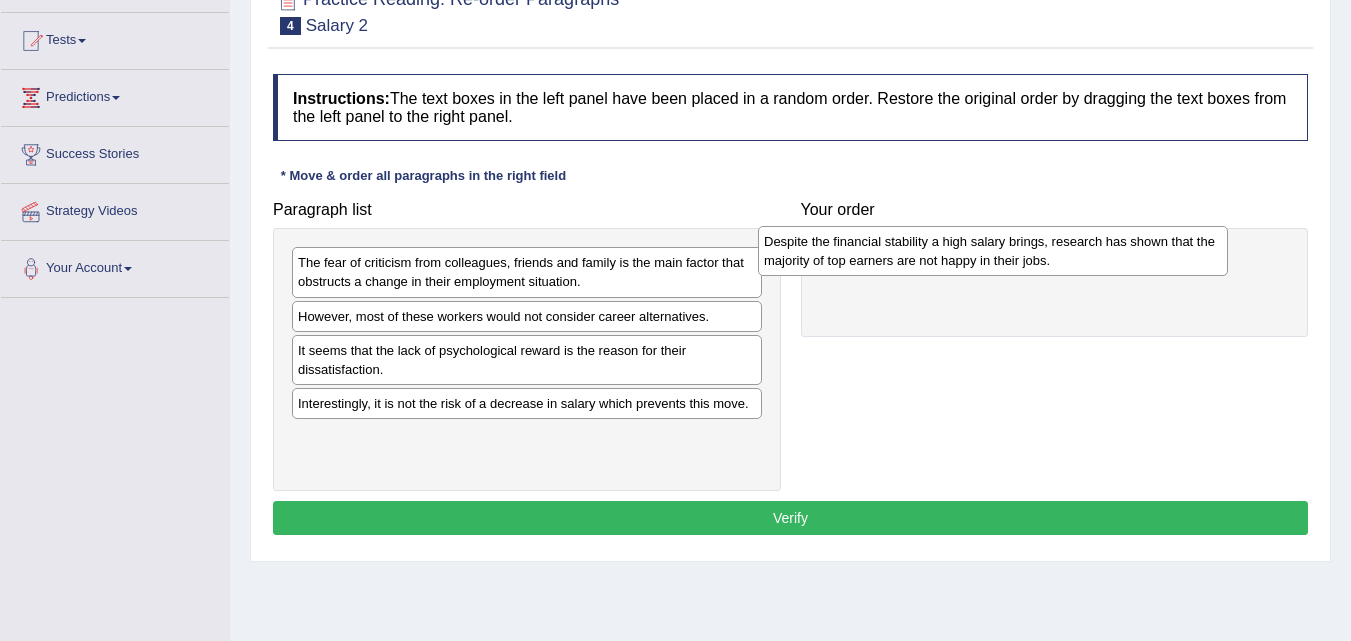 drag, startPoint x: 411, startPoint y: 422, endPoint x: 877, endPoint y: 260, distance: 493.35587 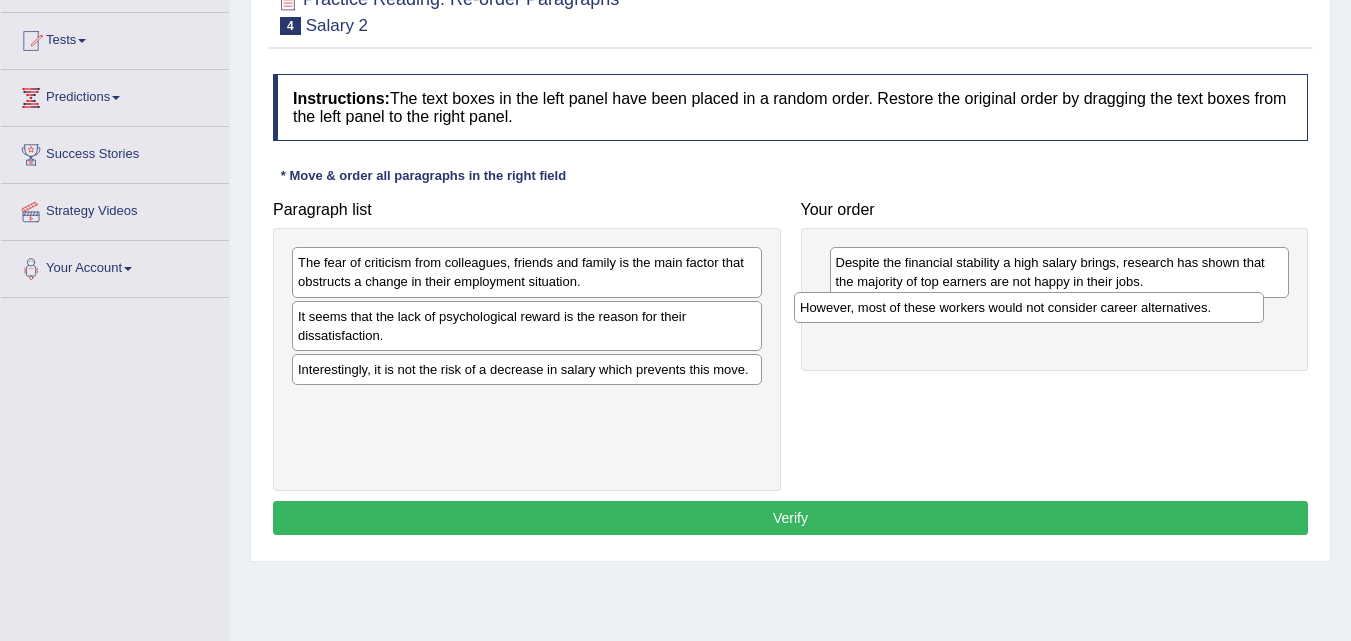 drag, startPoint x: 449, startPoint y: 319, endPoint x: 962, endPoint y: 310, distance: 513.0789 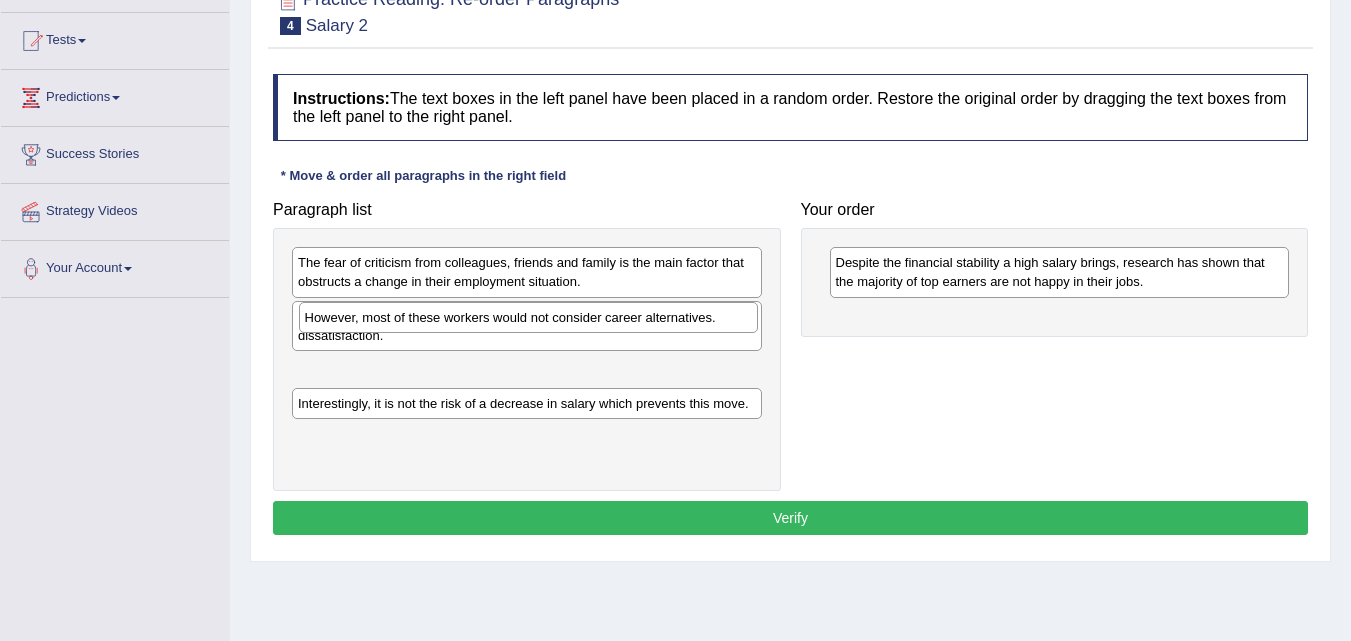 drag, startPoint x: 946, startPoint y: 321, endPoint x: 410, endPoint y: 322, distance: 536.0009 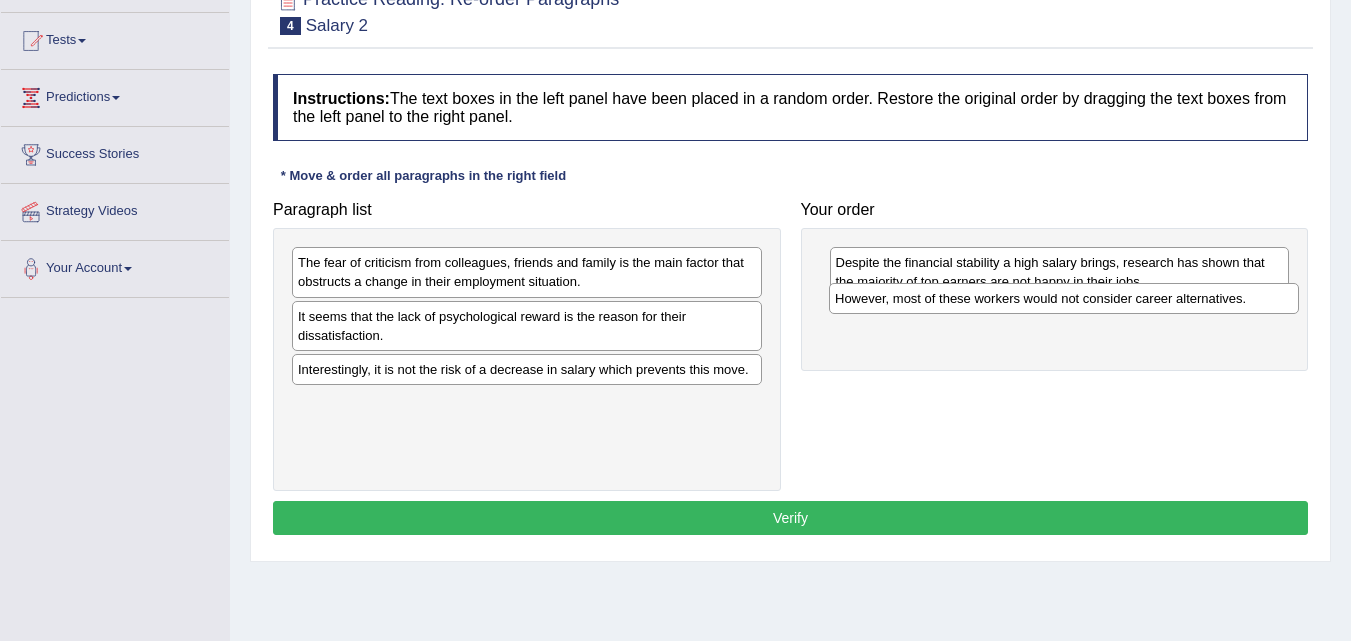 drag, startPoint x: 491, startPoint y: 369, endPoint x: 1028, endPoint y: 298, distance: 541.67334 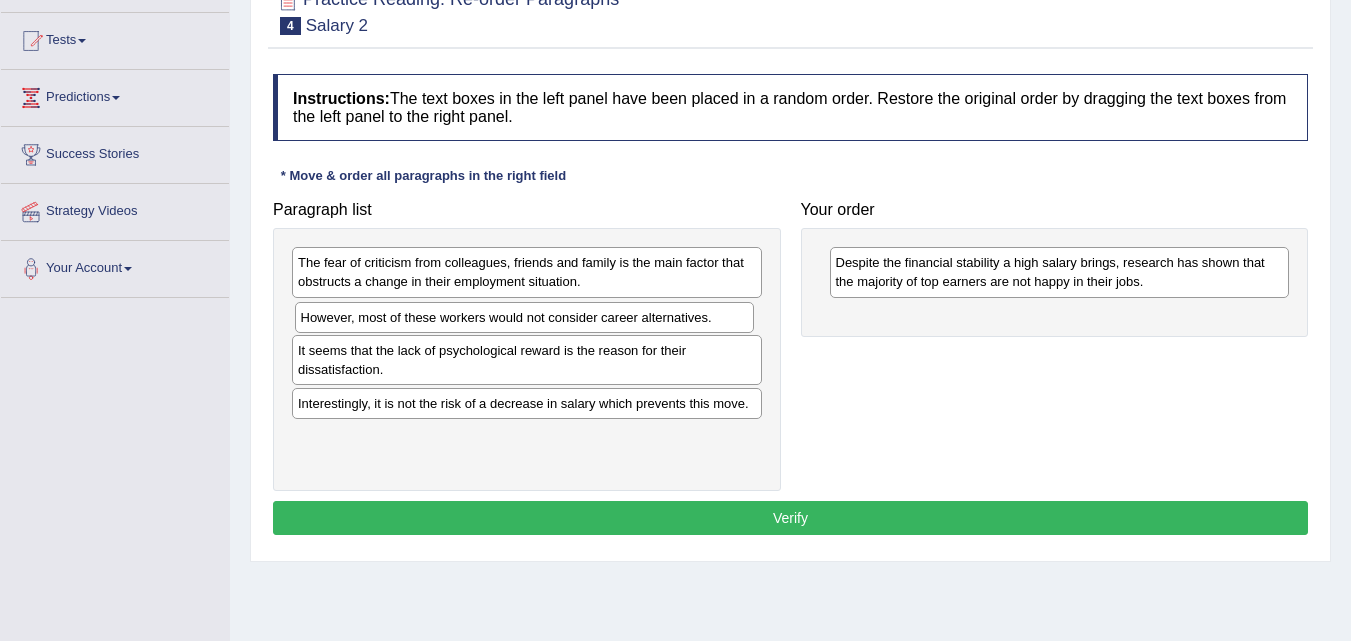 drag, startPoint x: 928, startPoint y: 318, endPoint x: 389, endPoint y: 319, distance: 539.0009 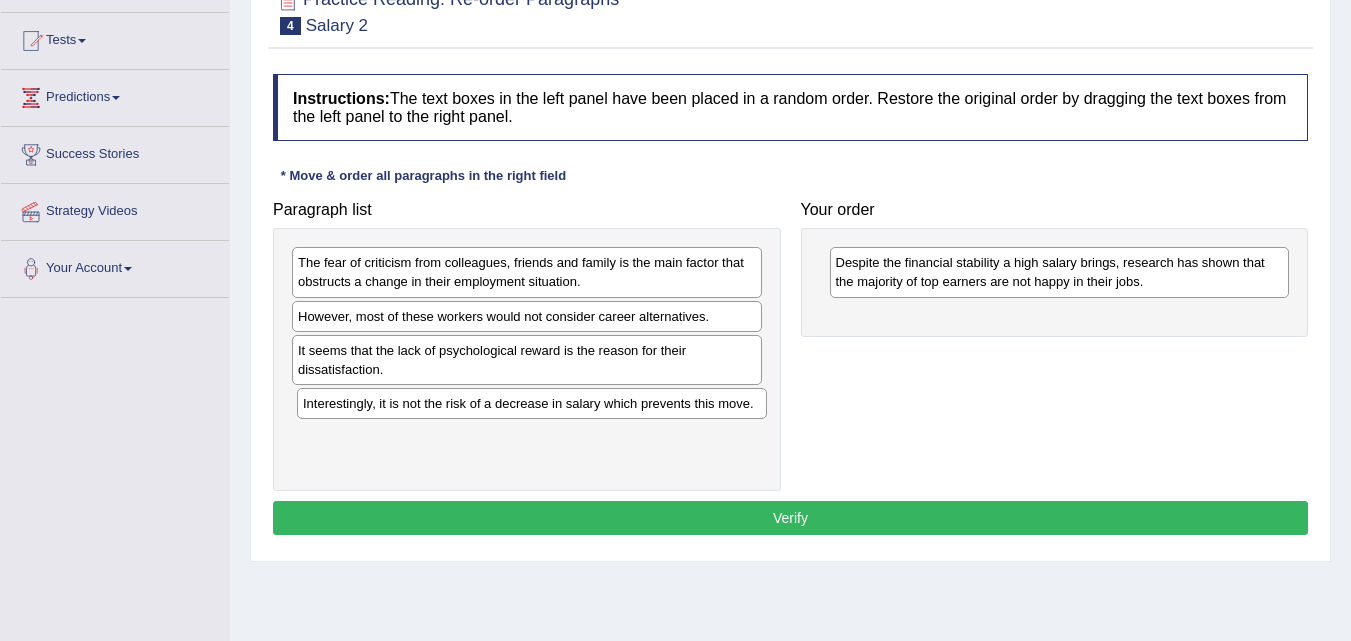 click on "Interestingly, it is not the risk of a decrease in salary which prevents this move." at bounding box center (532, 403) 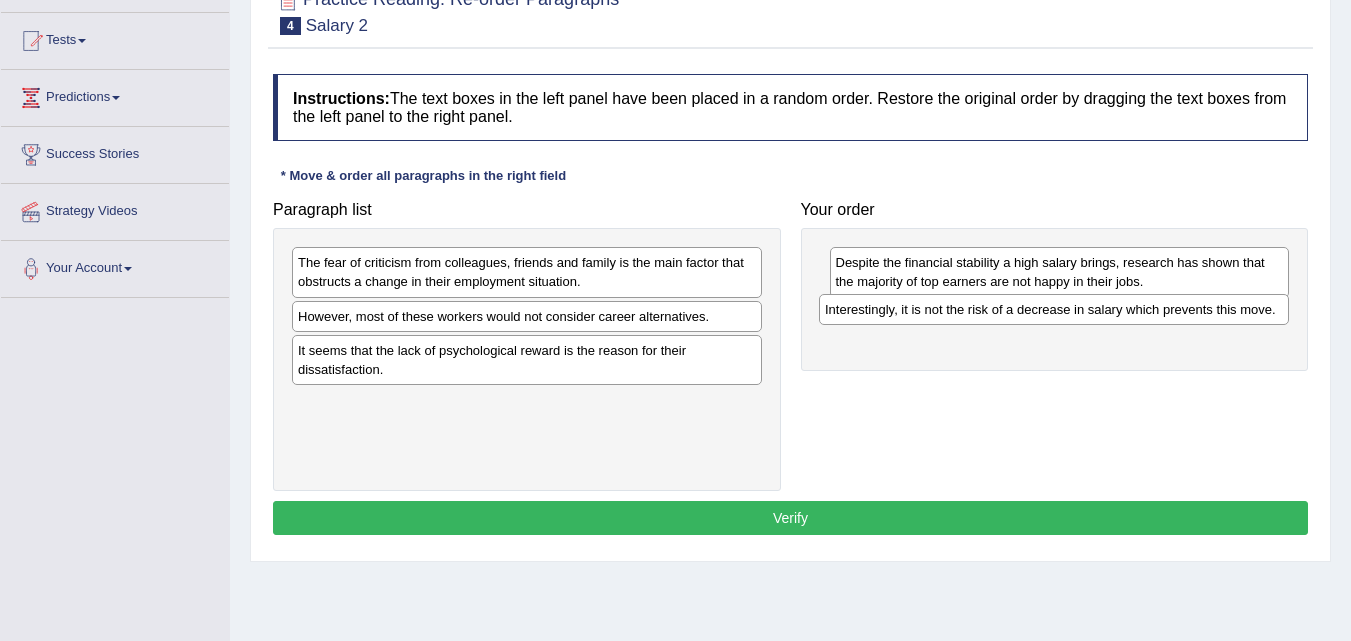 drag, startPoint x: 600, startPoint y: 408, endPoint x: 1127, endPoint y: 314, distance: 535.3177 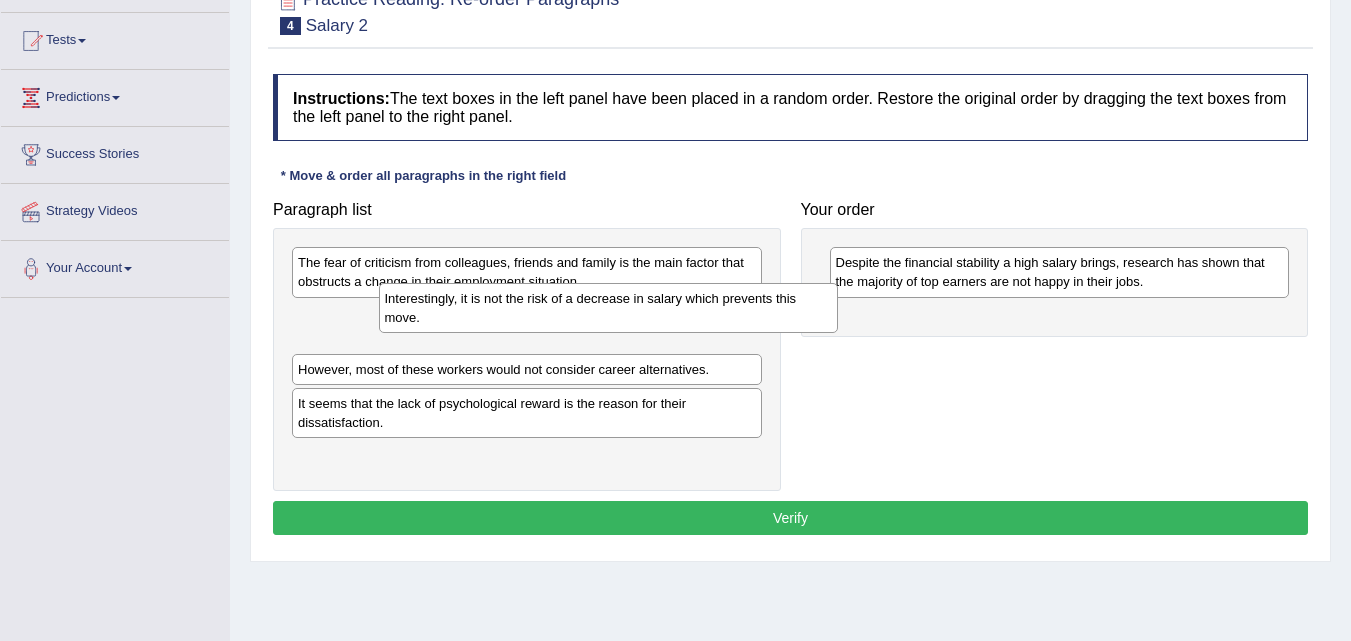 drag, startPoint x: 1019, startPoint y: 331, endPoint x: 547, endPoint y: 313, distance: 472.3431 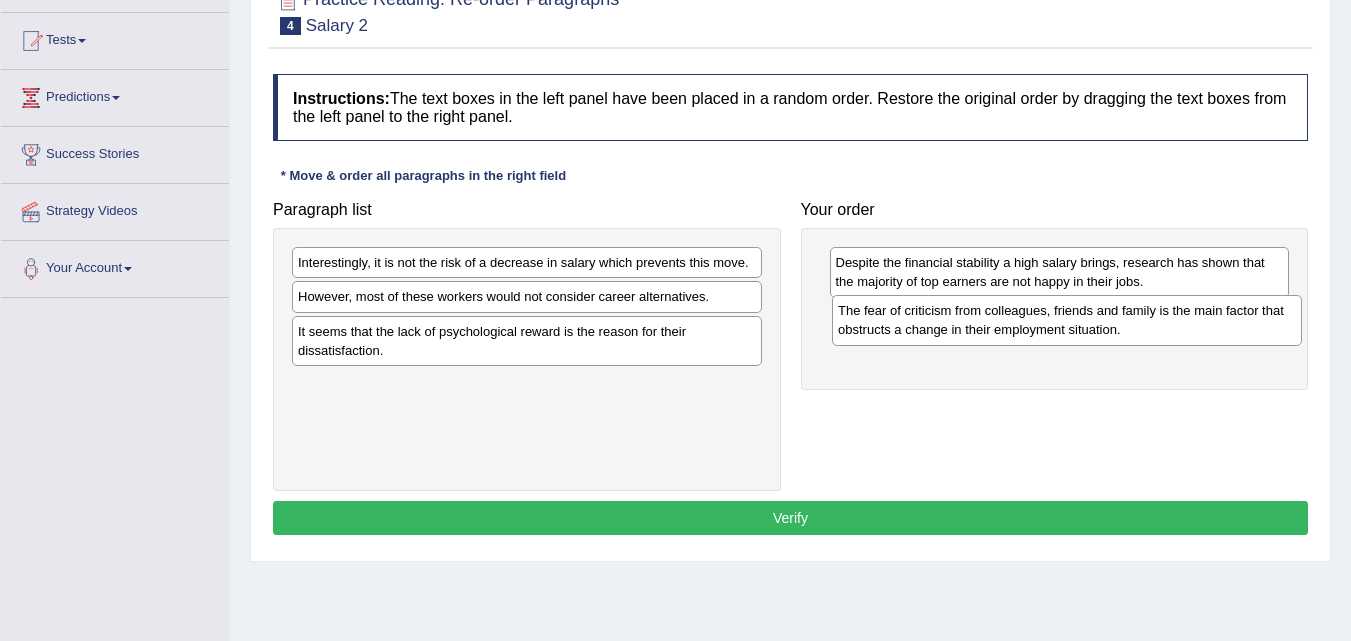 drag, startPoint x: 438, startPoint y: 273, endPoint x: 978, endPoint y: 321, distance: 542.12915 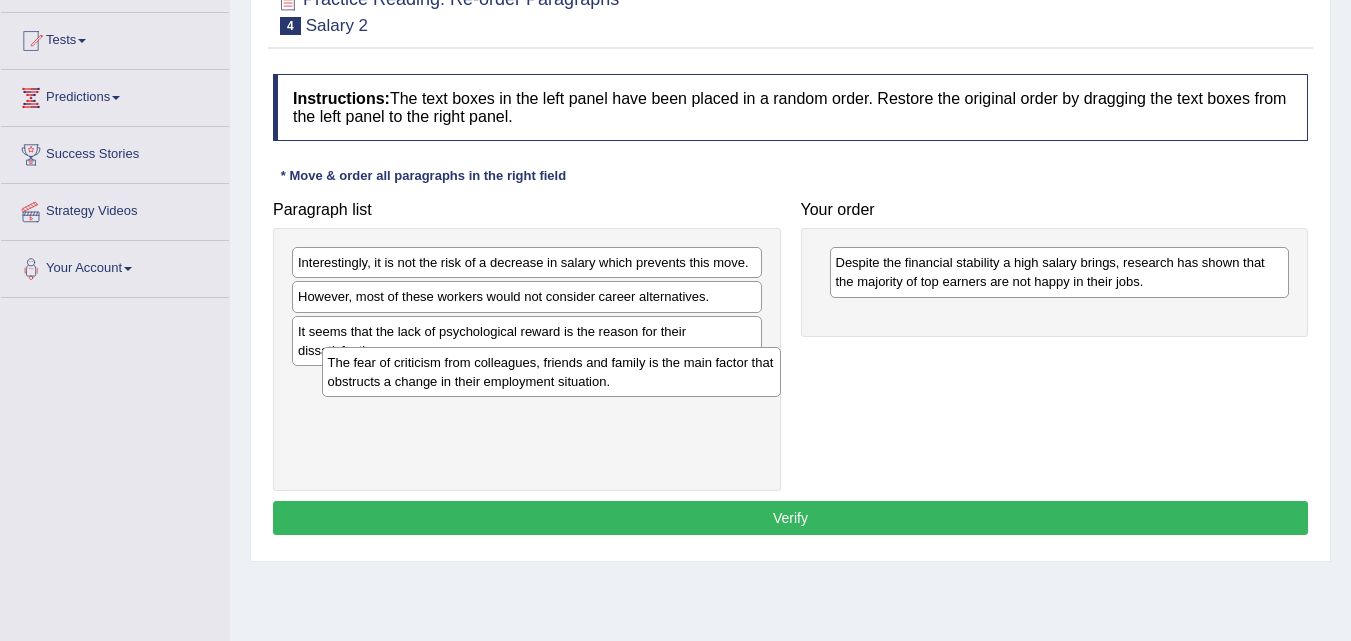drag, startPoint x: 977, startPoint y: 330, endPoint x: 469, endPoint y: 376, distance: 510.07843 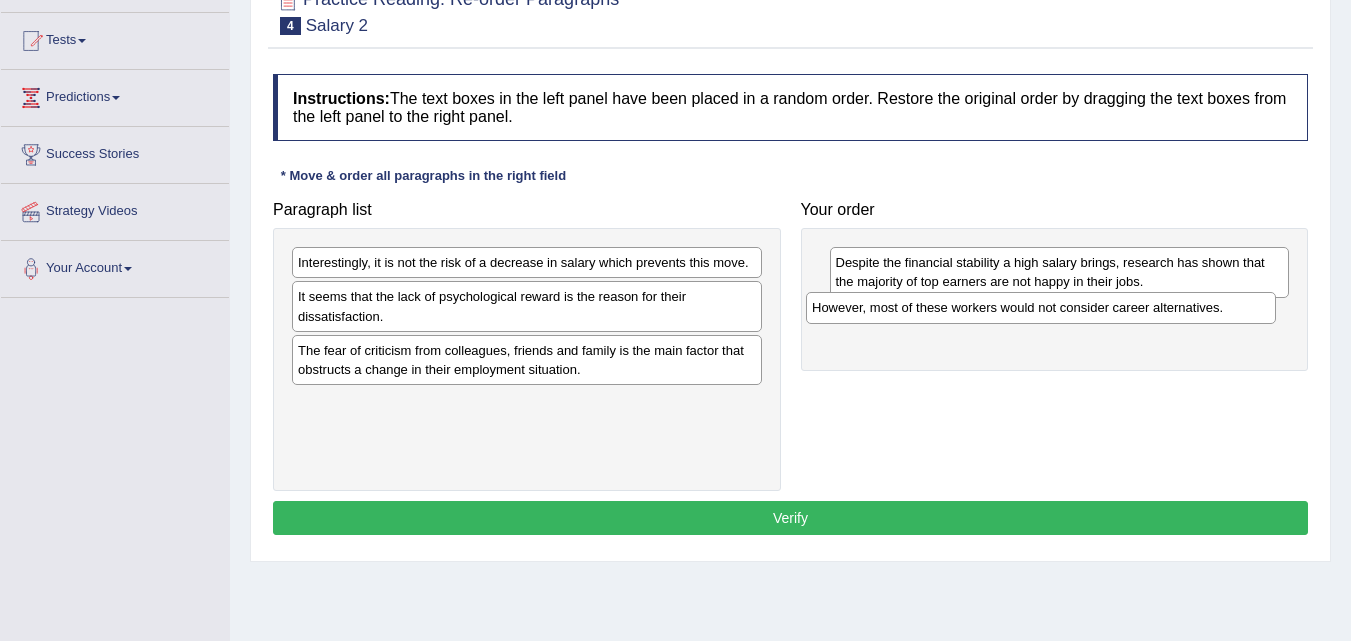 drag, startPoint x: 477, startPoint y: 302, endPoint x: 991, endPoint y: 313, distance: 514.1177 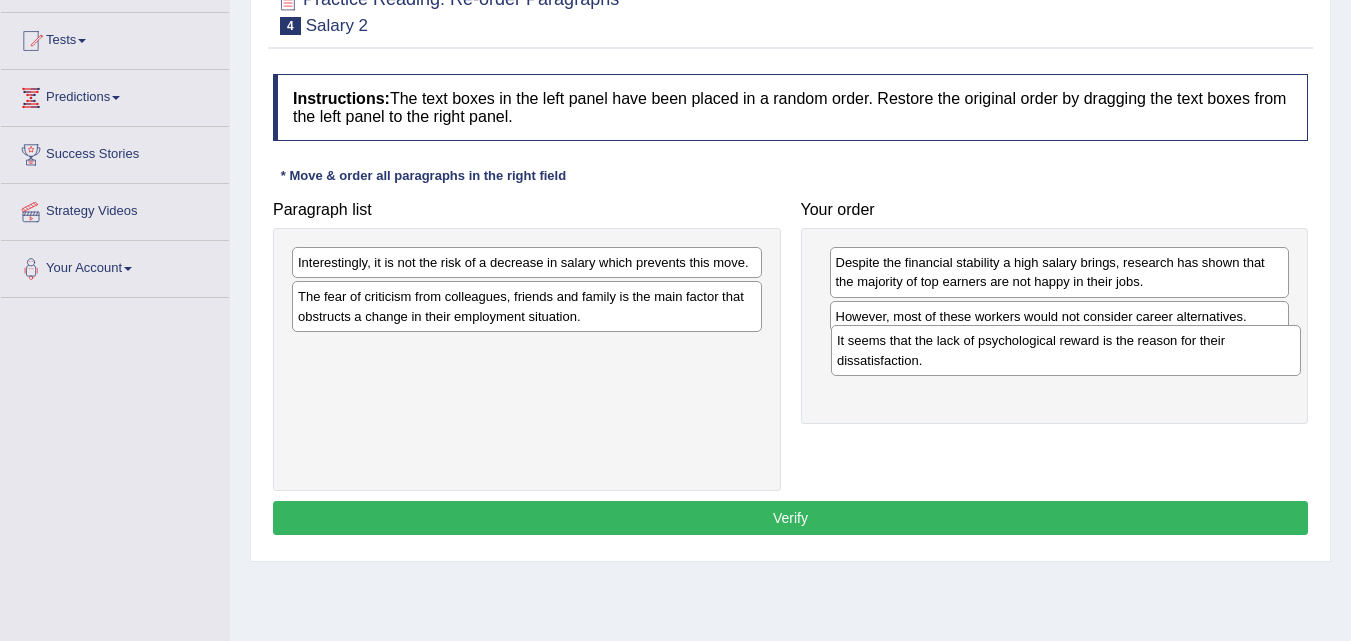 drag, startPoint x: 427, startPoint y: 316, endPoint x: 966, endPoint y: 360, distance: 540.7929 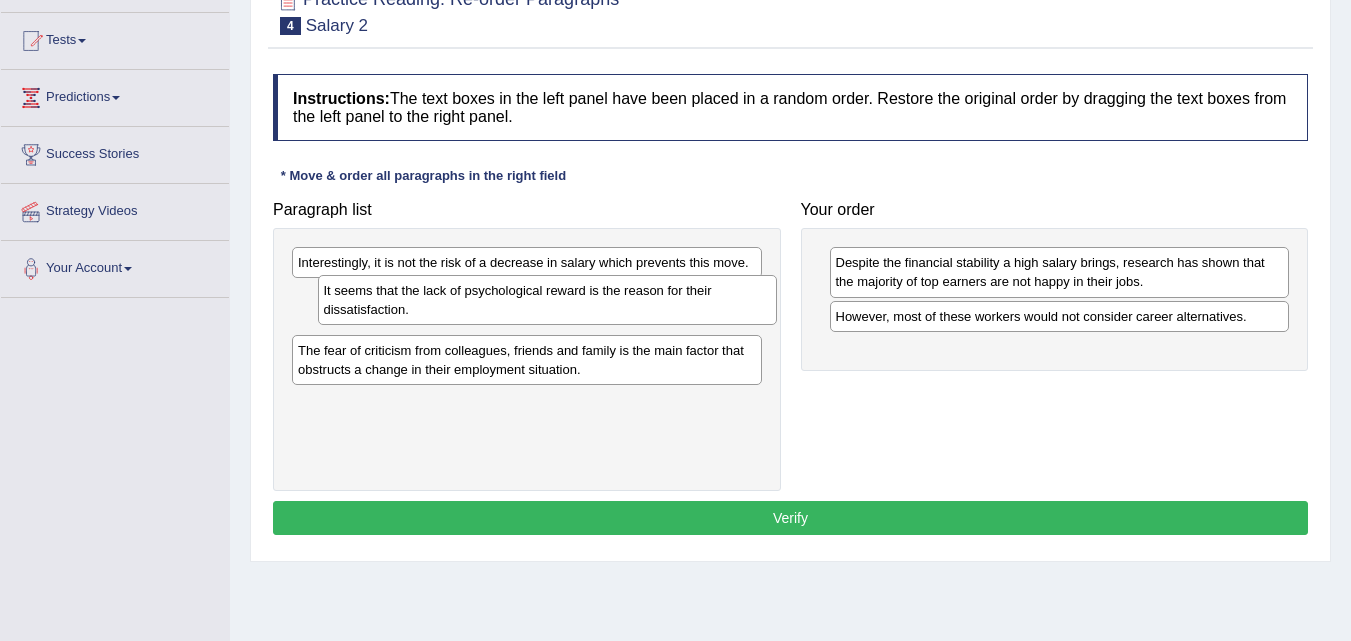 drag, startPoint x: 1067, startPoint y: 365, endPoint x: 543, endPoint y: 306, distance: 527.3111 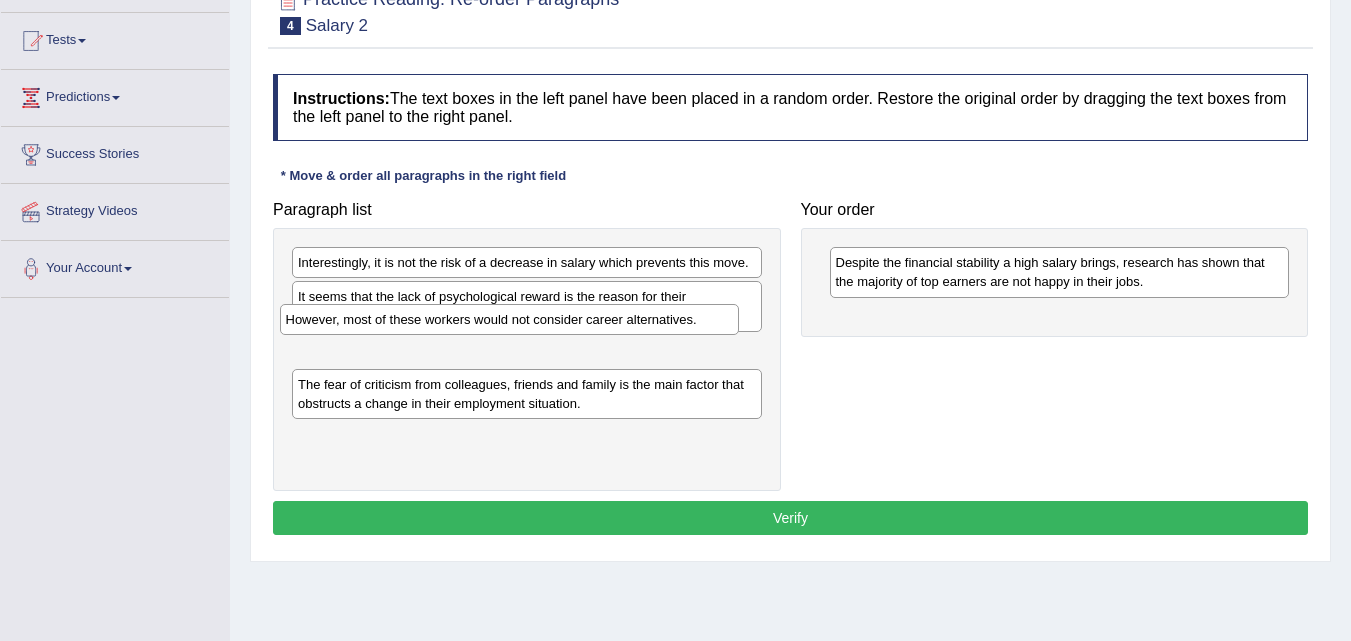 drag, startPoint x: 990, startPoint y: 317, endPoint x: 429, endPoint y: 320, distance: 561.008 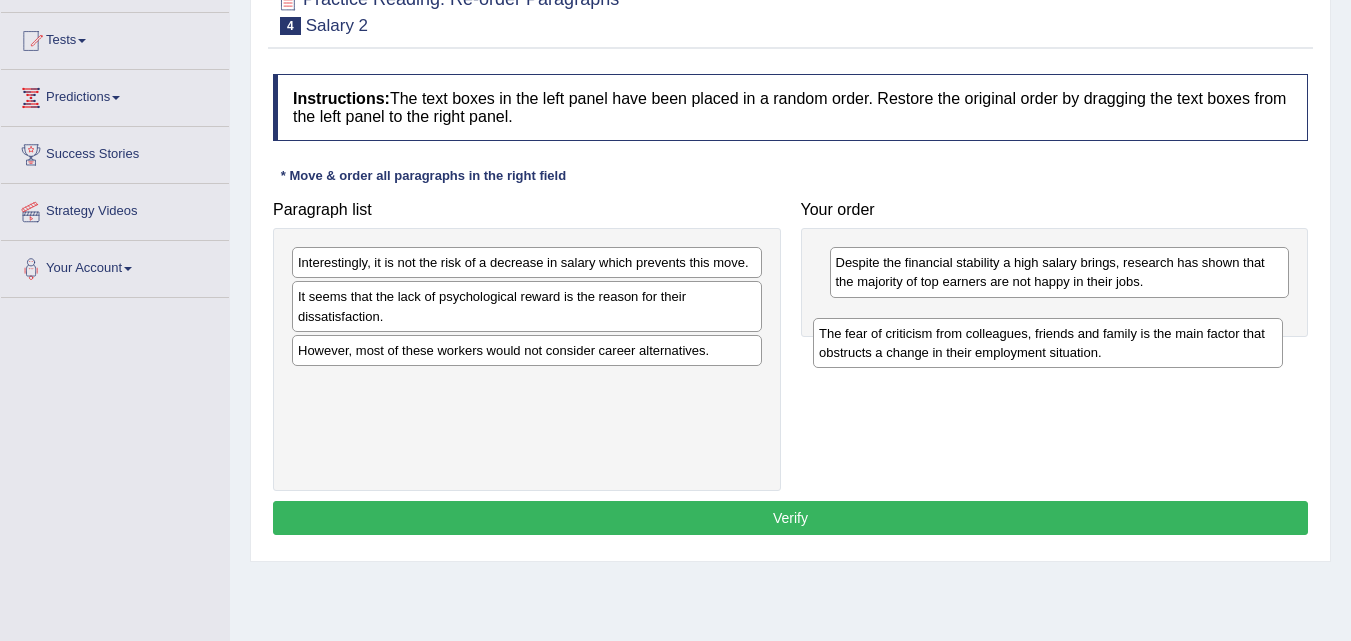 drag, startPoint x: 409, startPoint y: 402, endPoint x: 930, endPoint y: 351, distance: 523.49023 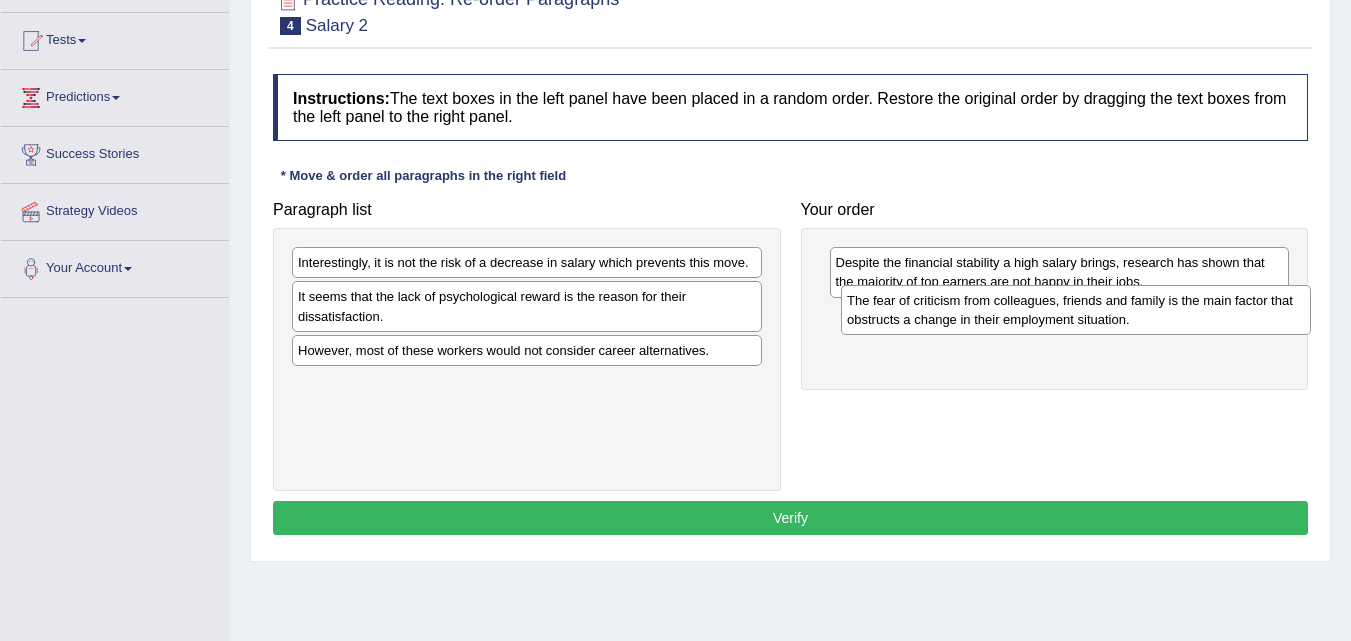 drag, startPoint x: 594, startPoint y: 398, endPoint x: 1142, endPoint y: 314, distance: 554.4006 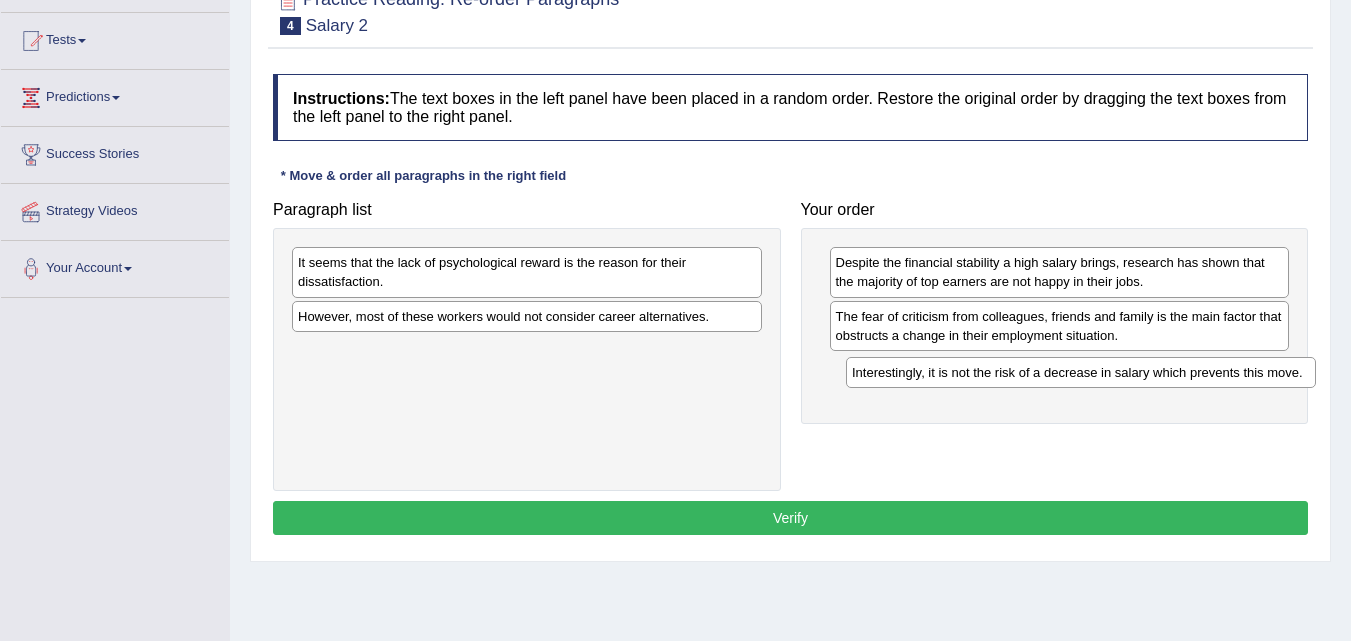 drag, startPoint x: 453, startPoint y: 263, endPoint x: 1002, endPoint y: 372, distance: 559.716 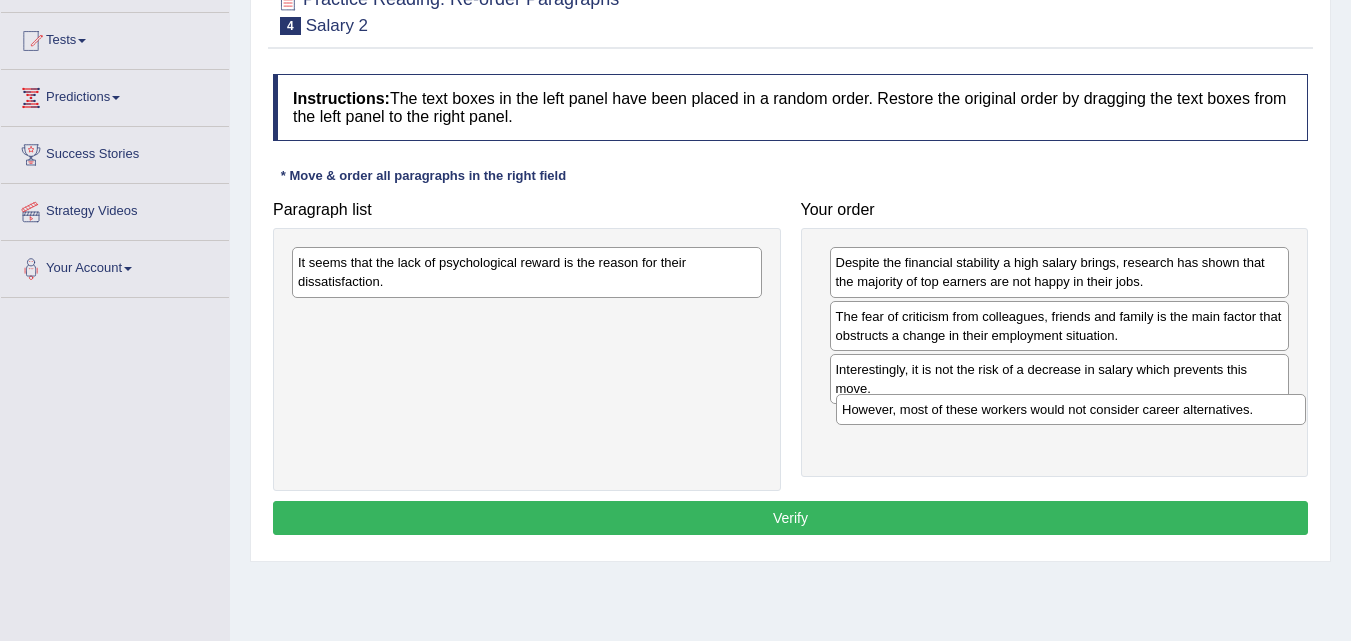 drag, startPoint x: 519, startPoint y: 321, endPoint x: 1063, endPoint y: 414, distance: 551.8922 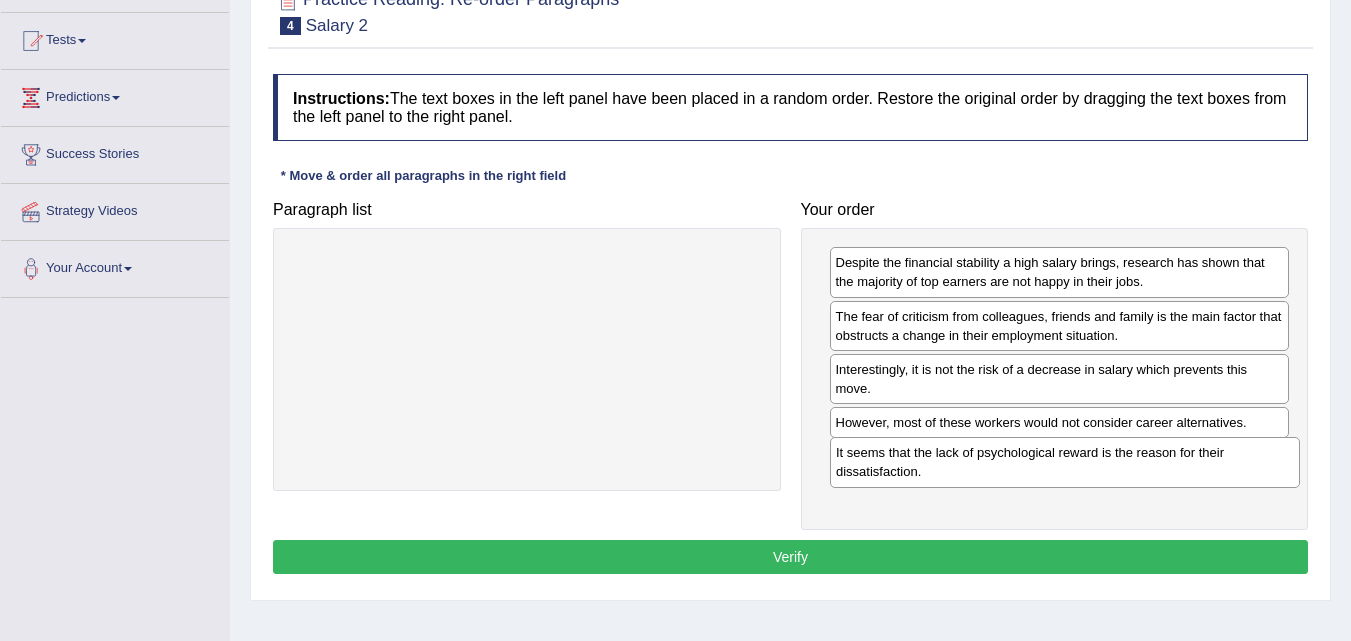 drag, startPoint x: 489, startPoint y: 275, endPoint x: 1027, endPoint y: 465, distance: 570.56464 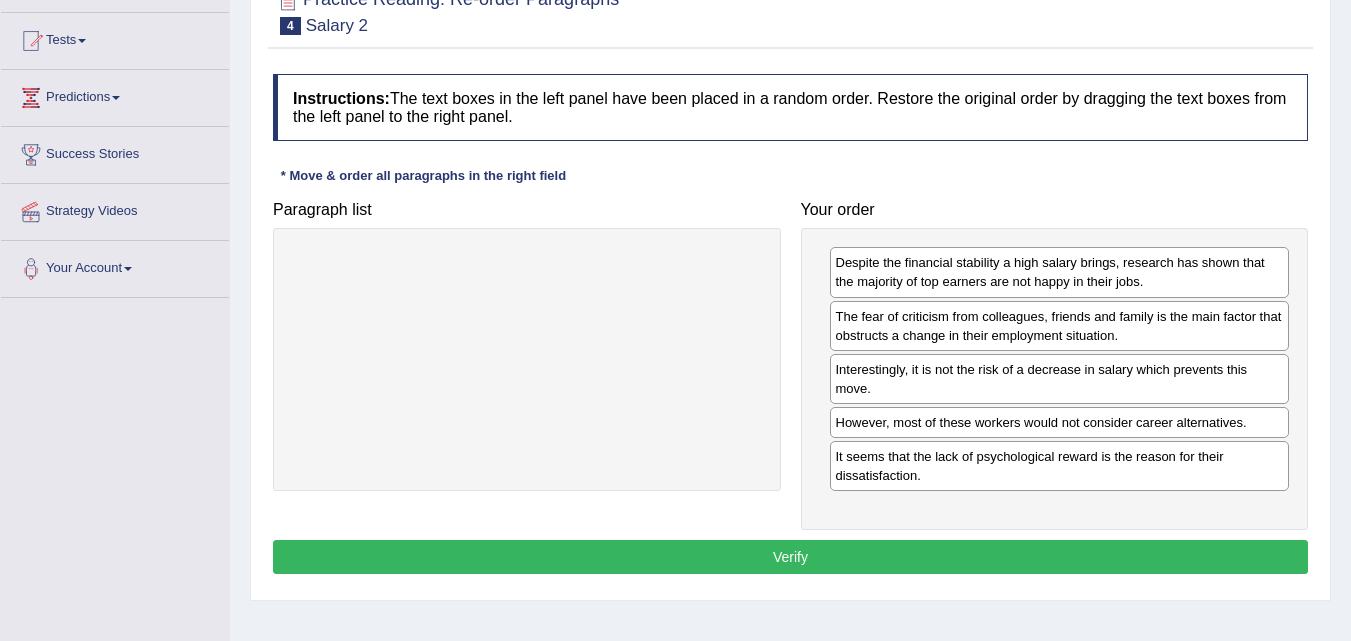 click on "Instructions:  The text boxes in the left panel have been placed in a random order. Restore the original order by dragging the text boxes from the left panel to the right panel.
* Move & order all paragraphs in the right field
Paragraph list
Correct order
Despite the financial stability a high salary brings, research has shown that the majority of top earners are not happy in their jobs. It seems that the lack of psychological reward is the reason for their dissatisfaction. However, most of these workers would not consider career alternatives. Interestingly, it is not the risk of a decrease in salary which prevents this move. The fear of criticism from colleagues, friends and family is the main factor that obstructs a change in their employment situation.
Your order
Despite the financial stability a high salary brings, research has shown that the majority of top earners are not happy in their jobs.
Result:  Explanation:  Verify" at bounding box center [790, 327] 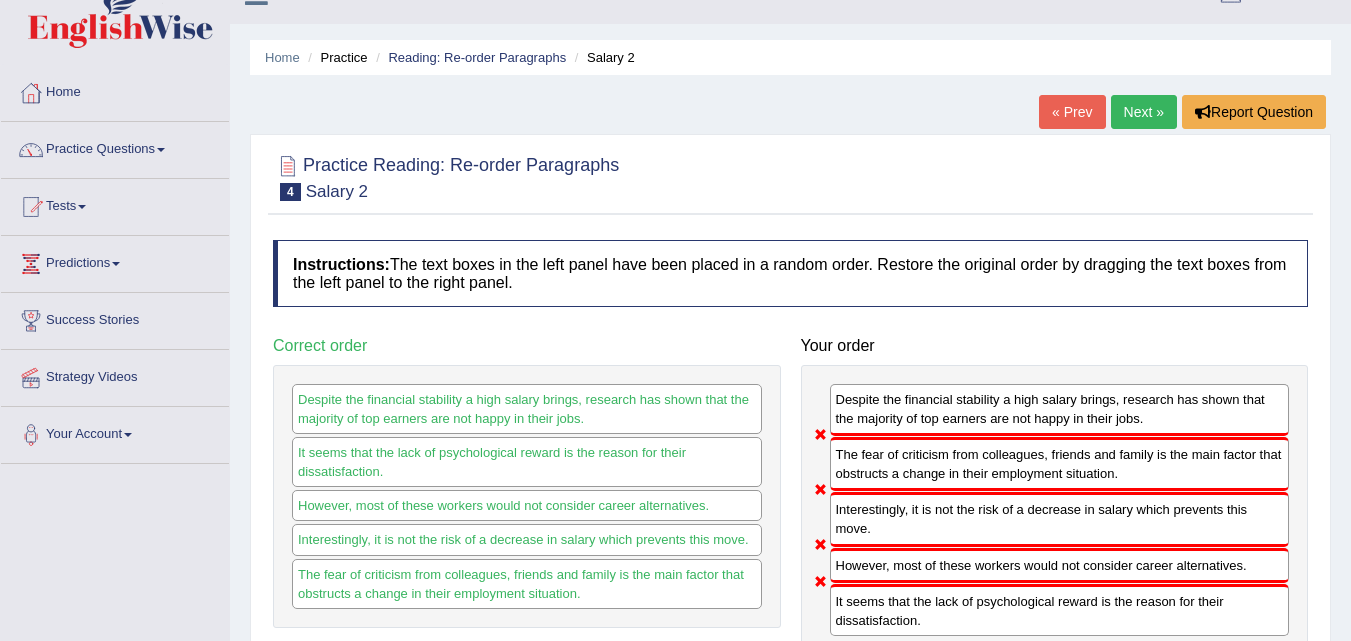 scroll, scrollTop: 0, scrollLeft: 0, axis: both 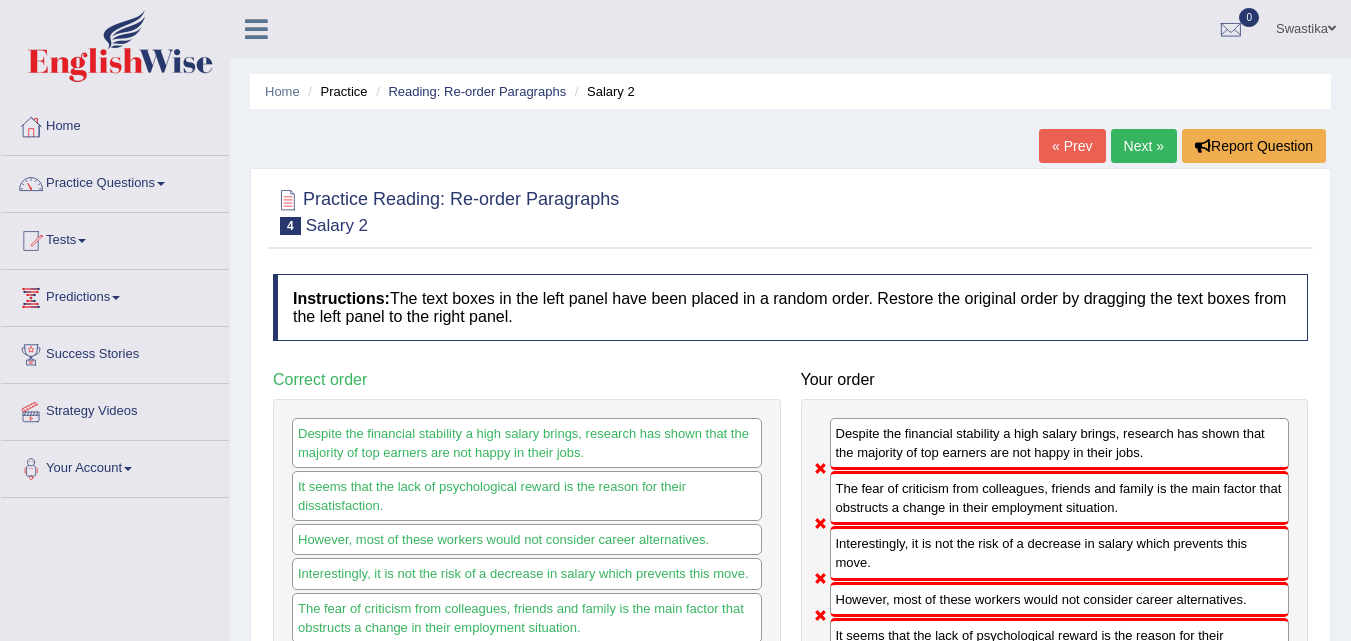 click on "Next »" at bounding box center [1144, 146] 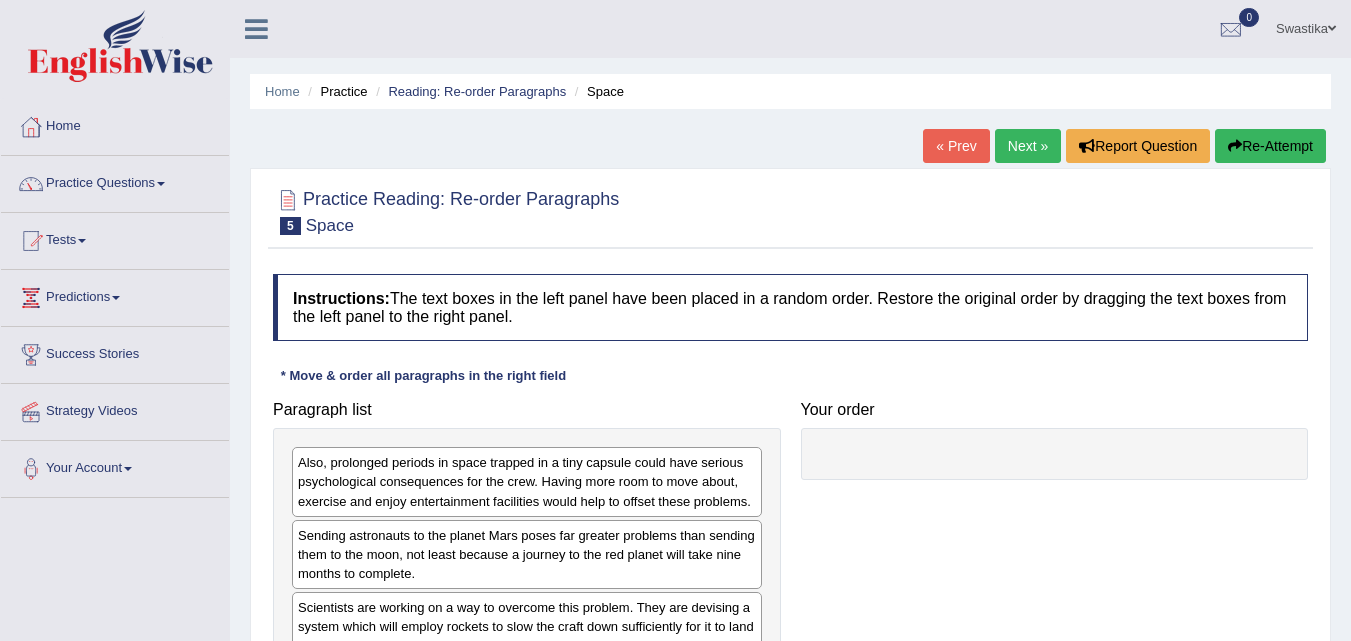 scroll, scrollTop: 200, scrollLeft: 0, axis: vertical 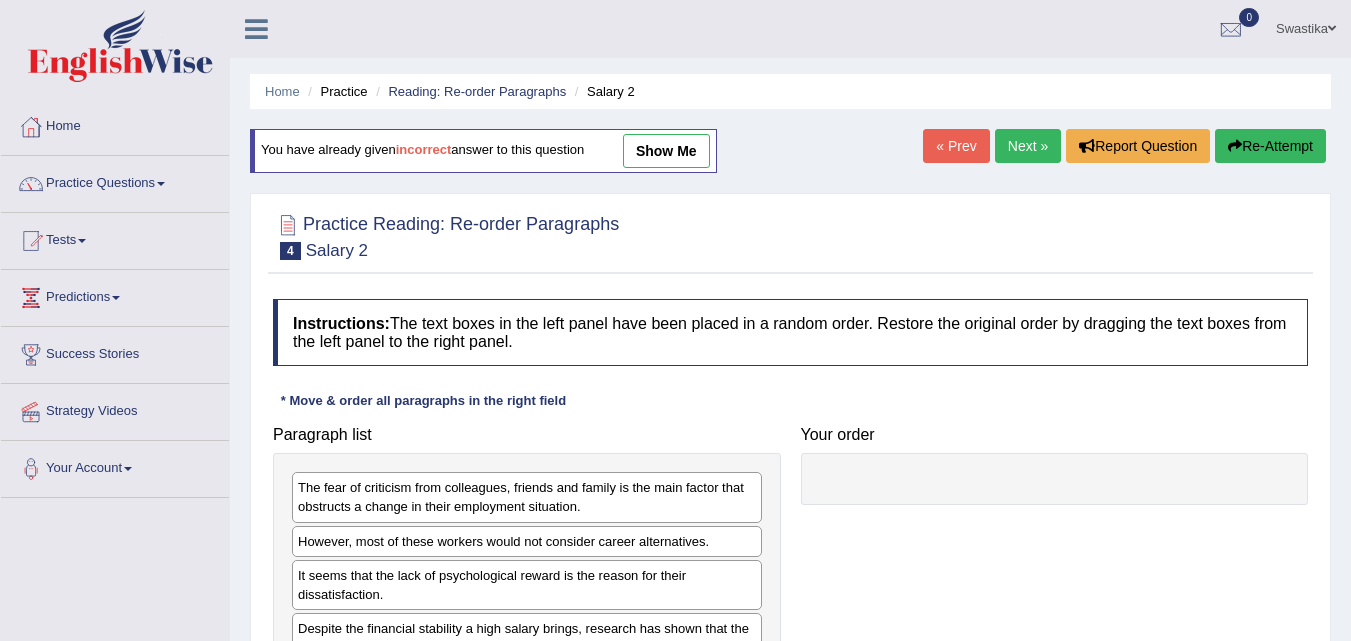 click on "Next »" at bounding box center [1028, 146] 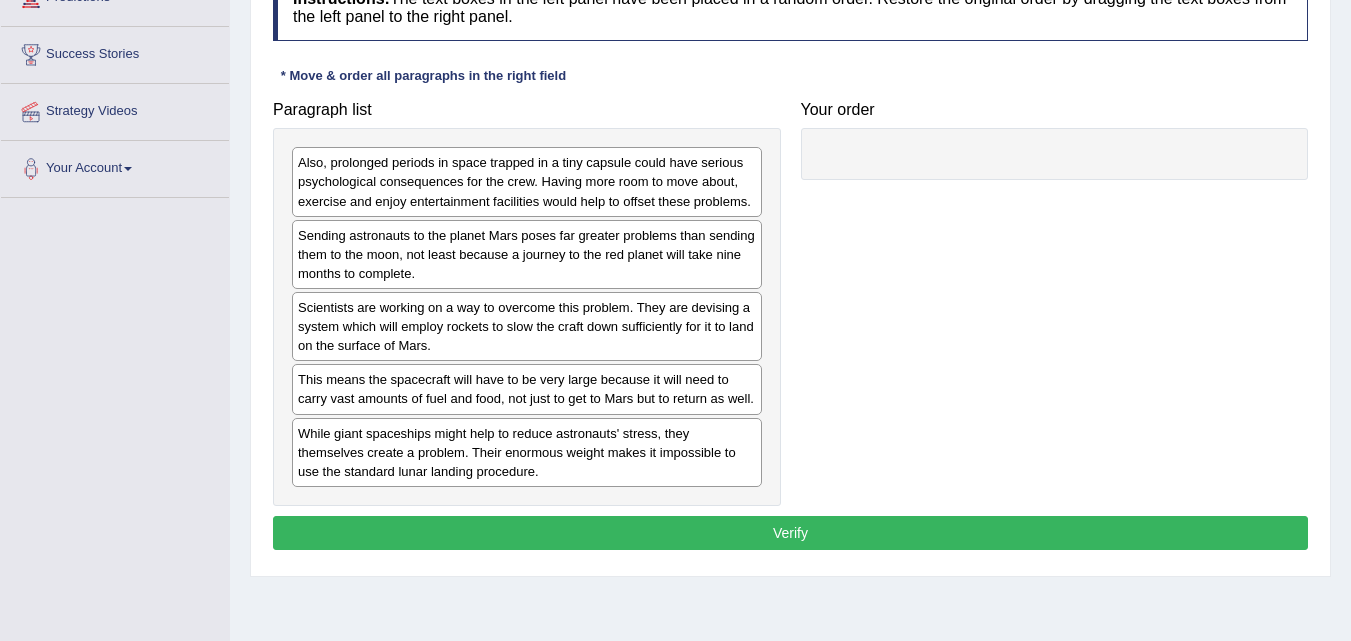 scroll, scrollTop: 300, scrollLeft: 0, axis: vertical 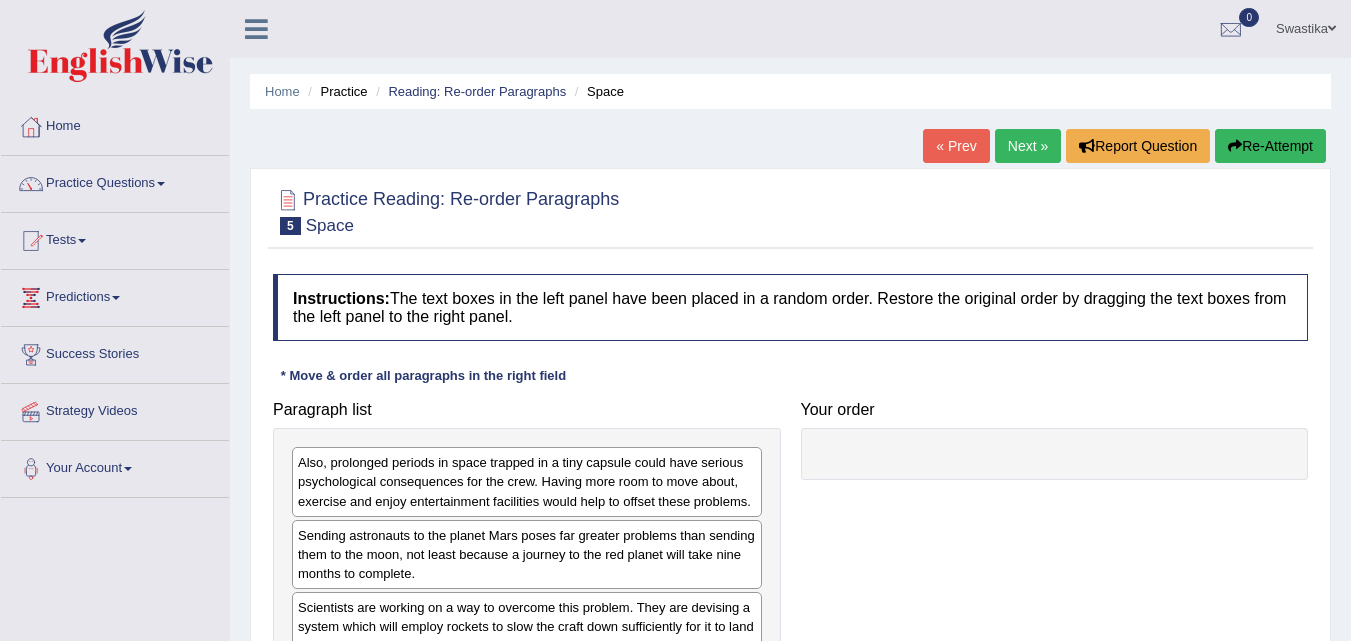click on "Next »" at bounding box center [1028, 146] 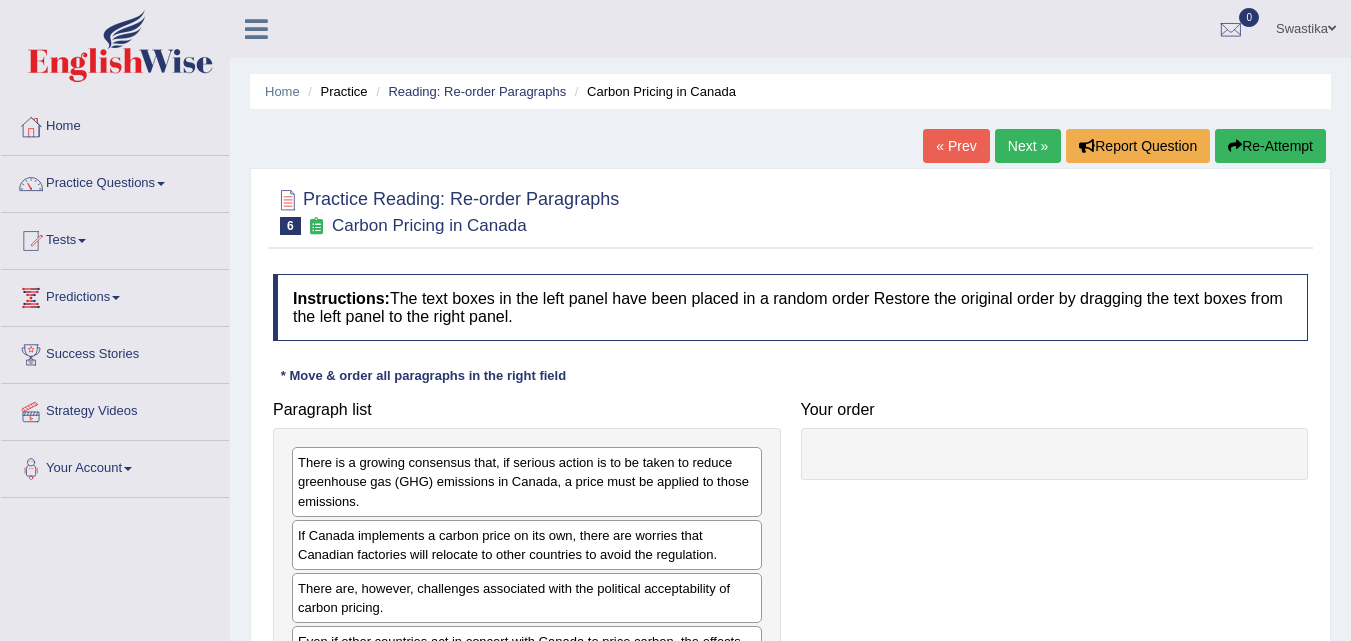 scroll, scrollTop: 0, scrollLeft: 0, axis: both 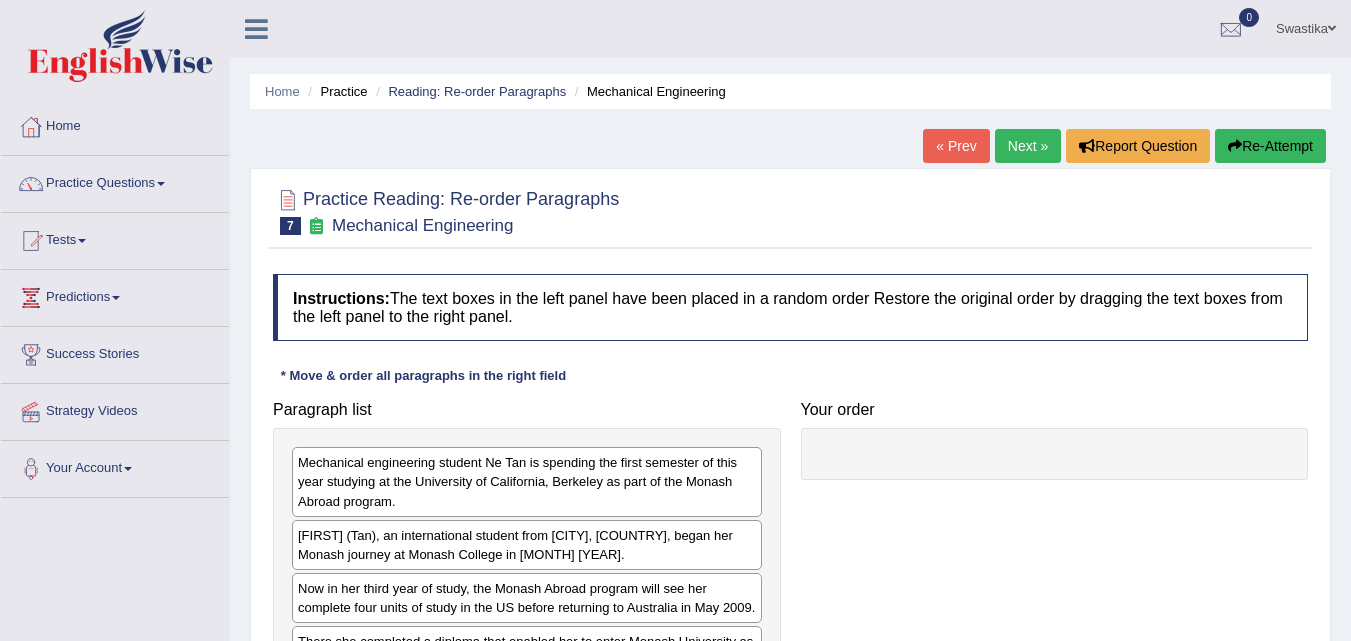 click on "Next »" at bounding box center [1028, 146] 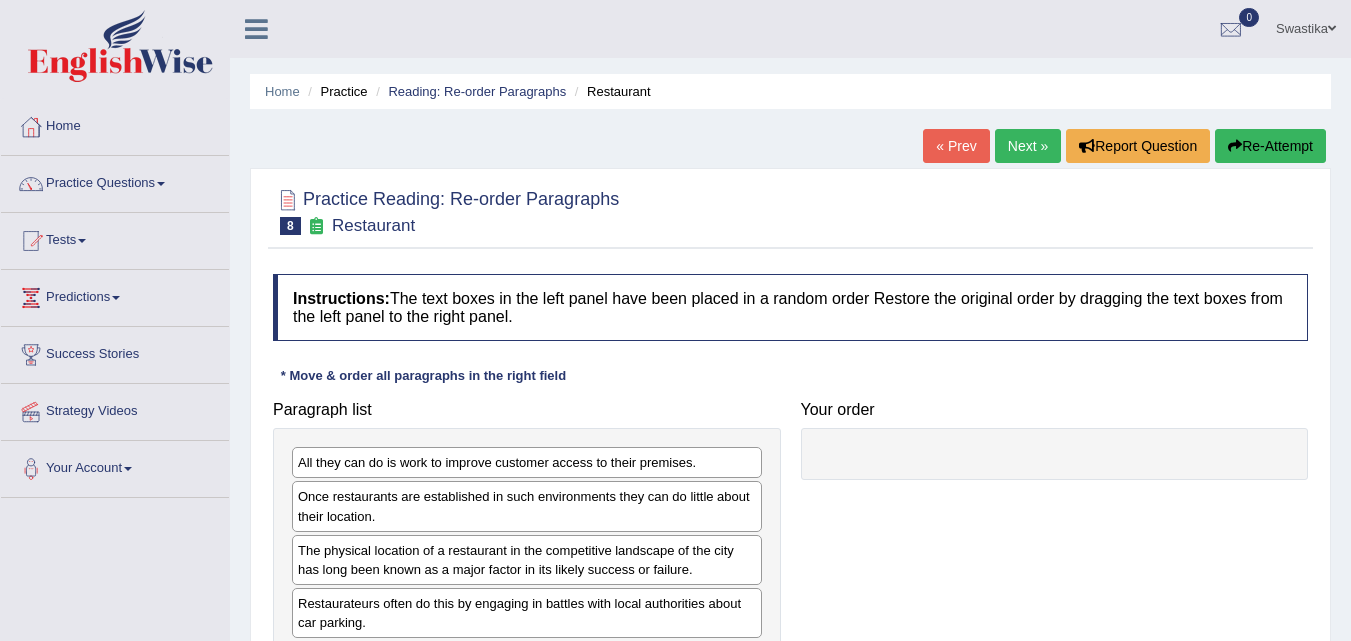 scroll, scrollTop: 300, scrollLeft: 0, axis: vertical 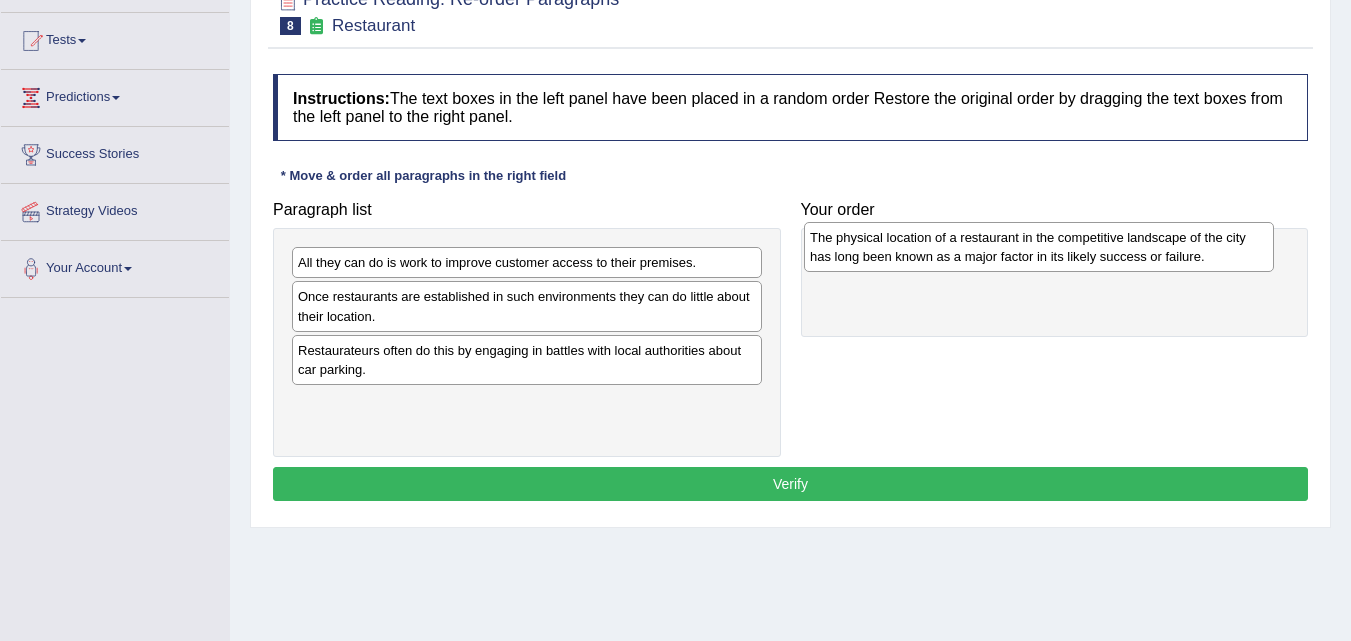 drag, startPoint x: 513, startPoint y: 366, endPoint x: 1025, endPoint y: 253, distance: 524.3215 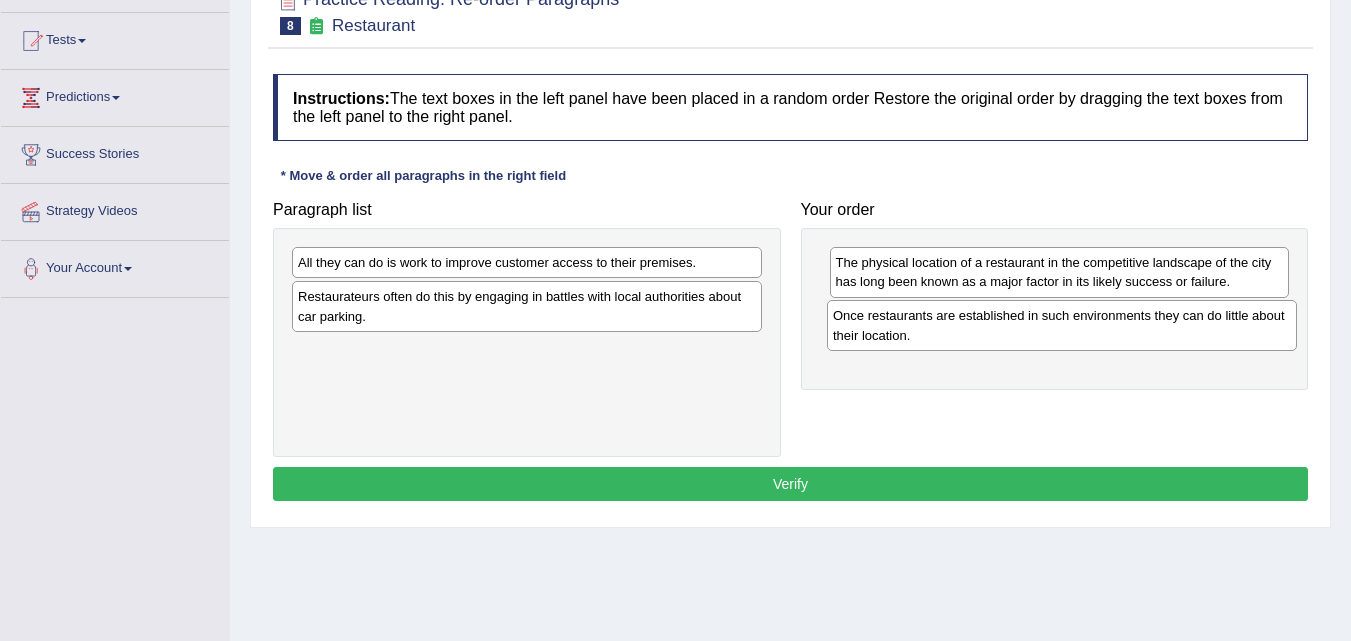 drag, startPoint x: 539, startPoint y: 311, endPoint x: 1074, endPoint y: 330, distance: 535.3373 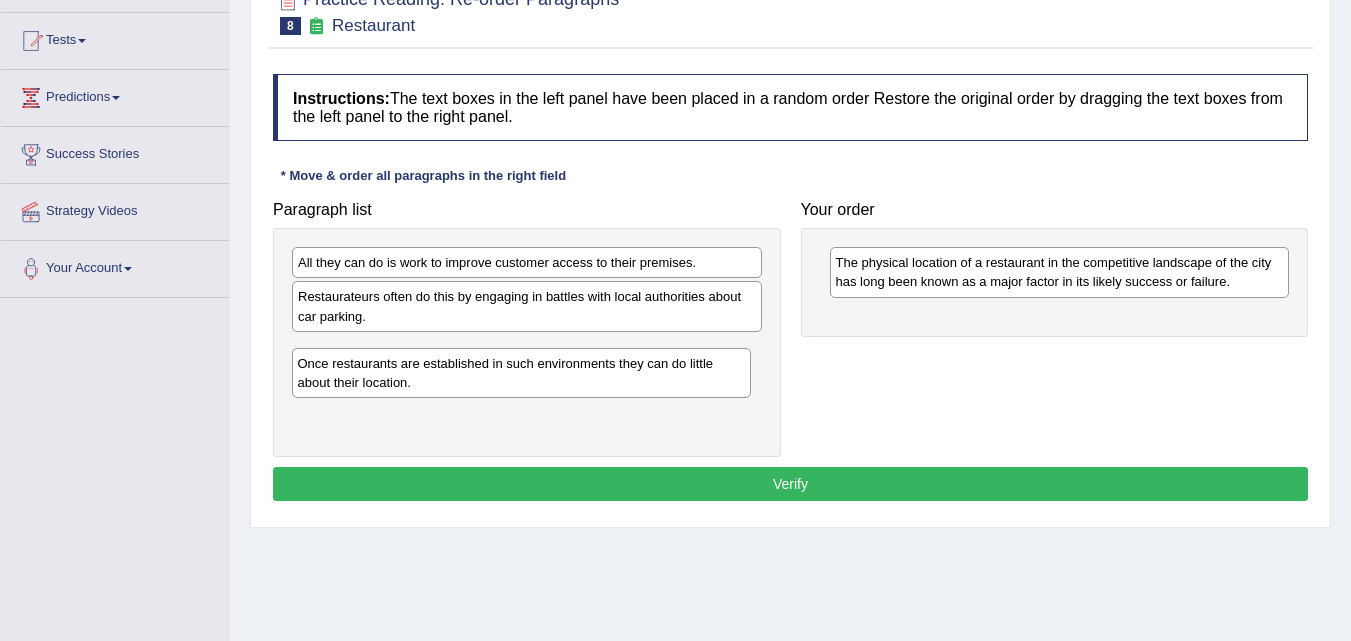 drag, startPoint x: 1019, startPoint y: 332, endPoint x: 481, endPoint y: 379, distance: 540.0491 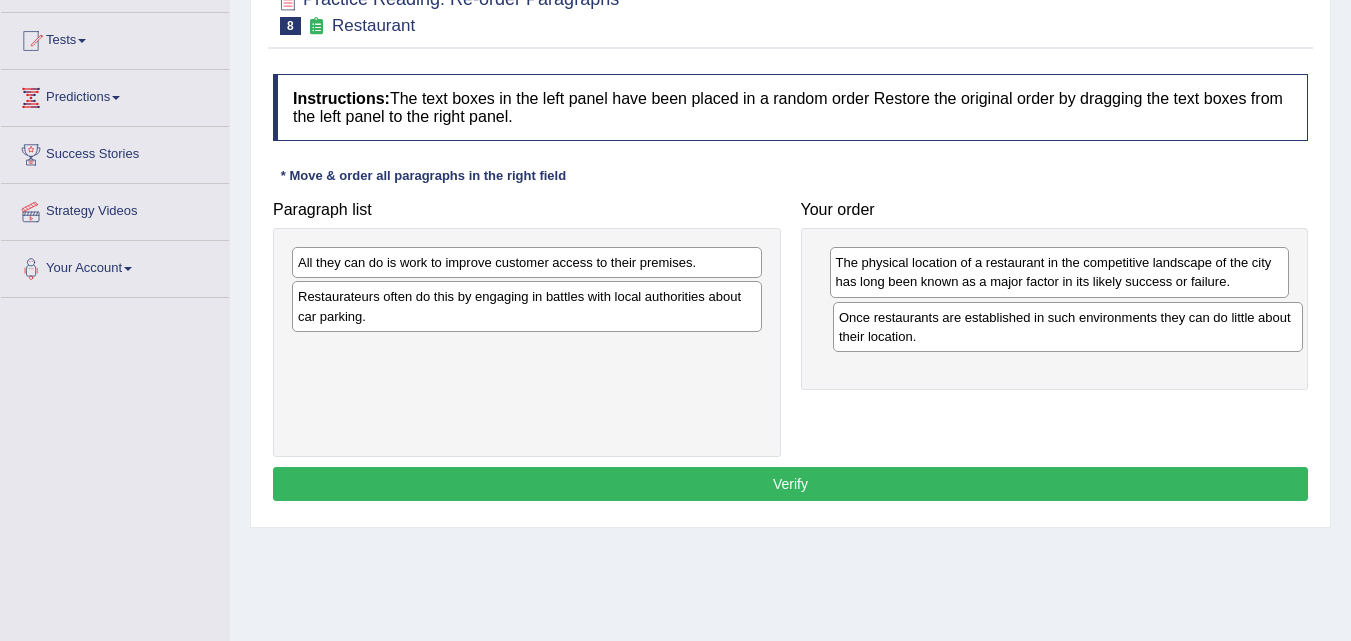 drag, startPoint x: 426, startPoint y: 365, endPoint x: 967, endPoint y: 332, distance: 542.00555 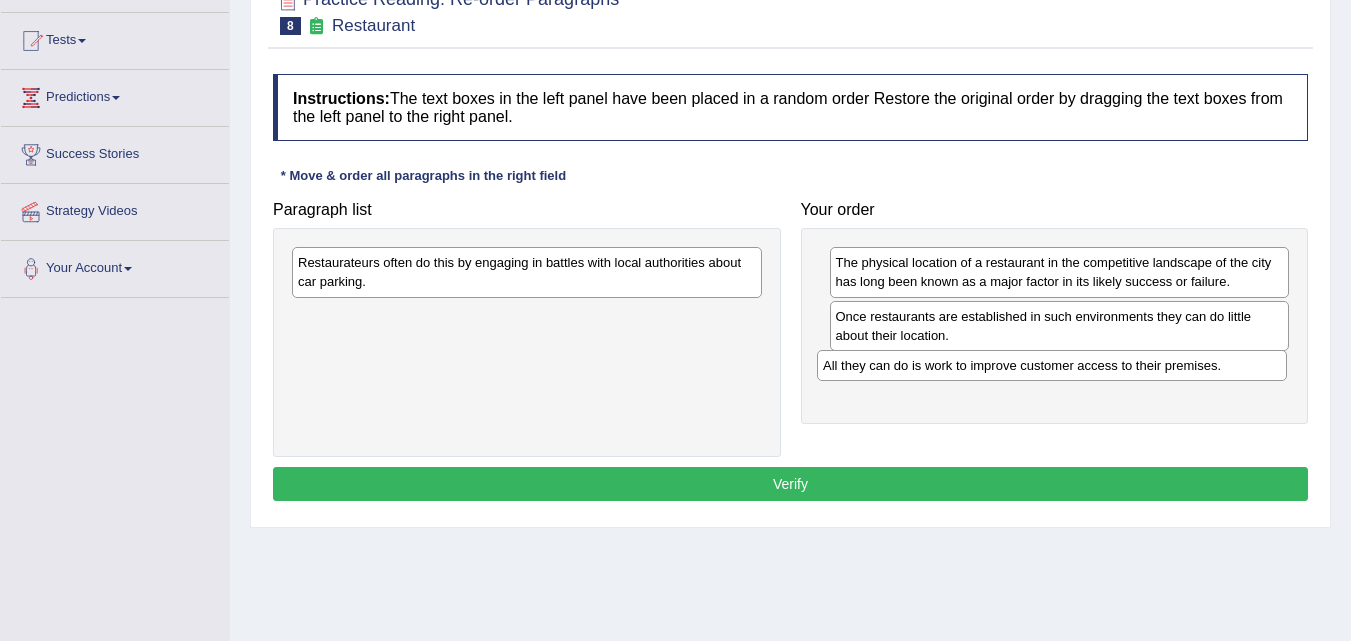 drag, startPoint x: 566, startPoint y: 266, endPoint x: 1091, endPoint y: 369, distance: 535.0084 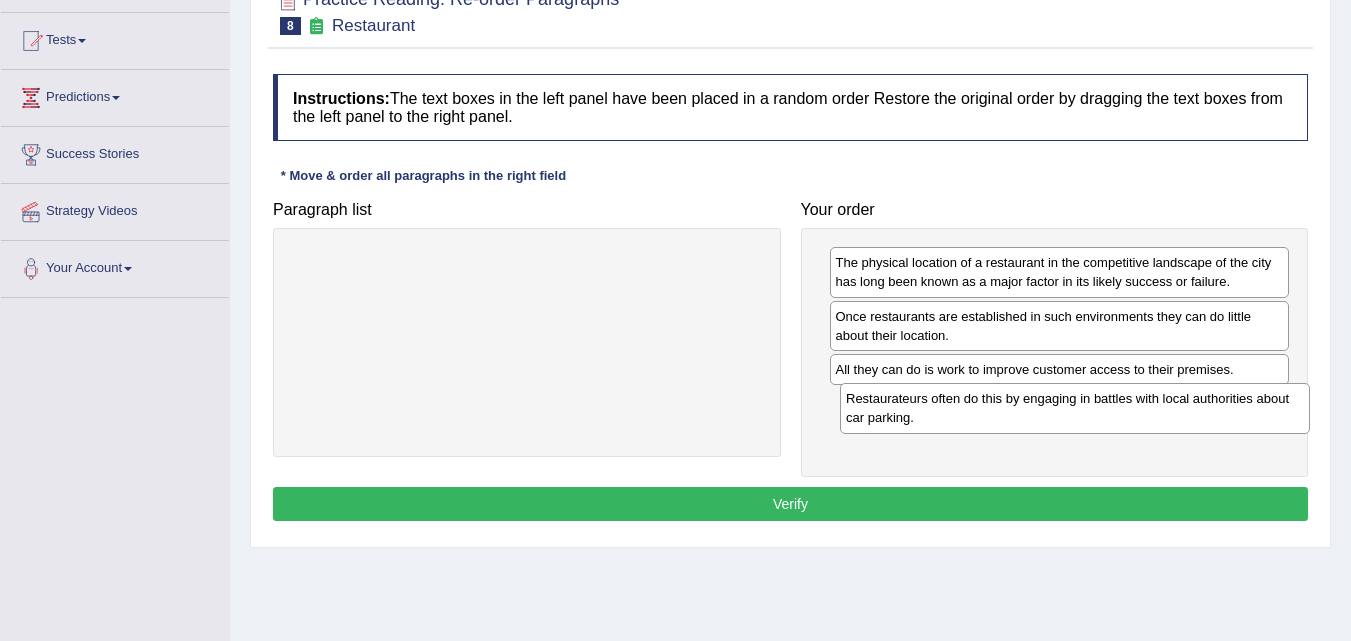 drag, startPoint x: 437, startPoint y: 280, endPoint x: 985, endPoint y: 416, distance: 564.6238 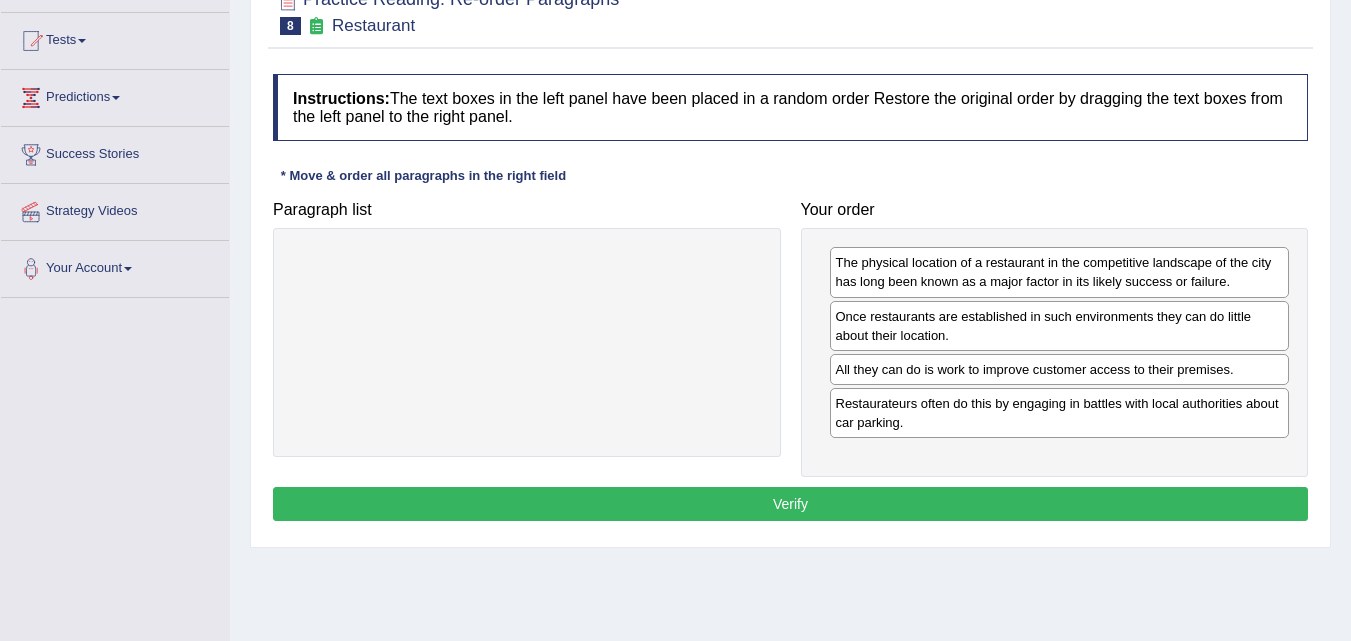 click on "Verify" at bounding box center (790, 504) 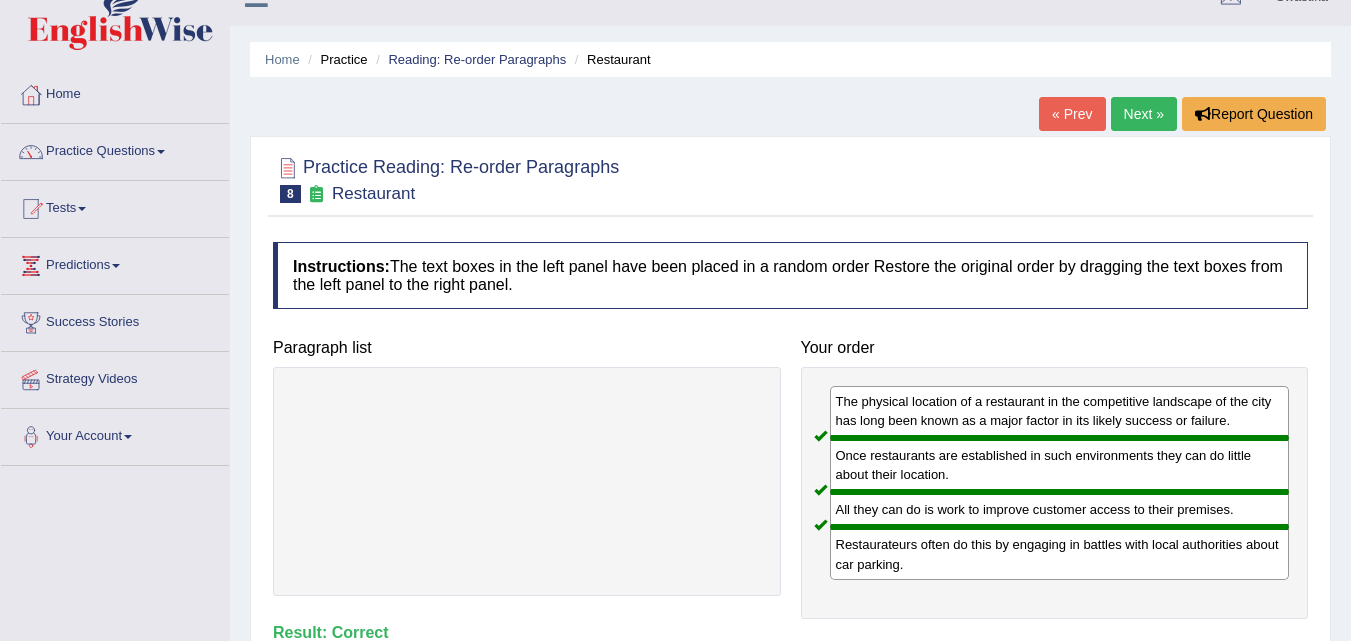 scroll, scrollTop: 0, scrollLeft: 0, axis: both 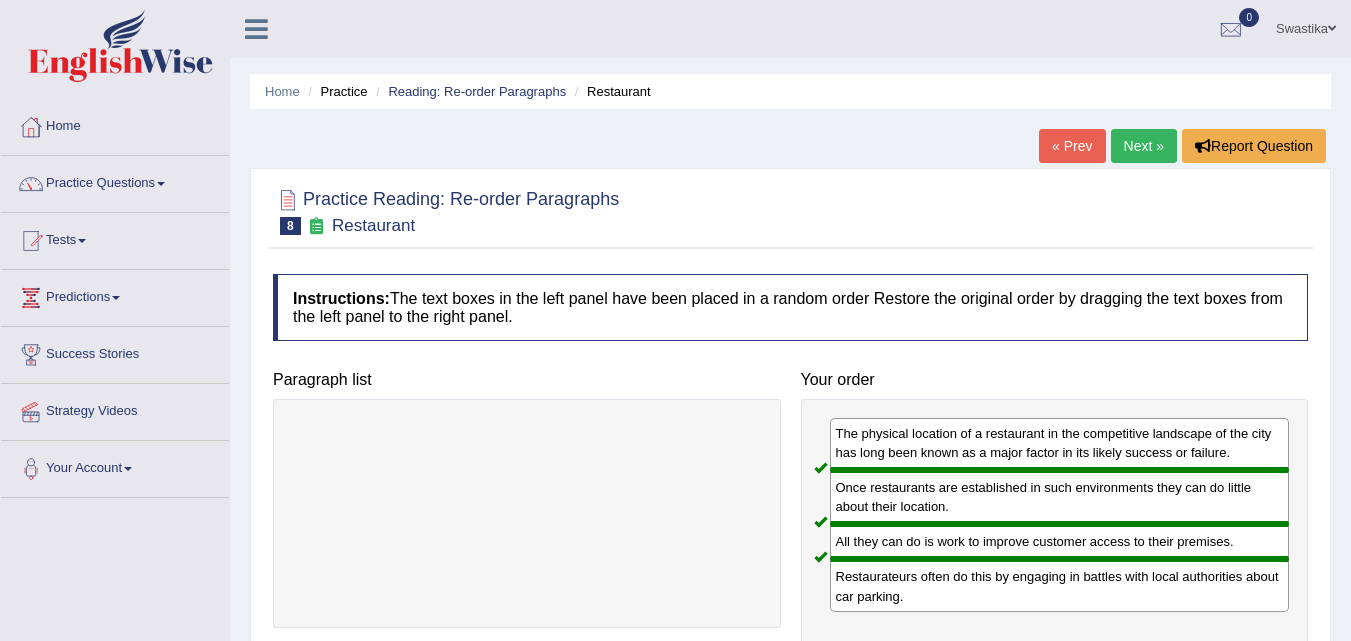 click on "Next »" at bounding box center (1144, 146) 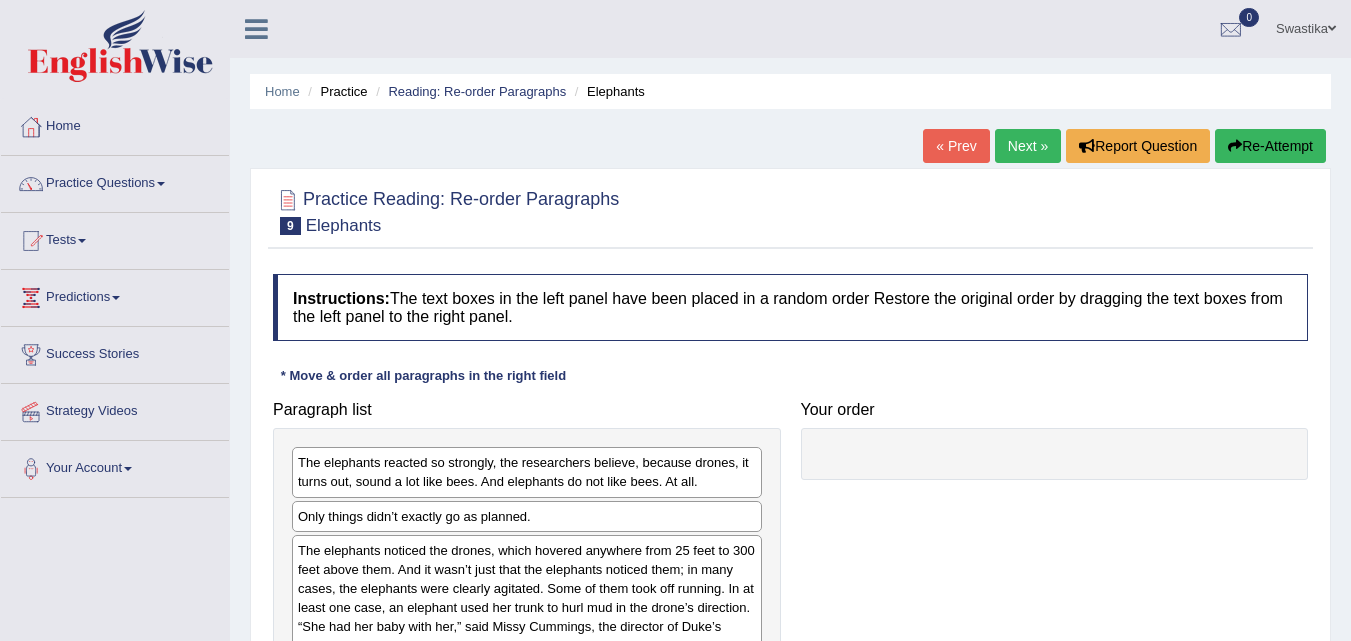 scroll, scrollTop: 300, scrollLeft: 0, axis: vertical 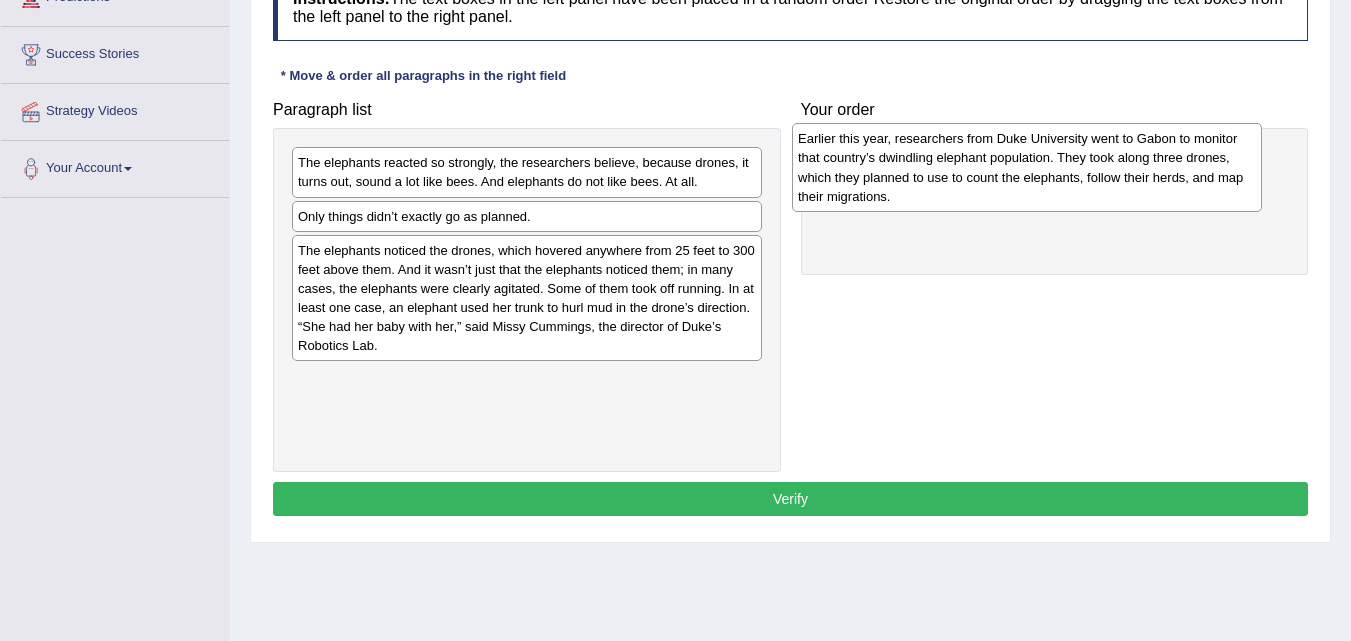 drag, startPoint x: 473, startPoint y: 417, endPoint x: 973, endPoint y: 176, distance: 555.0505 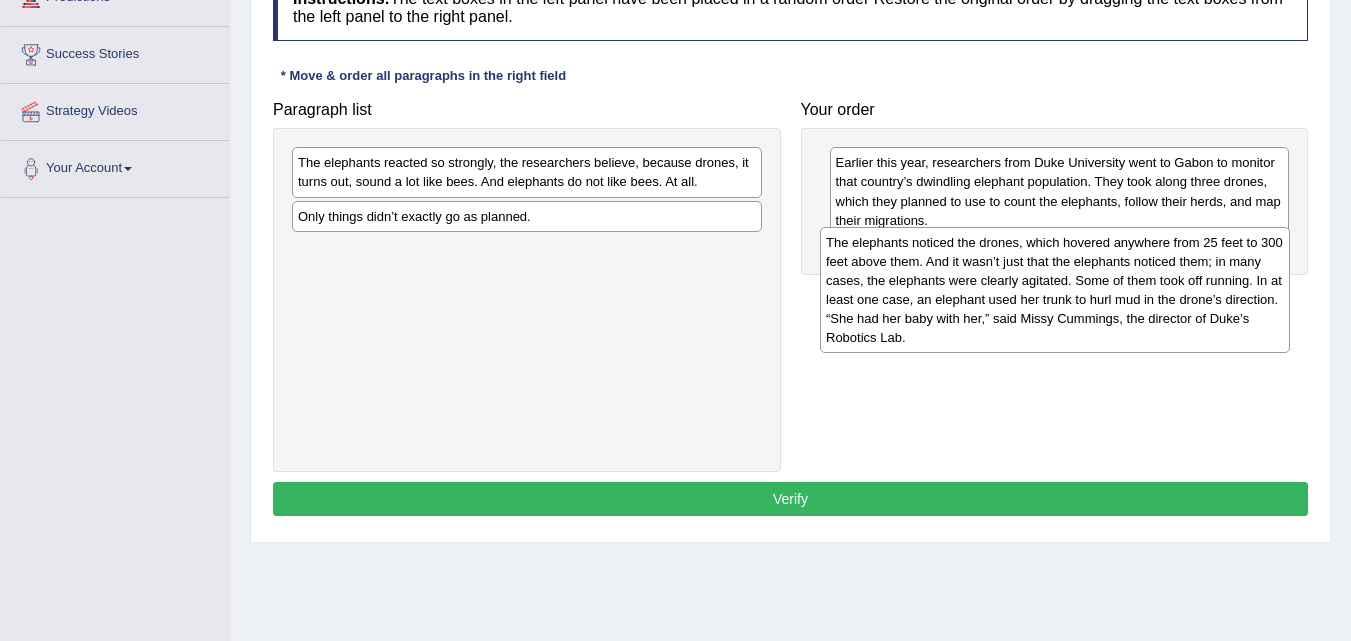 drag, startPoint x: 491, startPoint y: 342, endPoint x: 1019, endPoint y: 334, distance: 528.0606 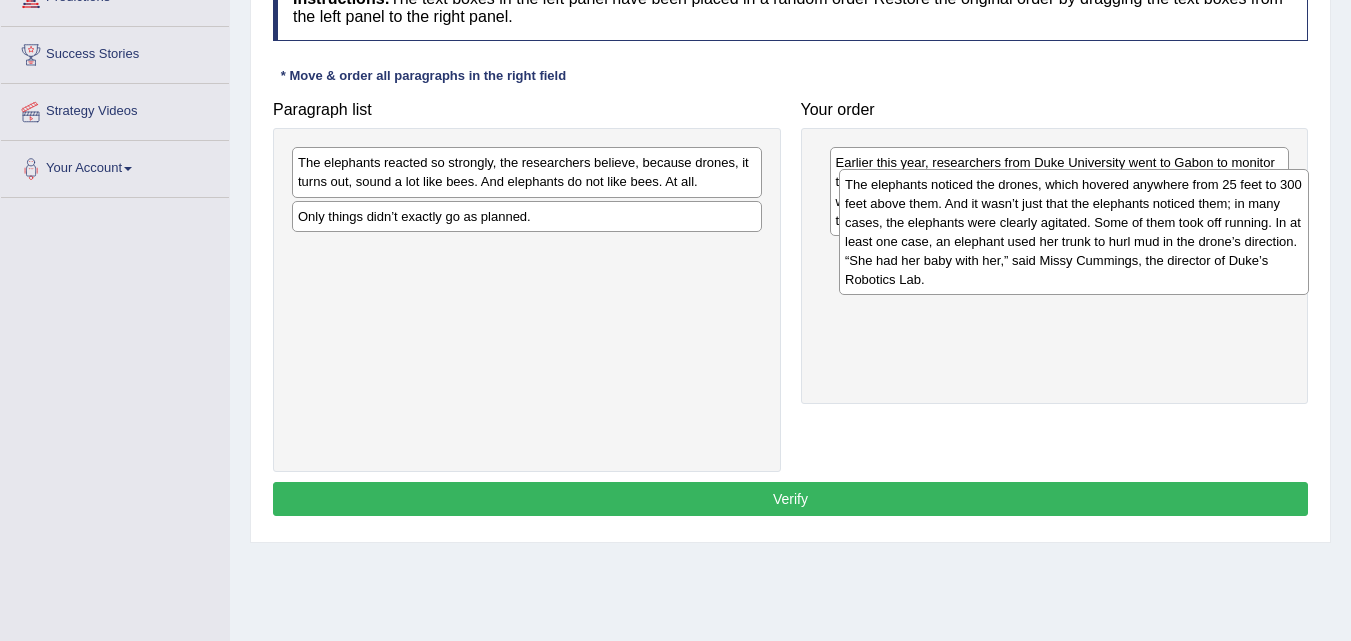 drag, startPoint x: 564, startPoint y: 314, endPoint x: 1111, endPoint y: 248, distance: 550.96735 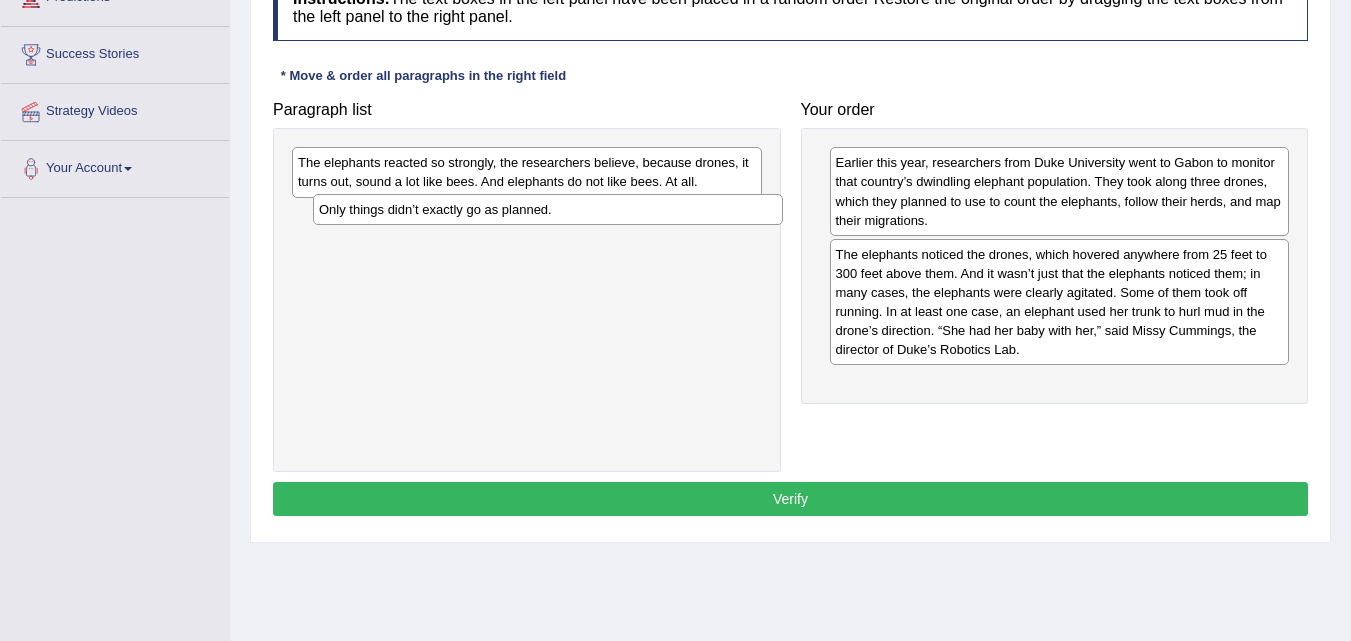 drag, startPoint x: 388, startPoint y: 217, endPoint x: 409, endPoint y: 210, distance: 22.135944 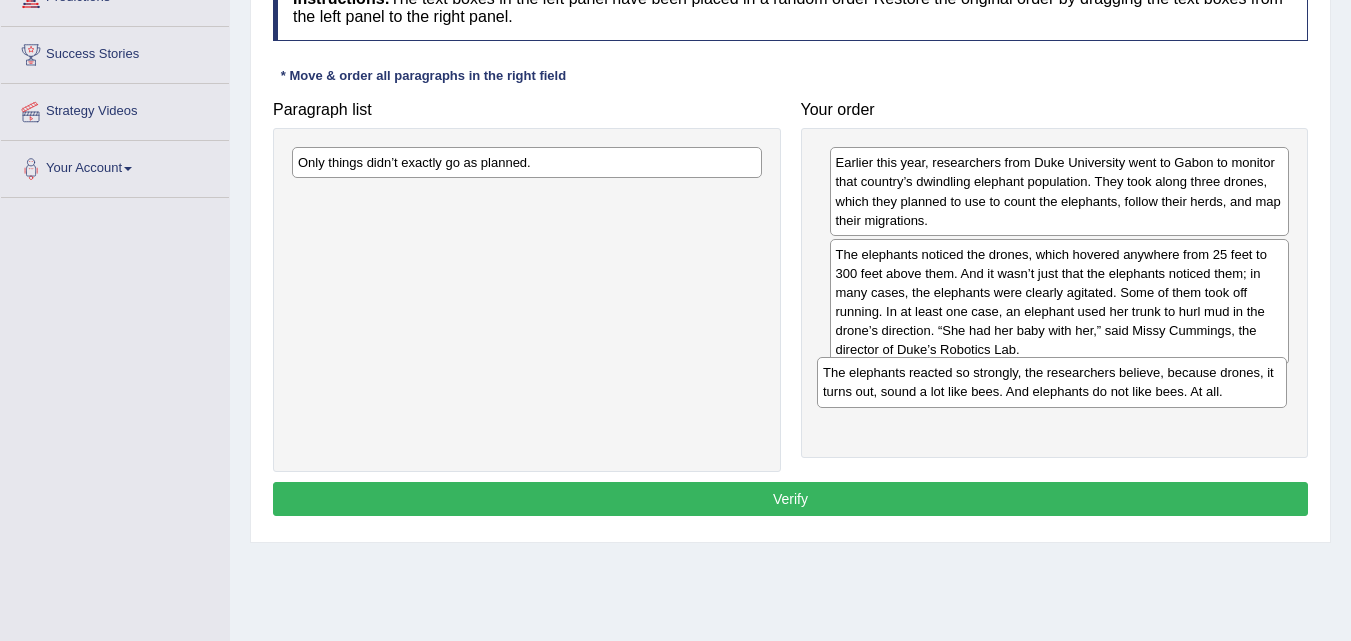 drag, startPoint x: 440, startPoint y: 169, endPoint x: 965, endPoint y: 379, distance: 565.4423 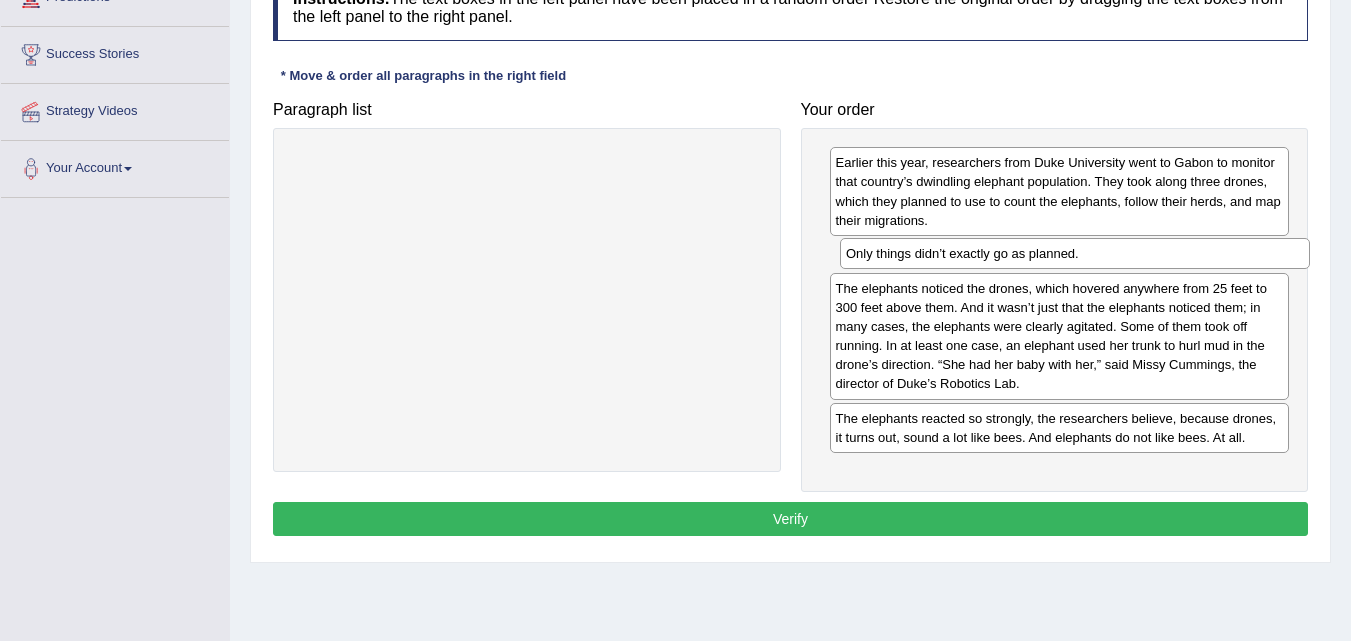 drag, startPoint x: 457, startPoint y: 164, endPoint x: 1004, endPoint y: 255, distance: 554.5178 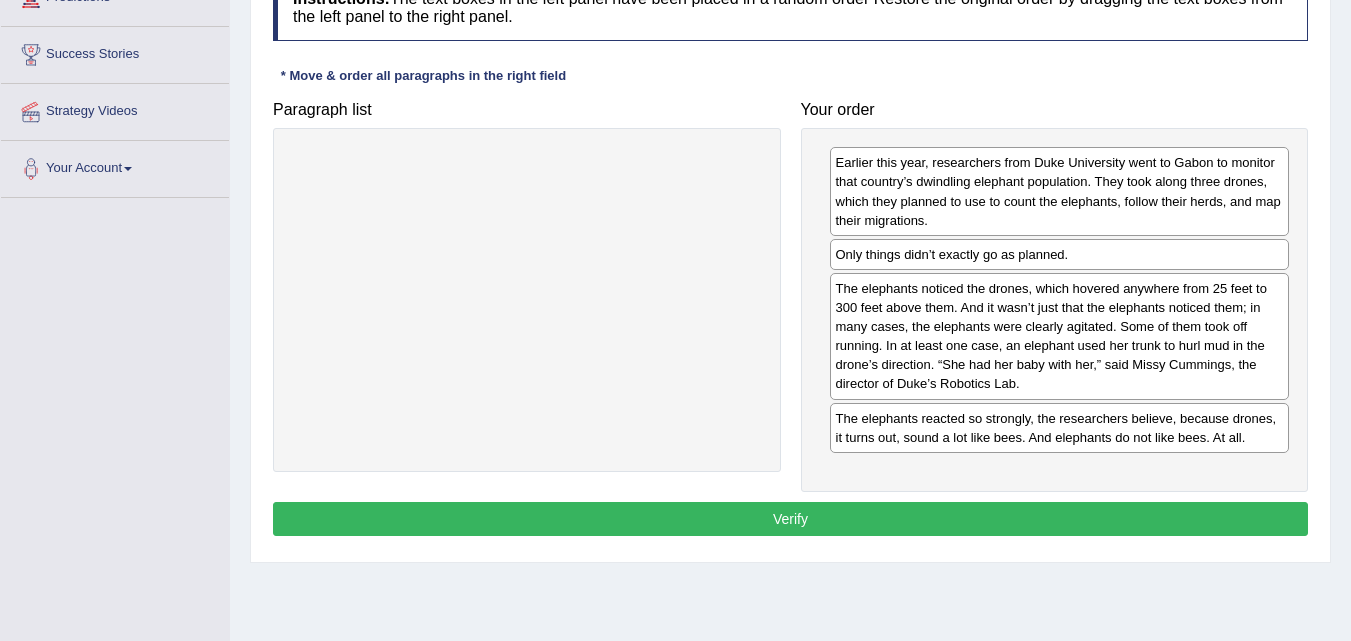 click on "Verify" at bounding box center (790, 519) 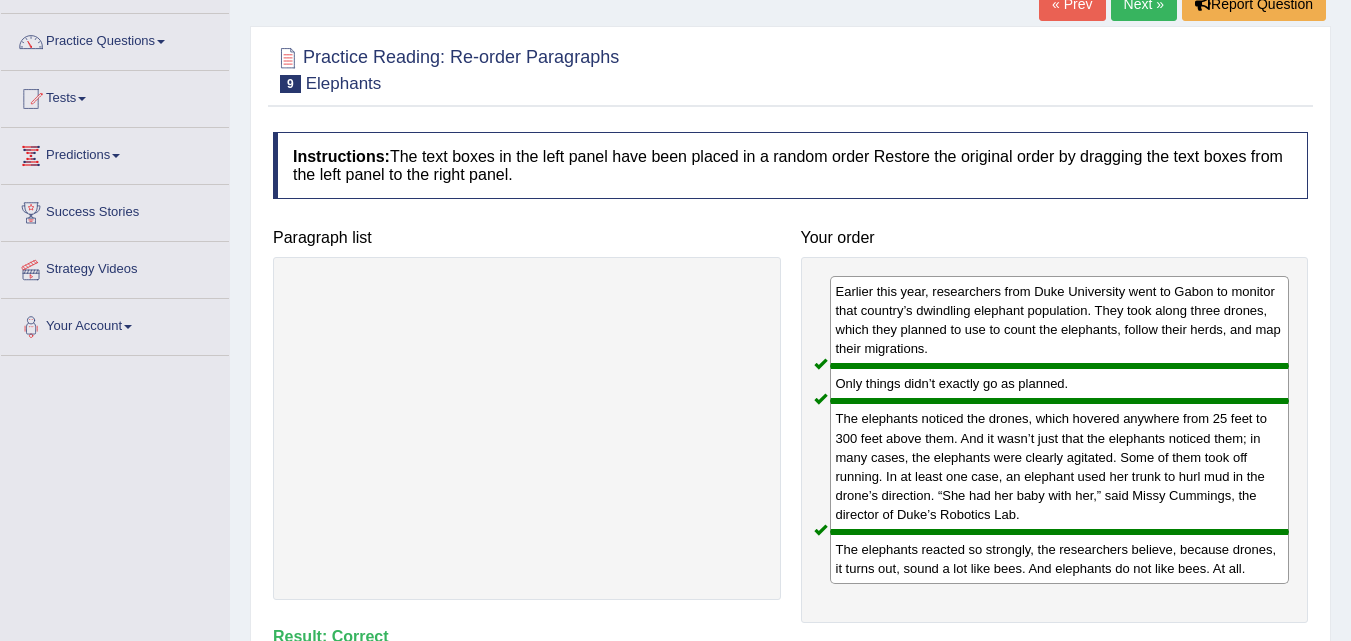 scroll, scrollTop: 0, scrollLeft: 0, axis: both 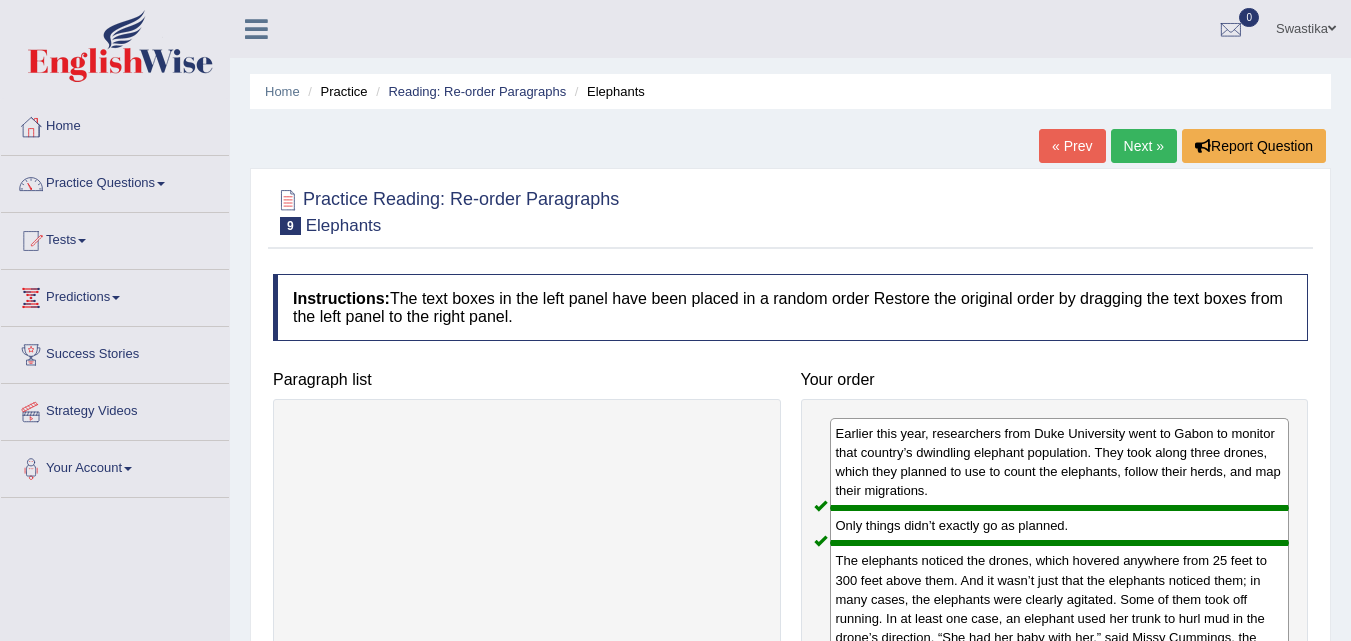 click on "Next »" at bounding box center [1144, 146] 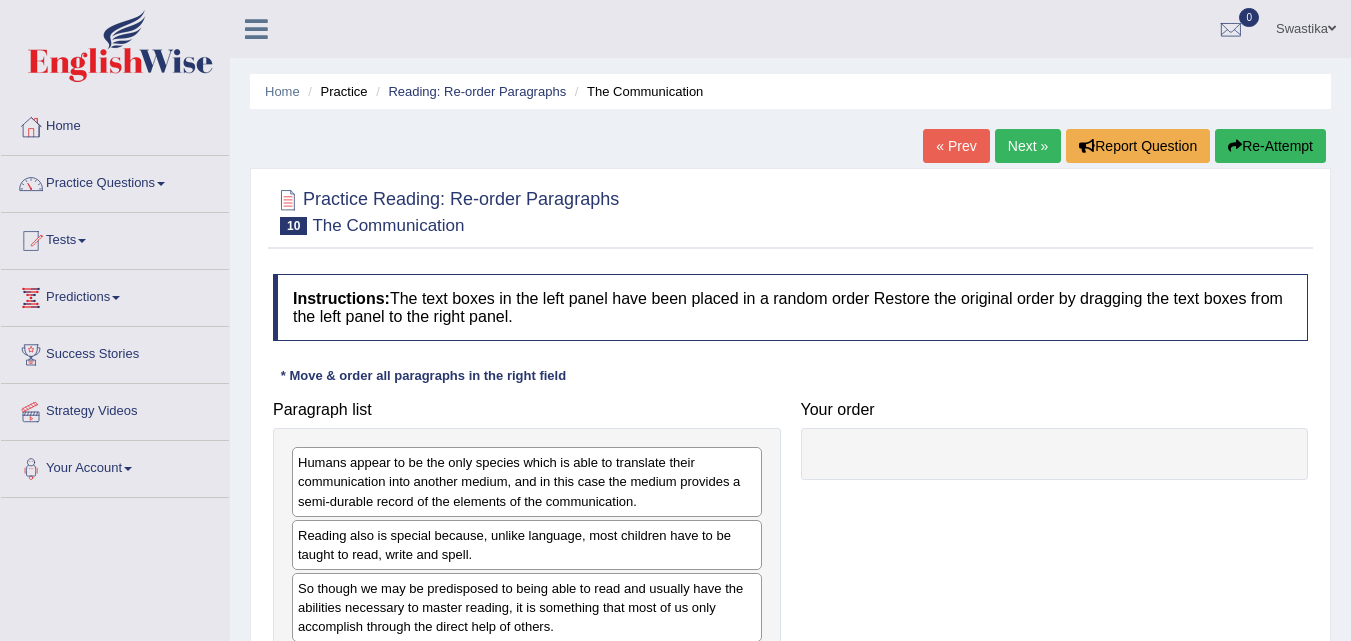 scroll, scrollTop: 300, scrollLeft: 0, axis: vertical 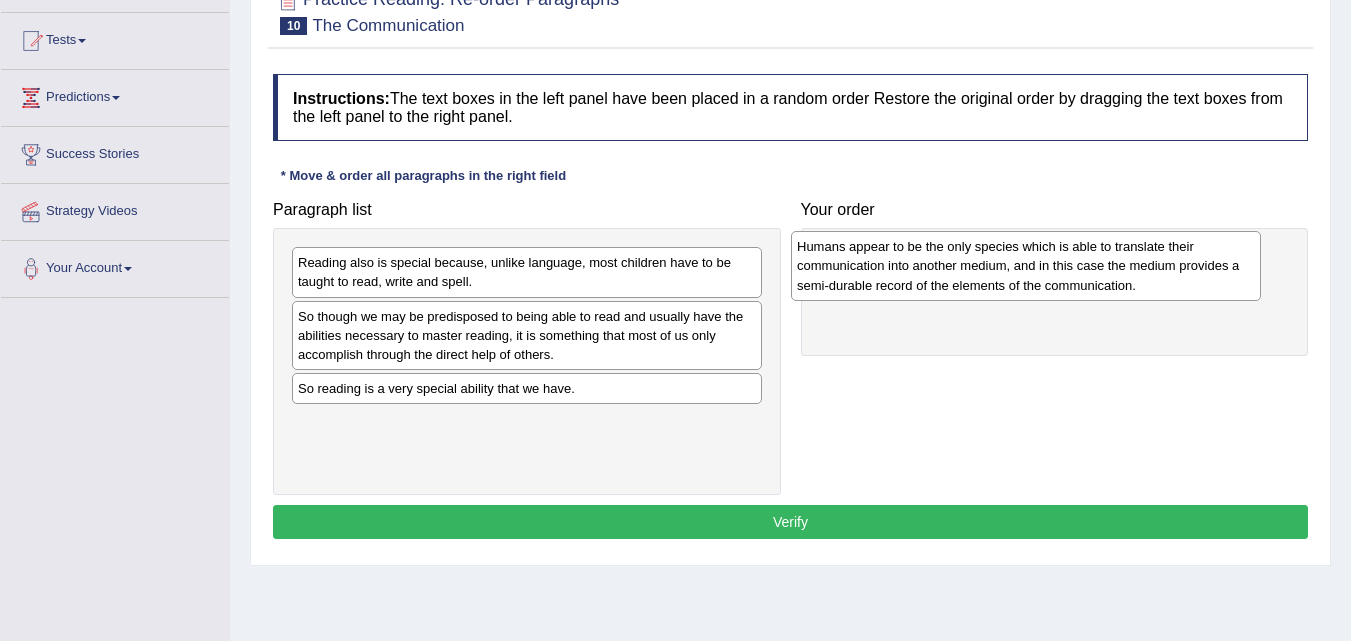drag, startPoint x: 473, startPoint y: 290, endPoint x: 972, endPoint y: 274, distance: 499.25644 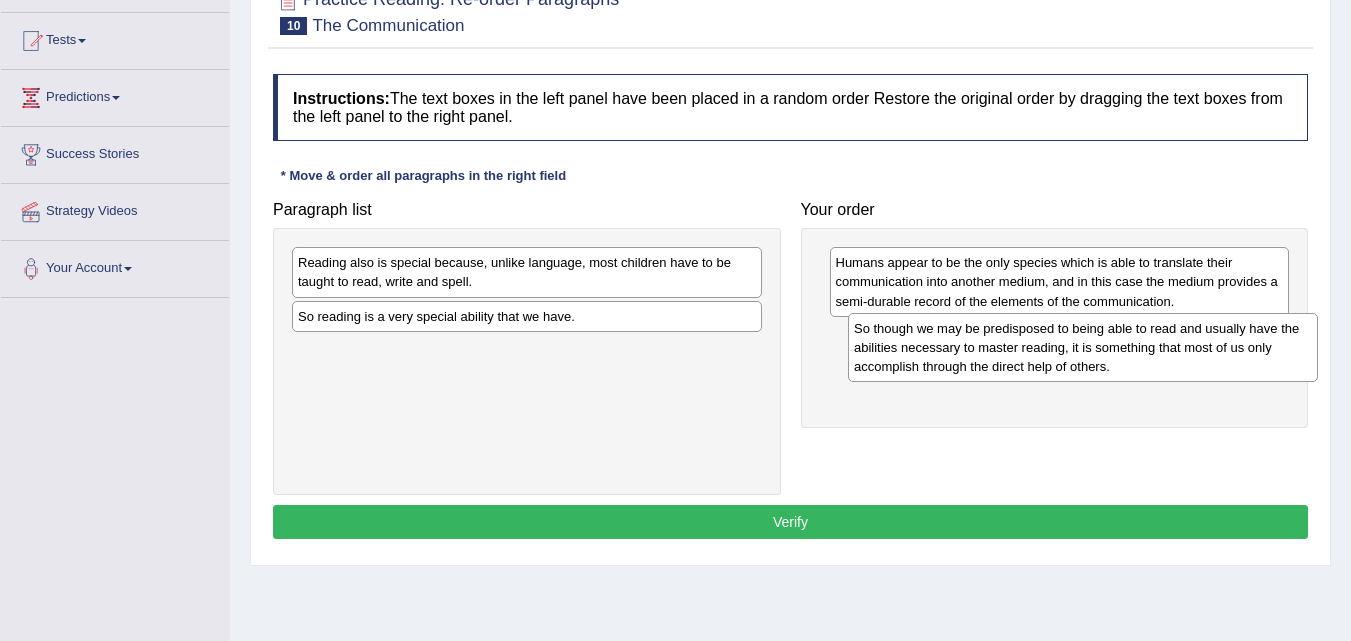 drag, startPoint x: 437, startPoint y: 346, endPoint x: 993, endPoint y: 358, distance: 556.12946 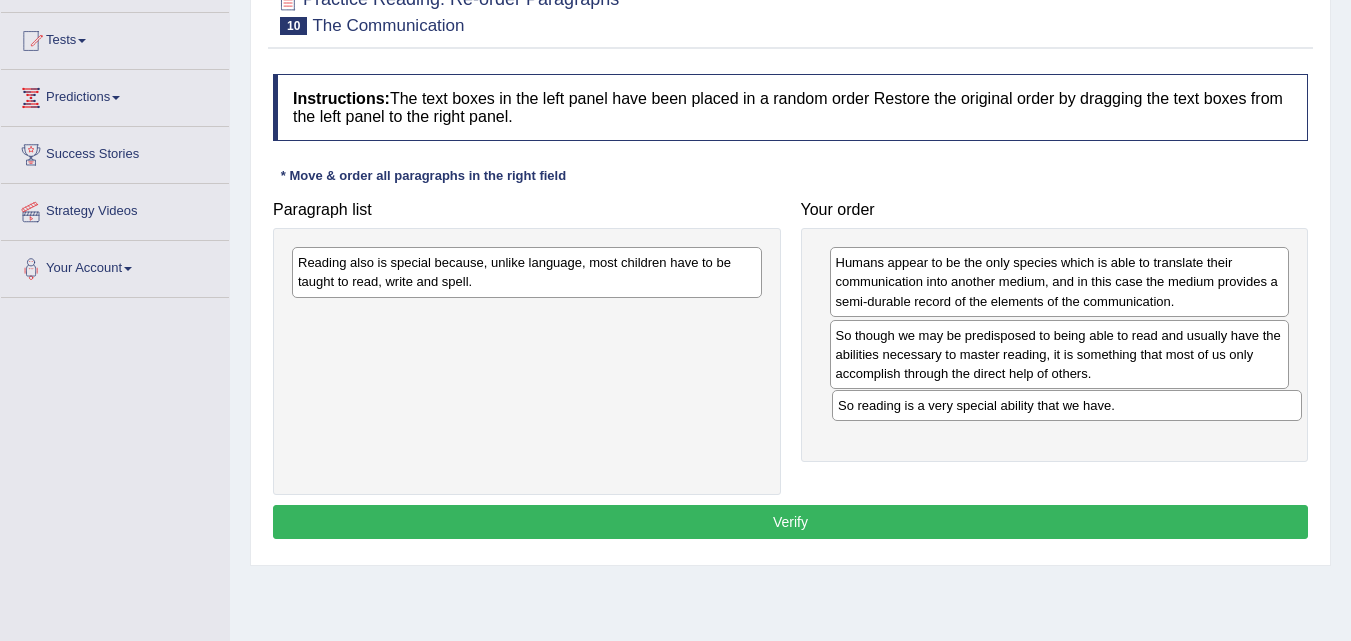 drag, startPoint x: 374, startPoint y: 320, endPoint x: 914, endPoint y: 409, distance: 547.2851 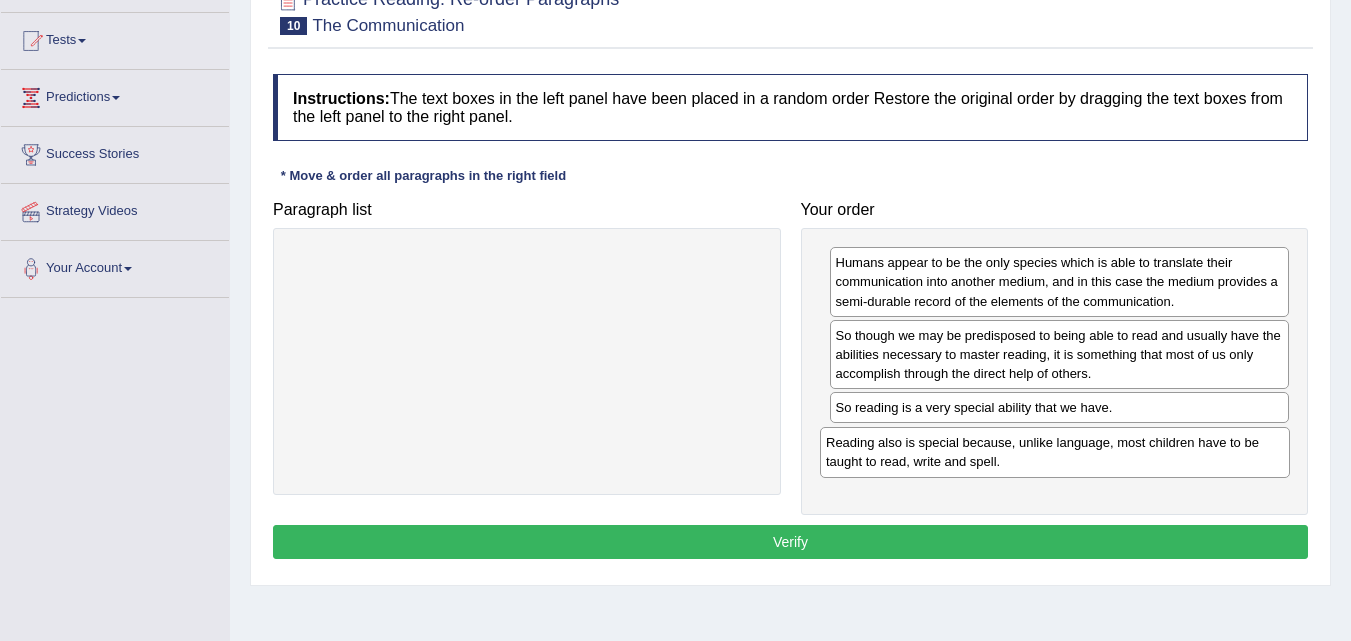 drag, startPoint x: 422, startPoint y: 270, endPoint x: 950, endPoint y: 450, distance: 557.8387 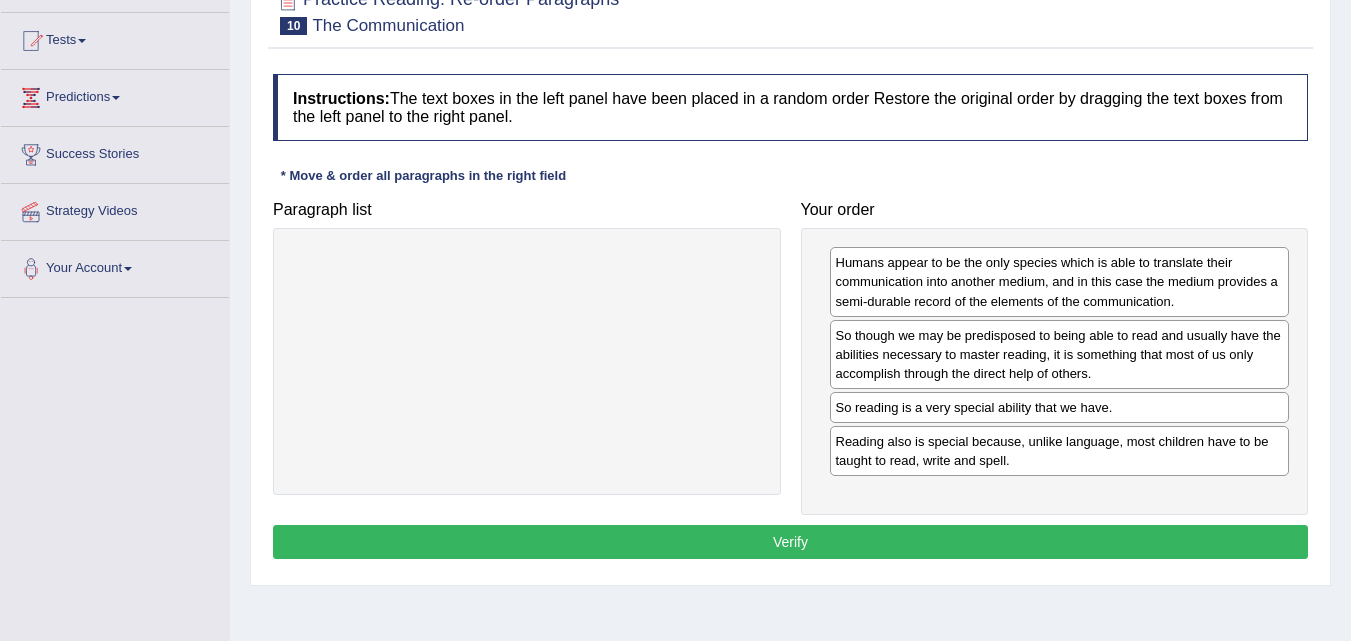 click on "Verify" at bounding box center (790, 542) 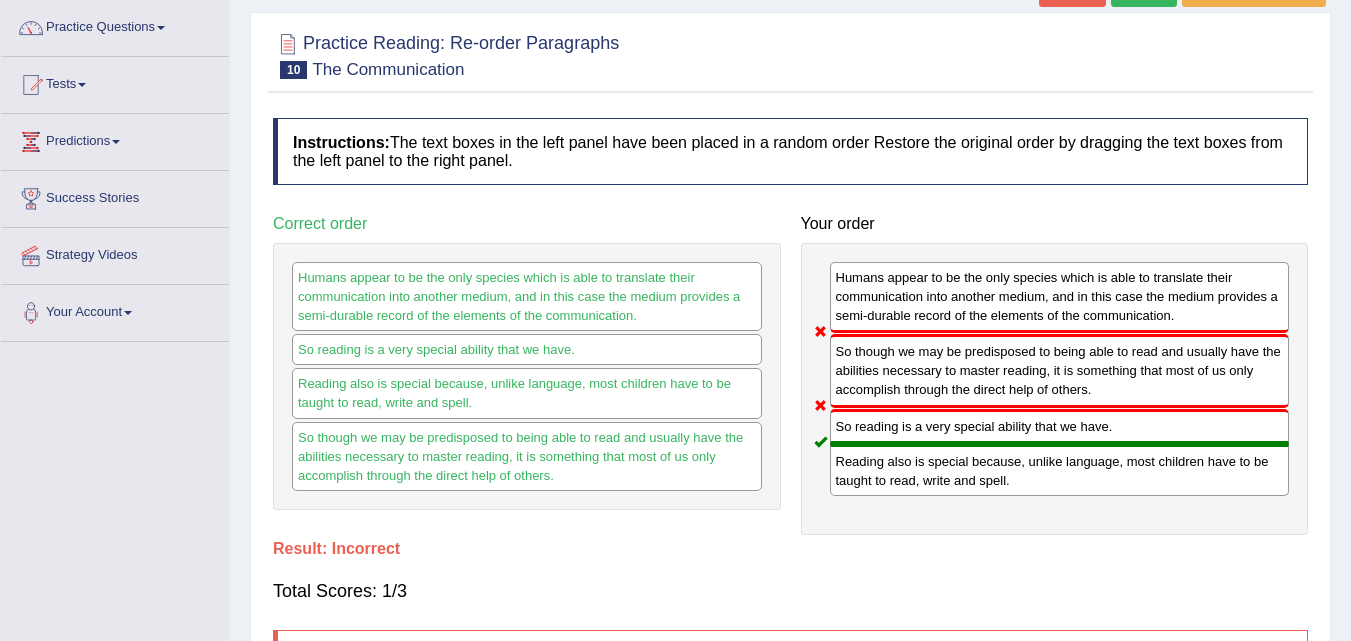 scroll, scrollTop: 100, scrollLeft: 0, axis: vertical 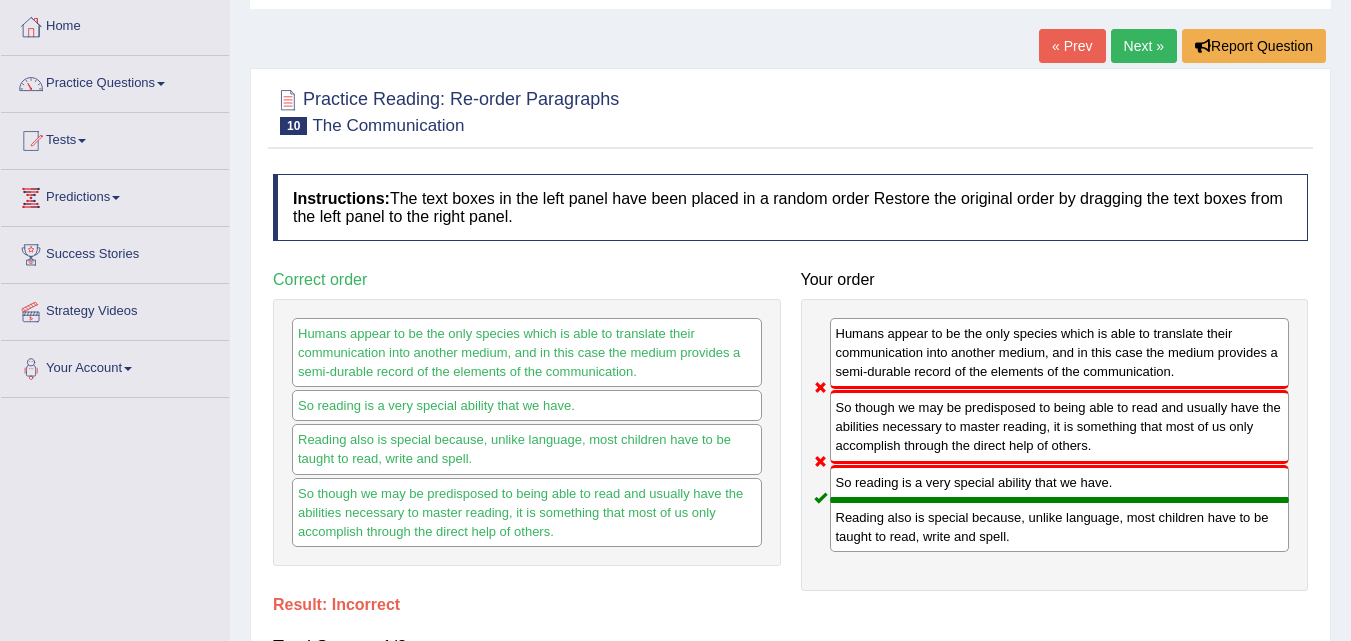 click on "Next »" at bounding box center [1144, 46] 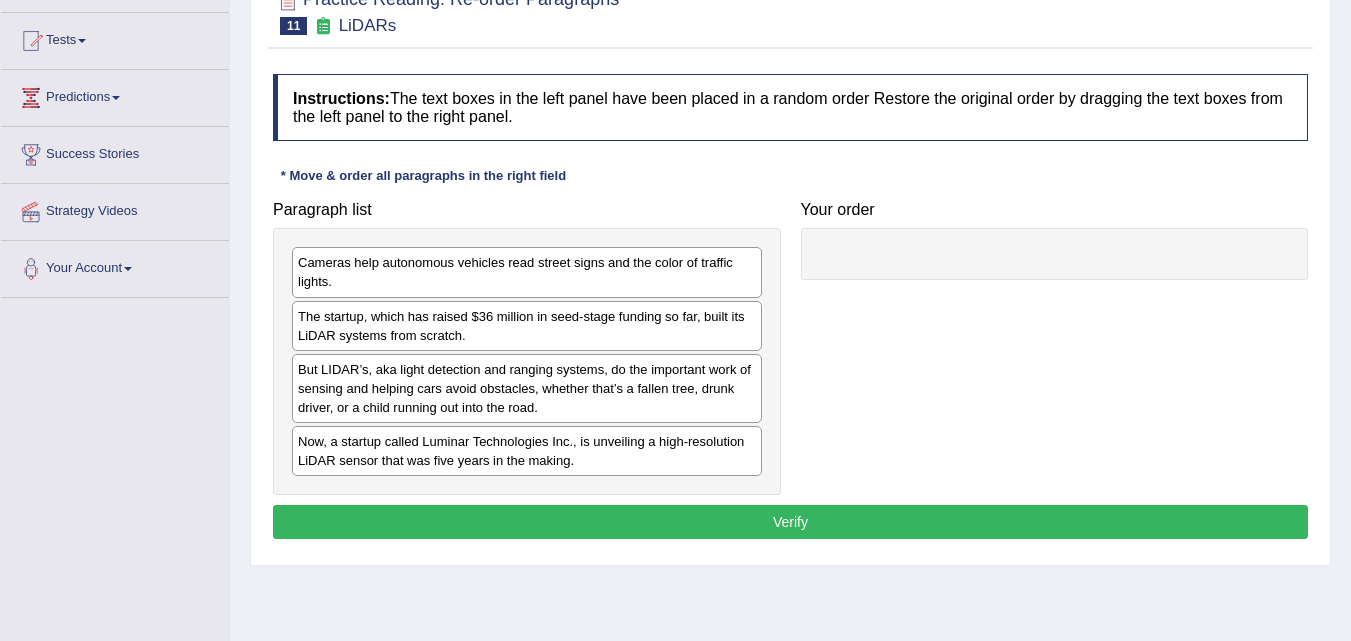 scroll, scrollTop: 200, scrollLeft: 0, axis: vertical 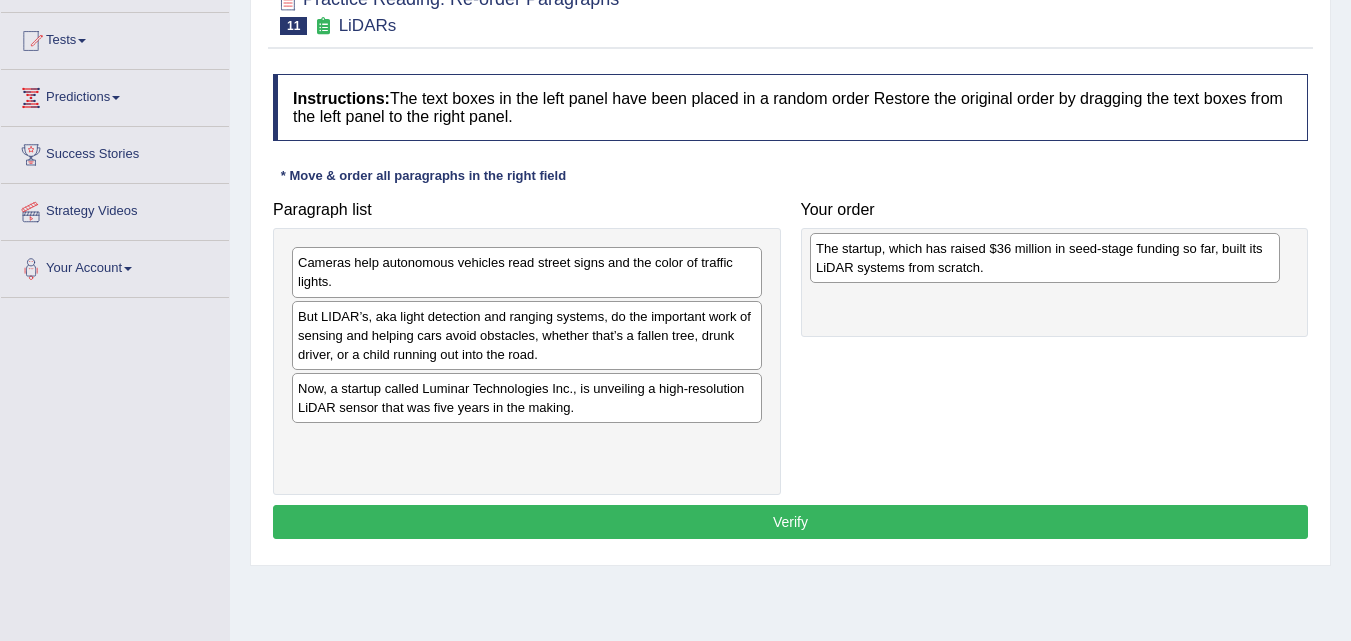 drag, startPoint x: 419, startPoint y: 330, endPoint x: 937, endPoint y: 262, distance: 522.4443 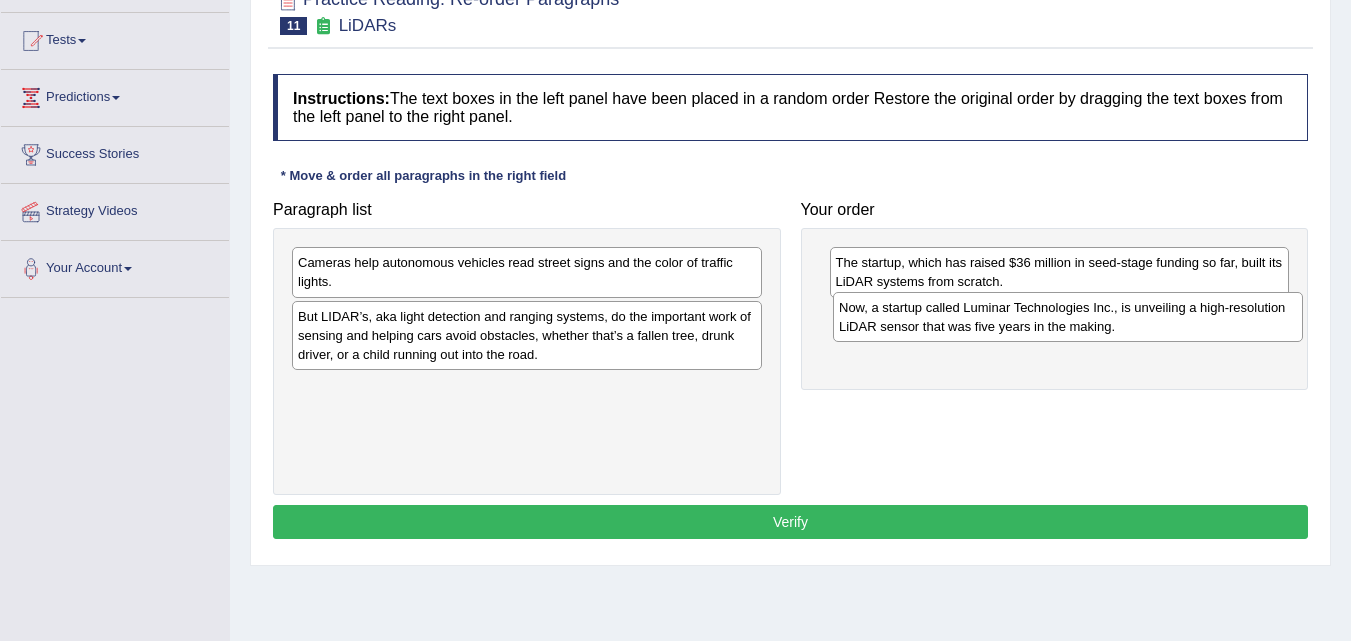 drag, startPoint x: 415, startPoint y: 403, endPoint x: 952, endPoint y: 322, distance: 543.0746 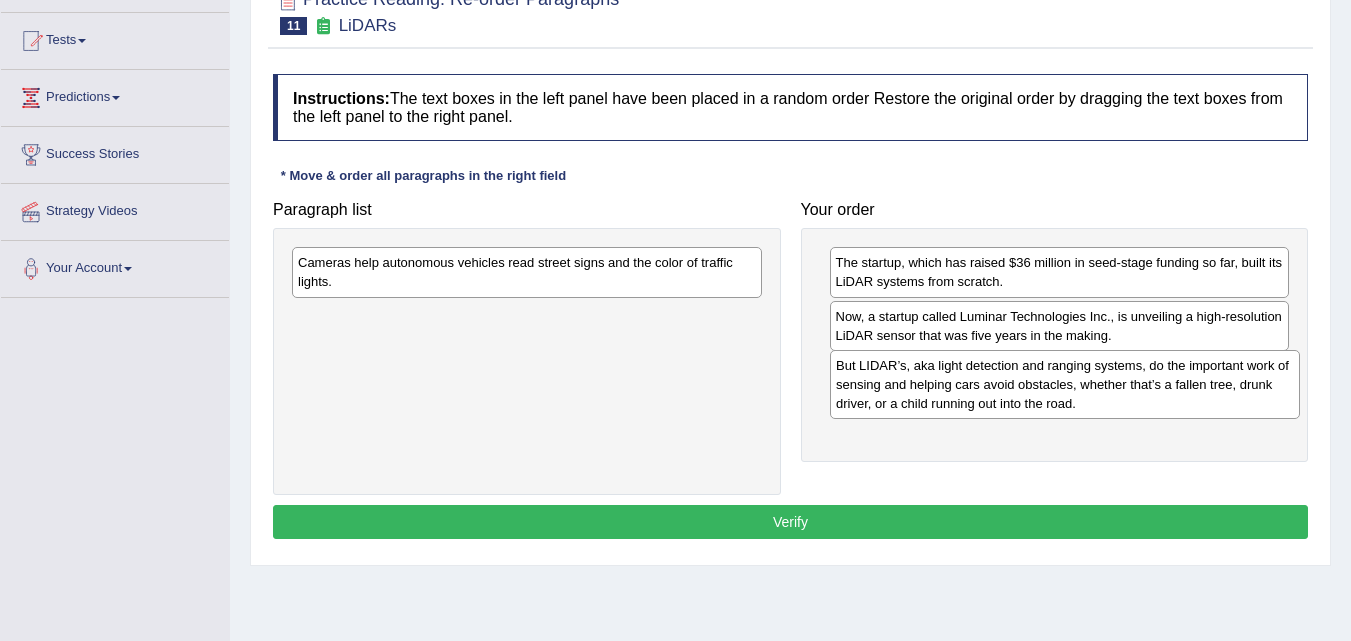 drag, startPoint x: 392, startPoint y: 329, endPoint x: 930, endPoint y: 378, distance: 540.2268 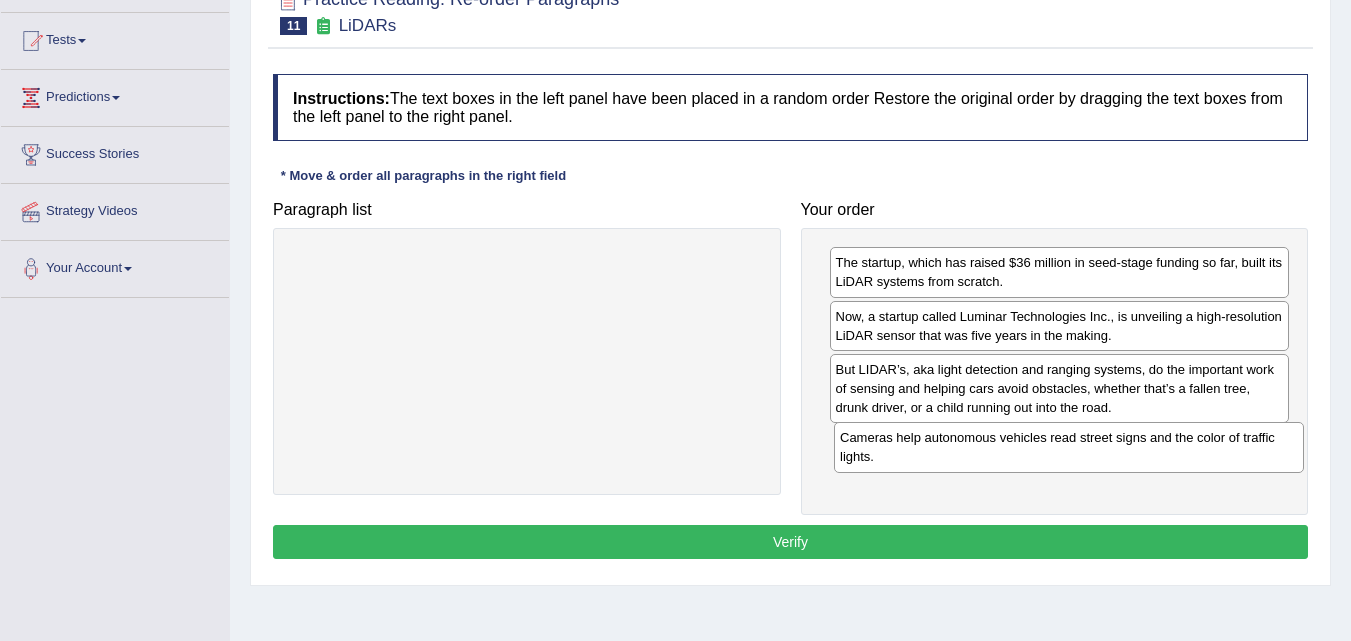 drag, startPoint x: 442, startPoint y: 271, endPoint x: 984, endPoint y: 446, distance: 569.5516 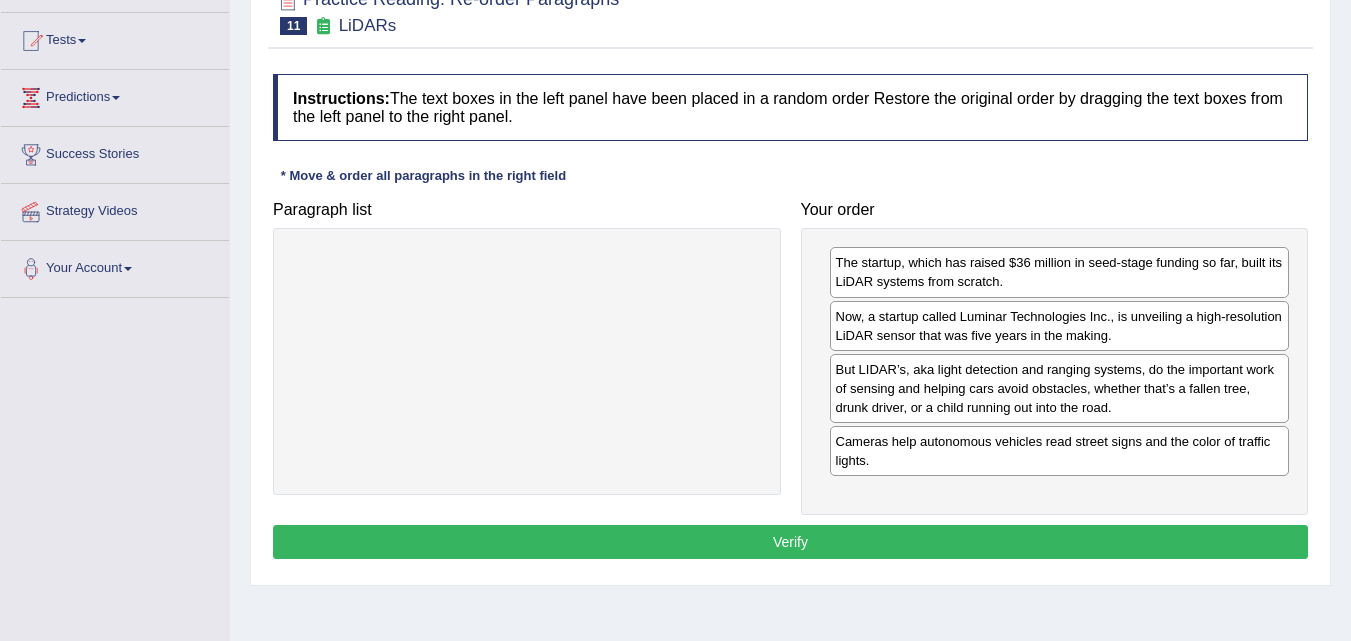 click on "Verify" at bounding box center [790, 542] 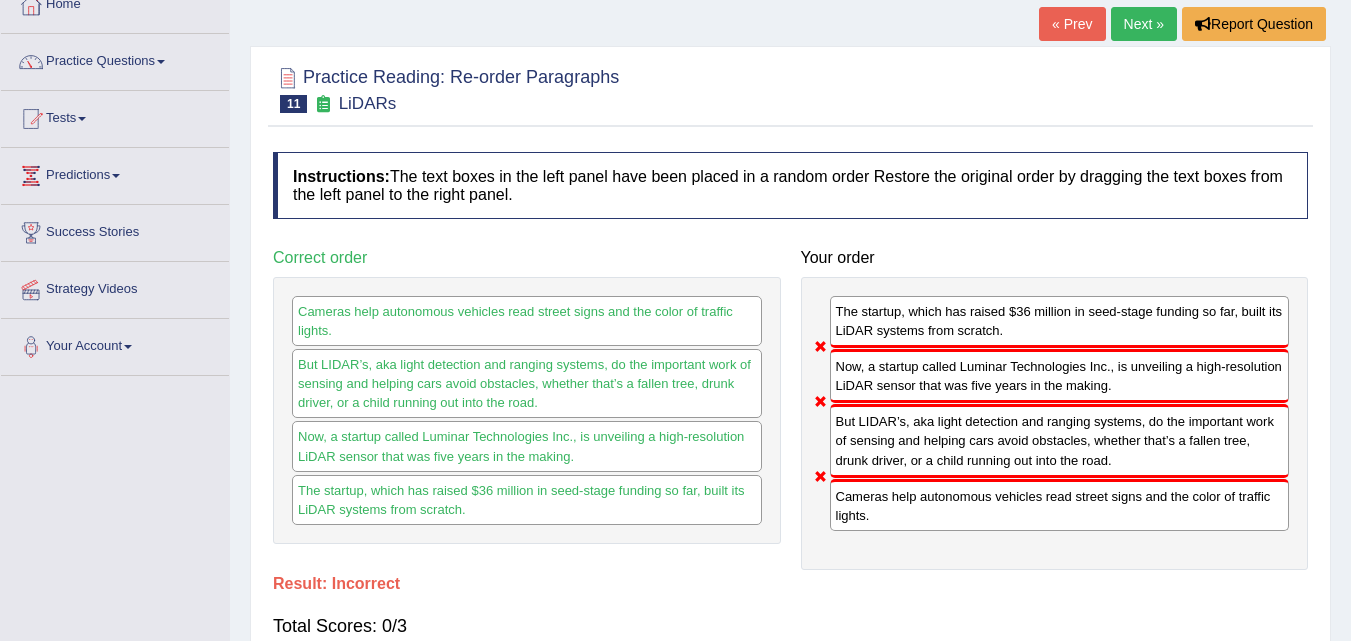 scroll, scrollTop: 100, scrollLeft: 0, axis: vertical 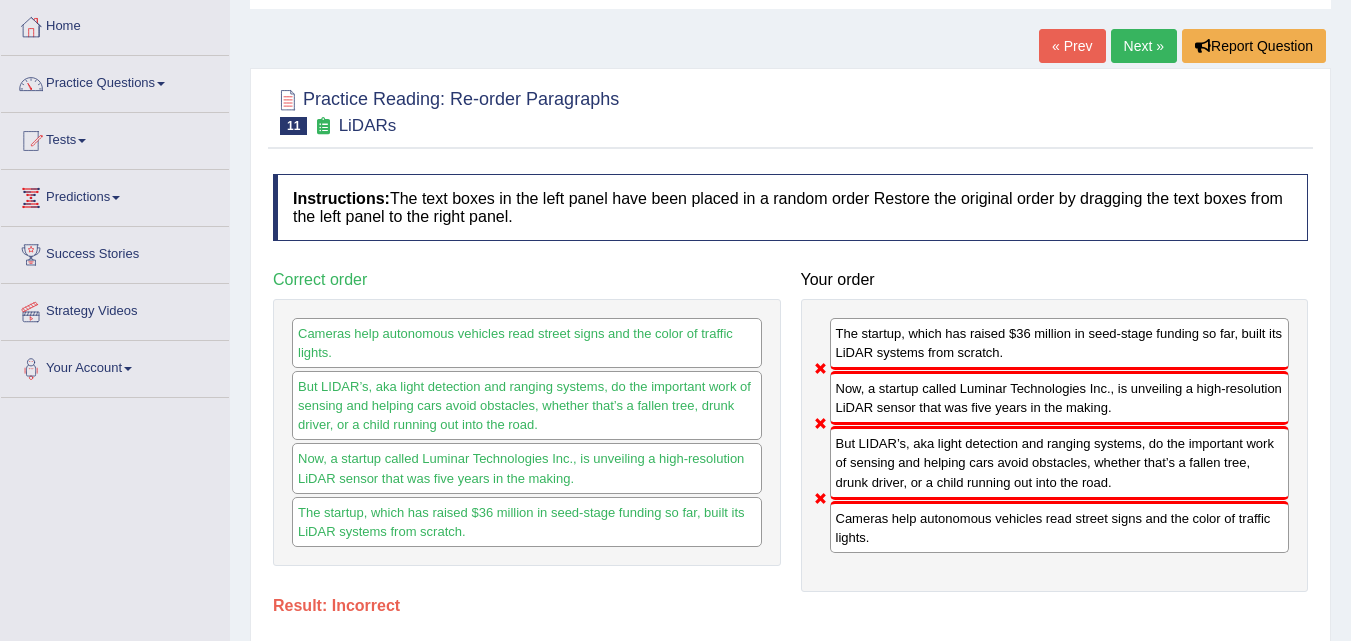 click on "Next »" at bounding box center (1144, 46) 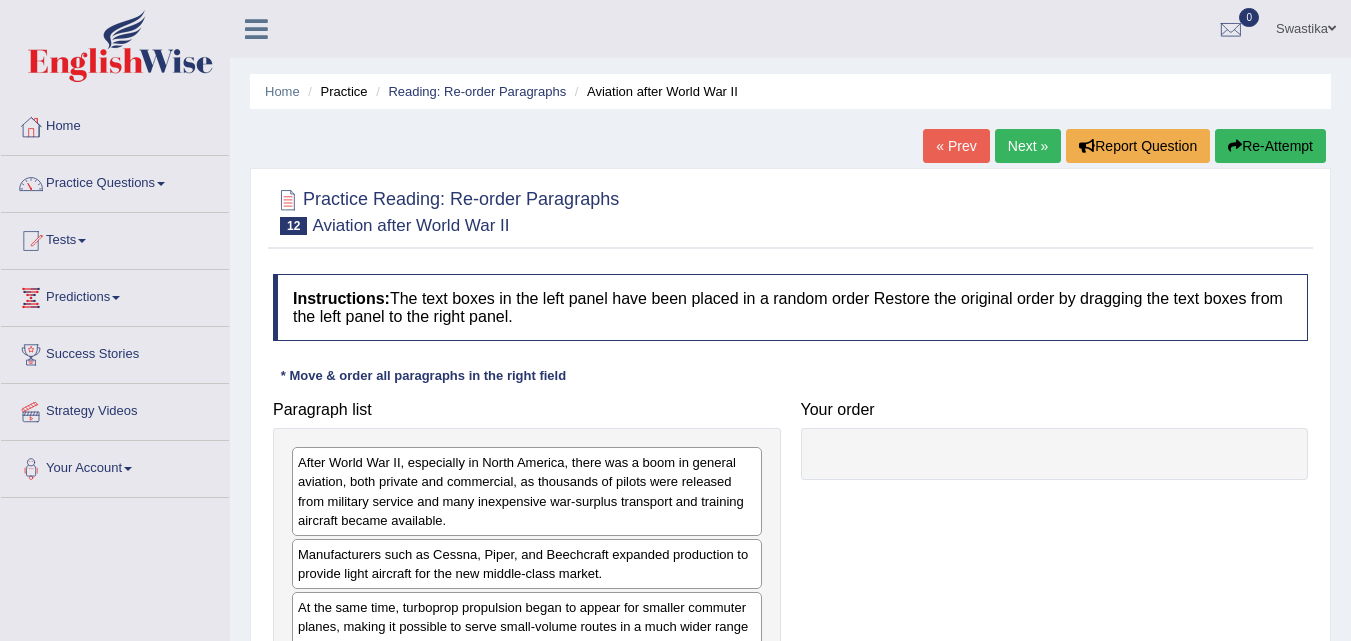 scroll, scrollTop: 200, scrollLeft: 0, axis: vertical 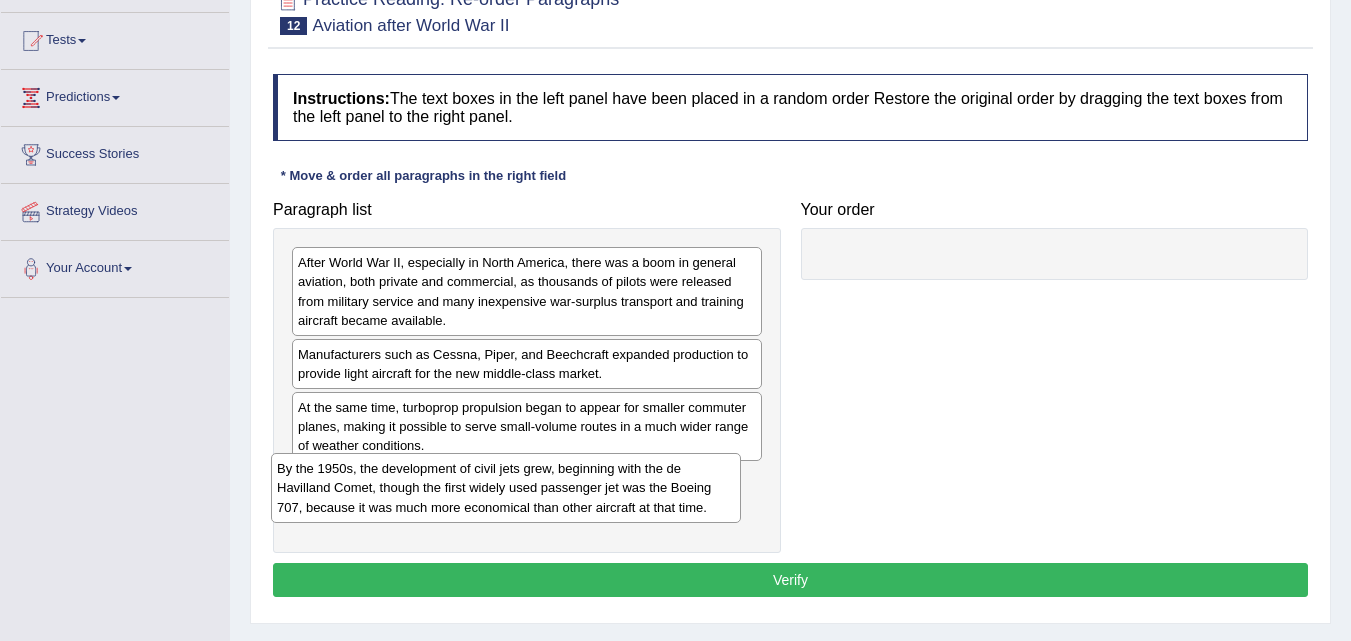 drag, startPoint x: 409, startPoint y: 504, endPoint x: 388, endPoint y: 493, distance: 23.70654 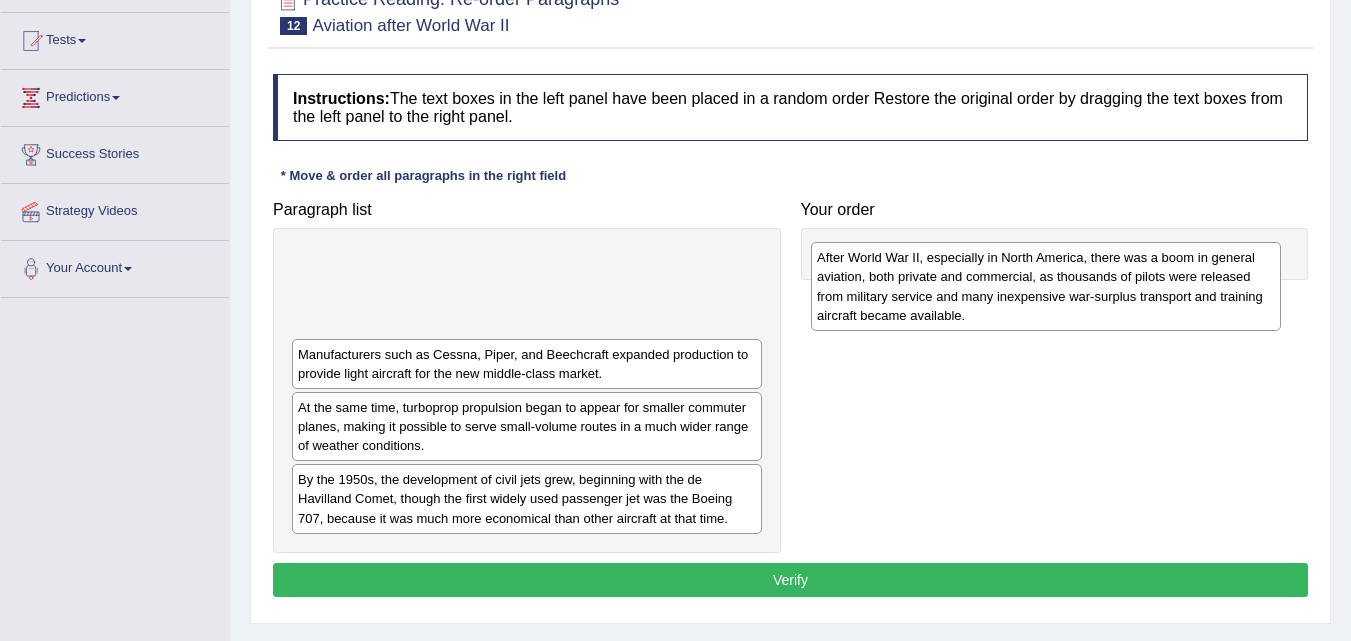 drag, startPoint x: 384, startPoint y: 300, endPoint x: 903, endPoint y: 295, distance: 519.0241 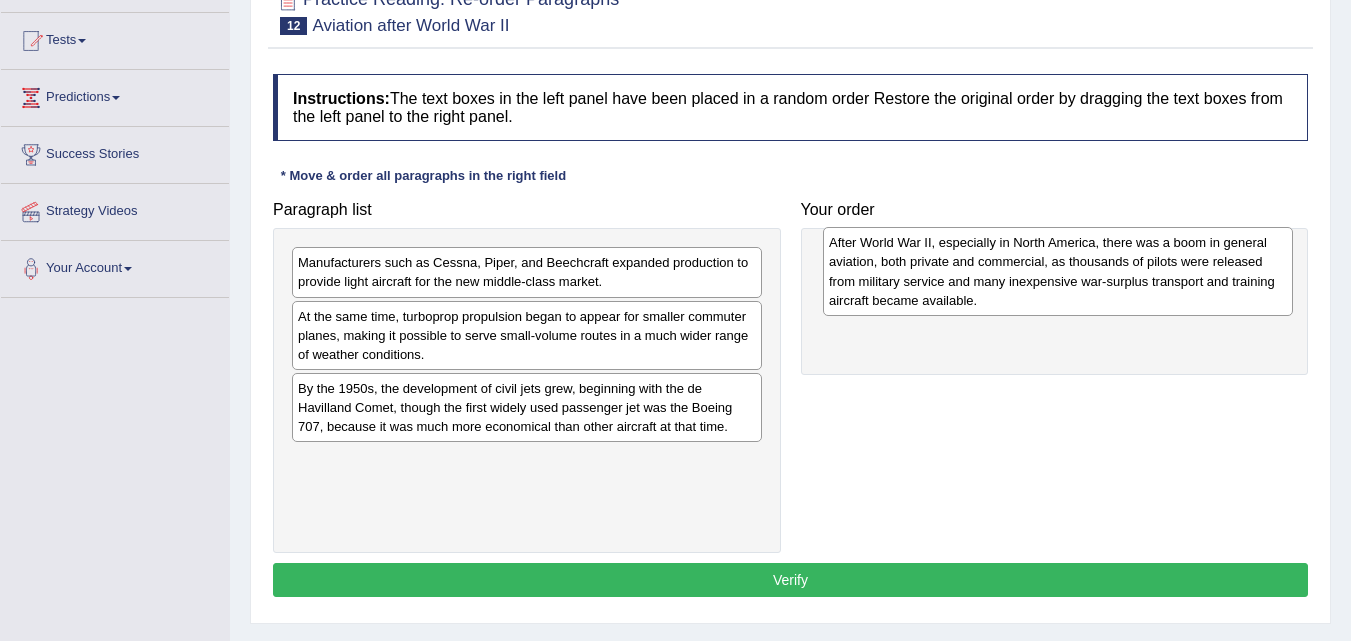 drag, startPoint x: 324, startPoint y: 296, endPoint x: 855, endPoint y: 276, distance: 531.3765 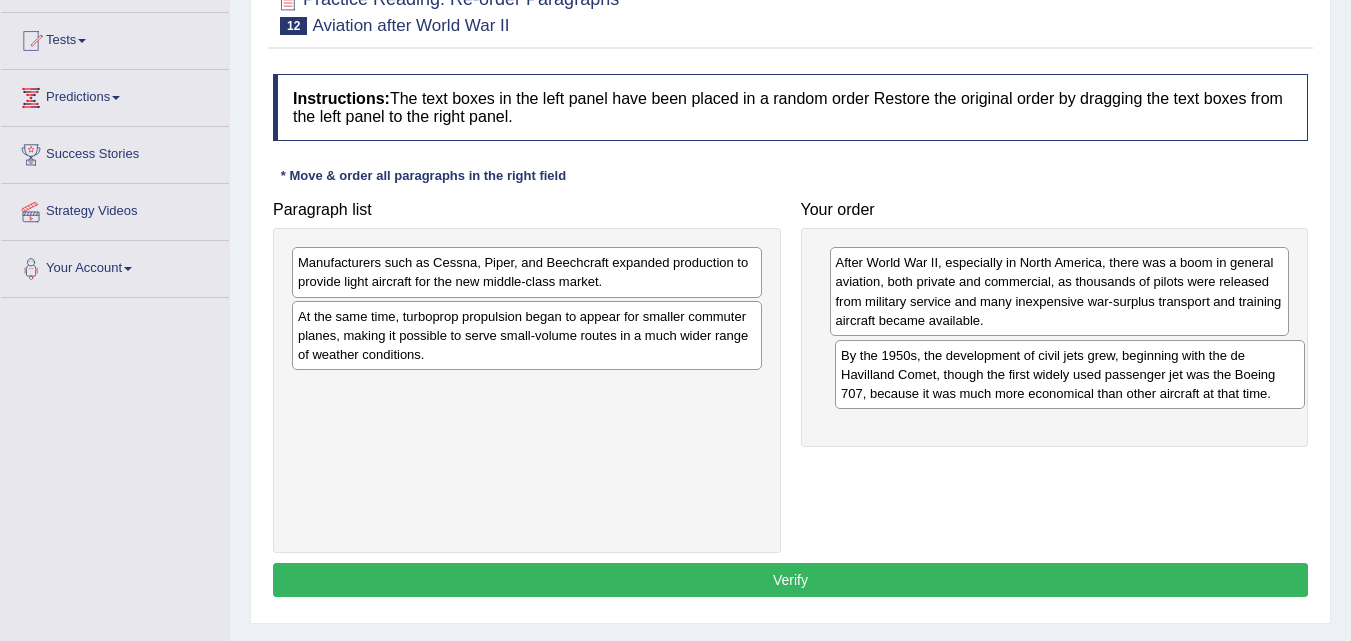 drag, startPoint x: 384, startPoint y: 410, endPoint x: 927, endPoint y: 377, distance: 544.00183 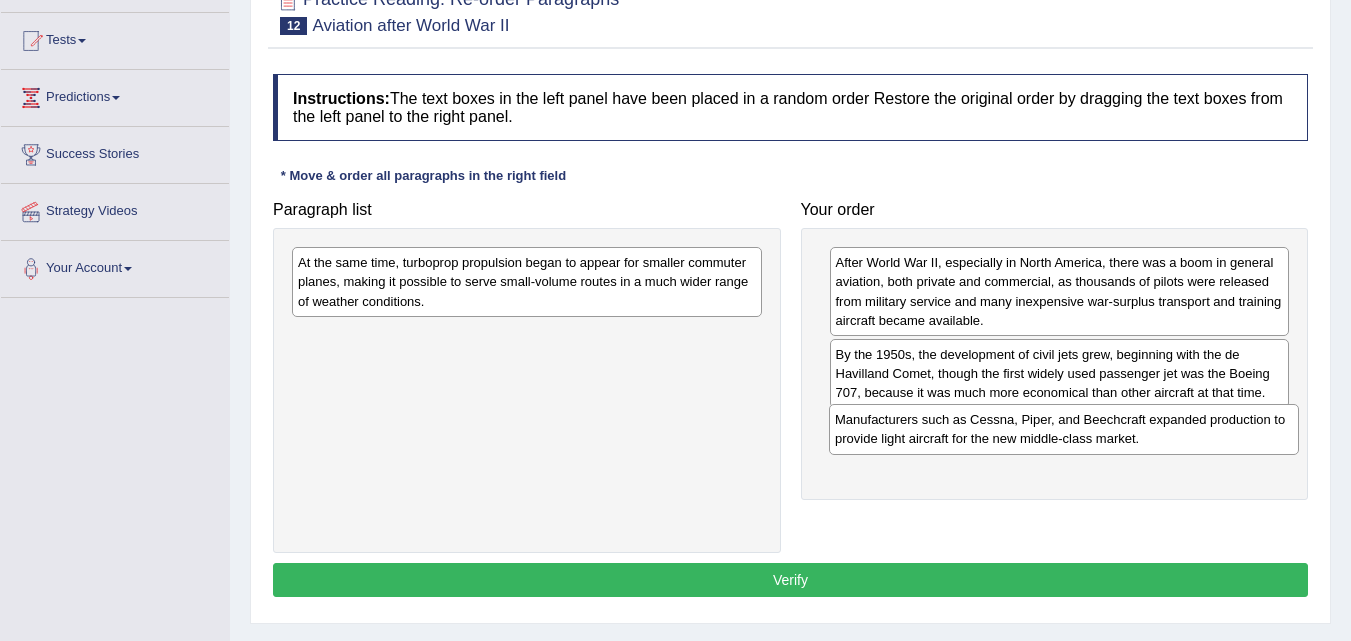 drag, startPoint x: 436, startPoint y: 280, endPoint x: 973, endPoint y: 437, distance: 559.4801 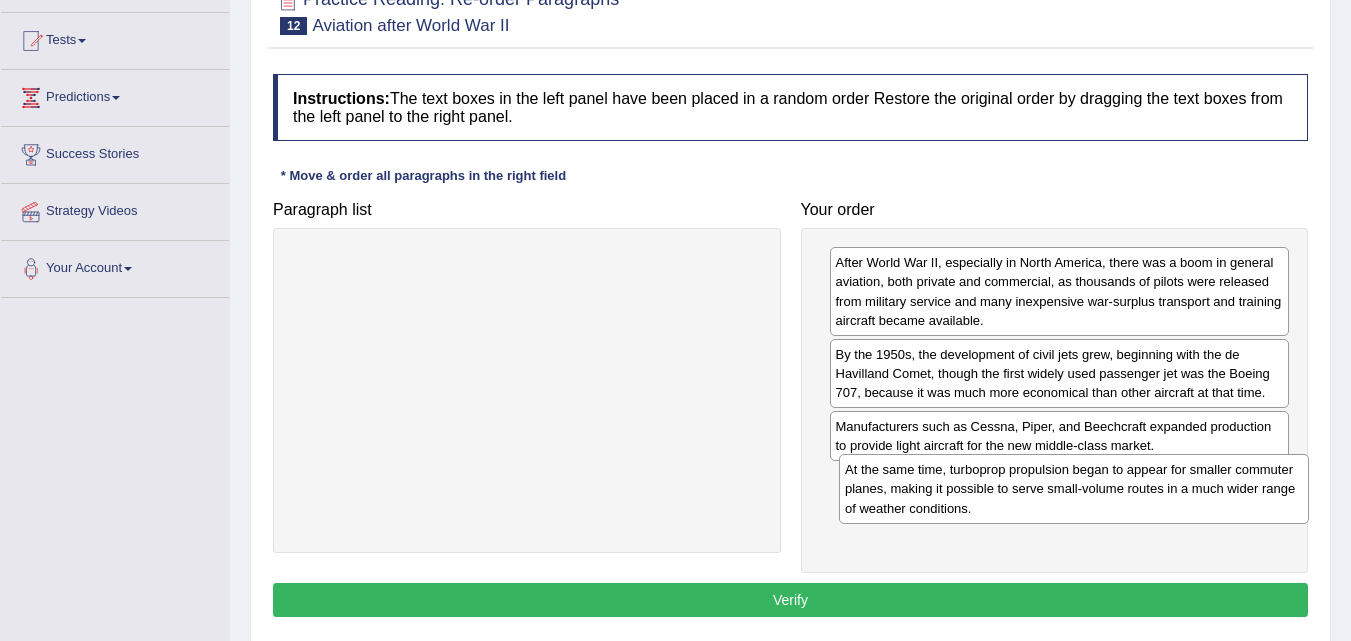 drag, startPoint x: 443, startPoint y: 285, endPoint x: 990, endPoint y: 492, distance: 584.85724 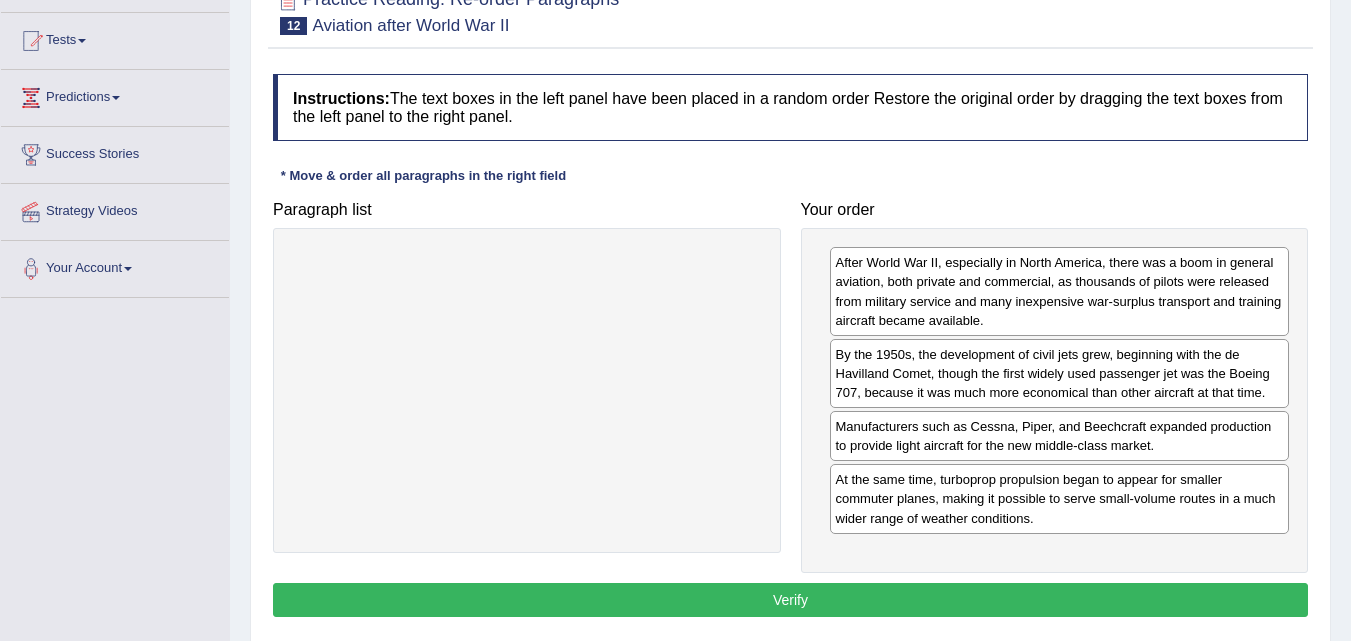 click on "Verify" at bounding box center (790, 600) 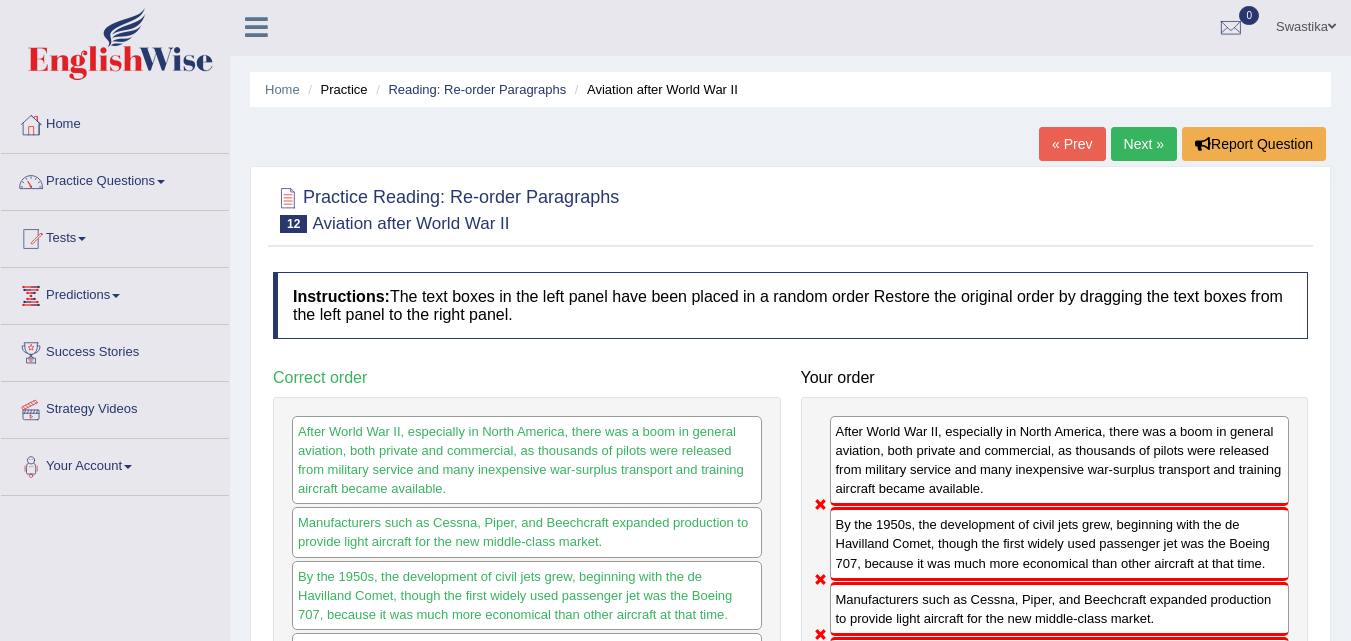 scroll, scrollTop: 0, scrollLeft: 0, axis: both 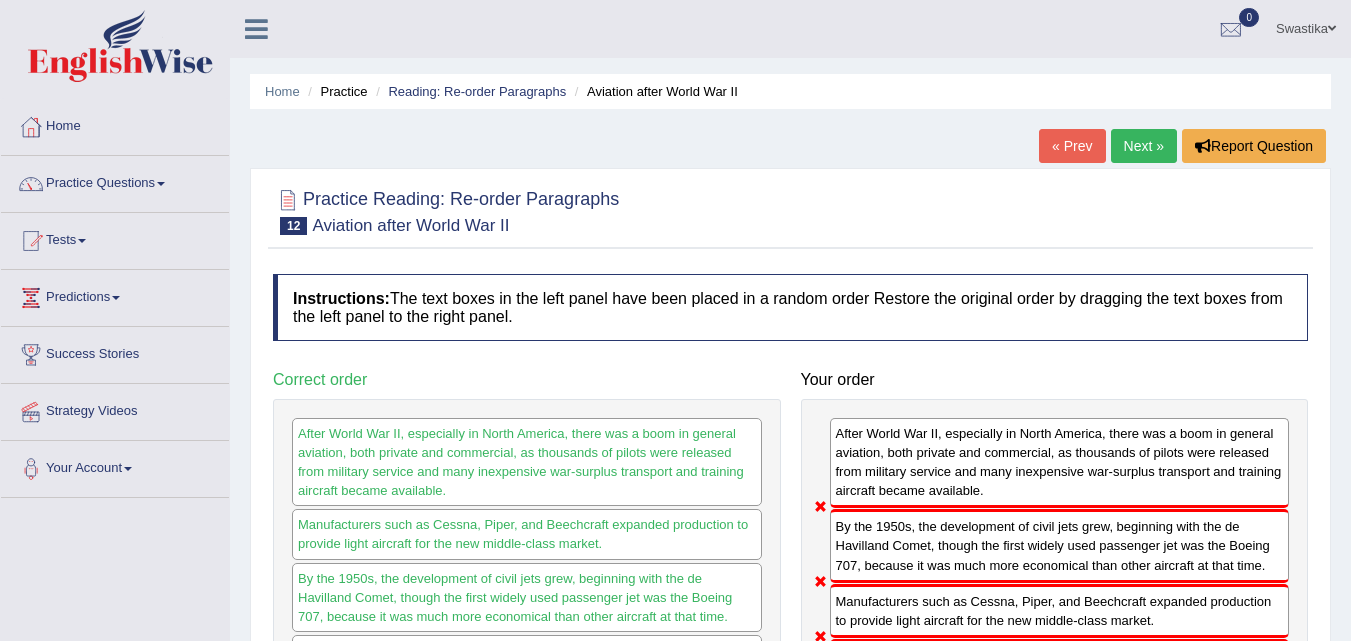 click on "Next »" at bounding box center [1144, 146] 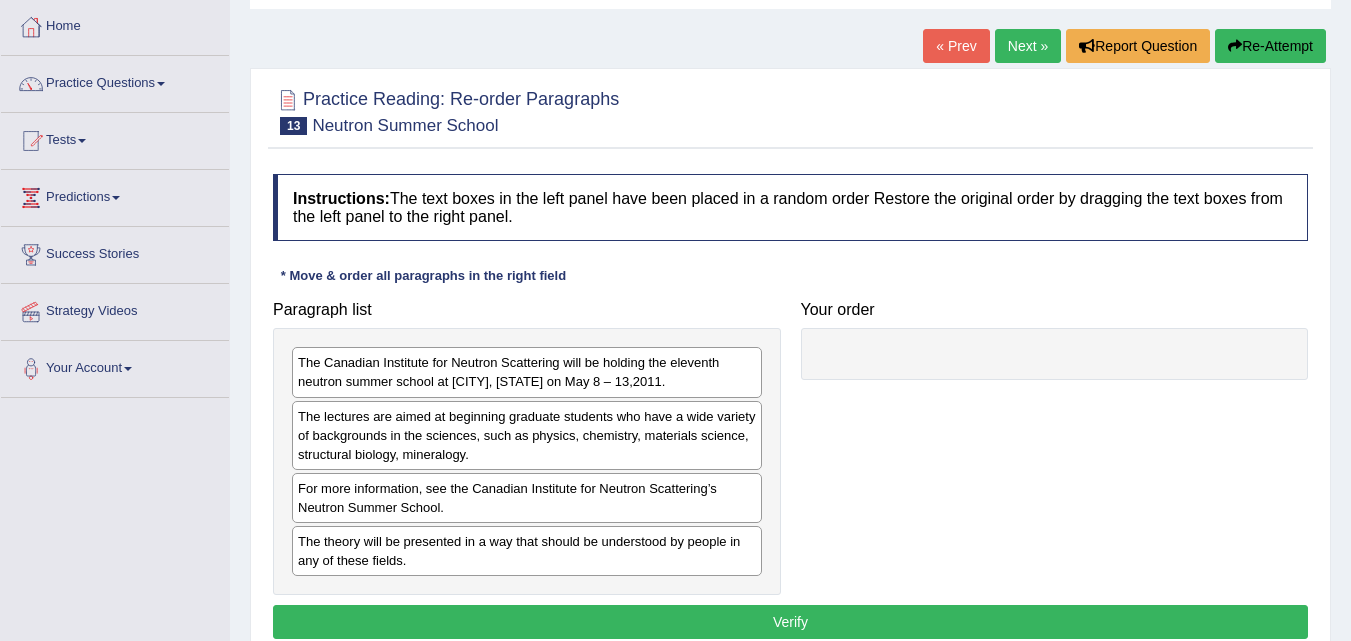 scroll, scrollTop: 100, scrollLeft: 0, axis: vertical 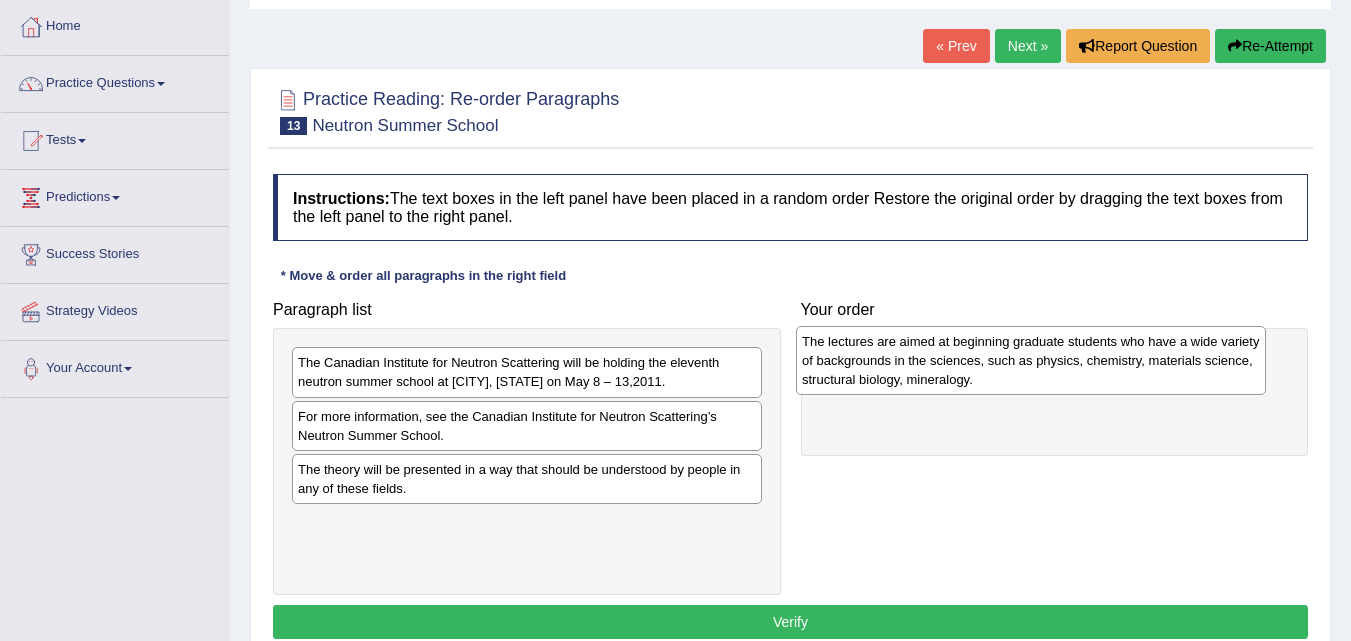 drag, startPoint x: 389, startPoint y: 441, endPoint x: 893, endPoint y: 366, distance: 509.5498 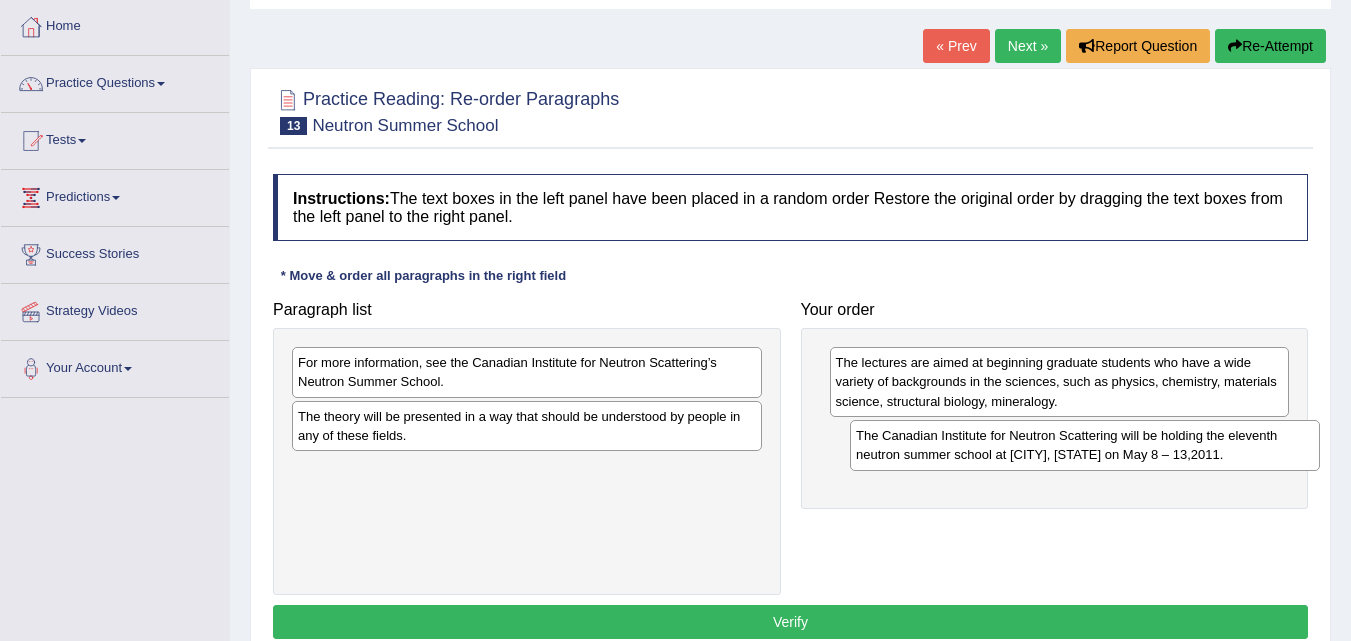 drag, startPoint x: 419, startPoint y: 374, endPoint x: 977, endPoint y: 447, distance: 562.7548 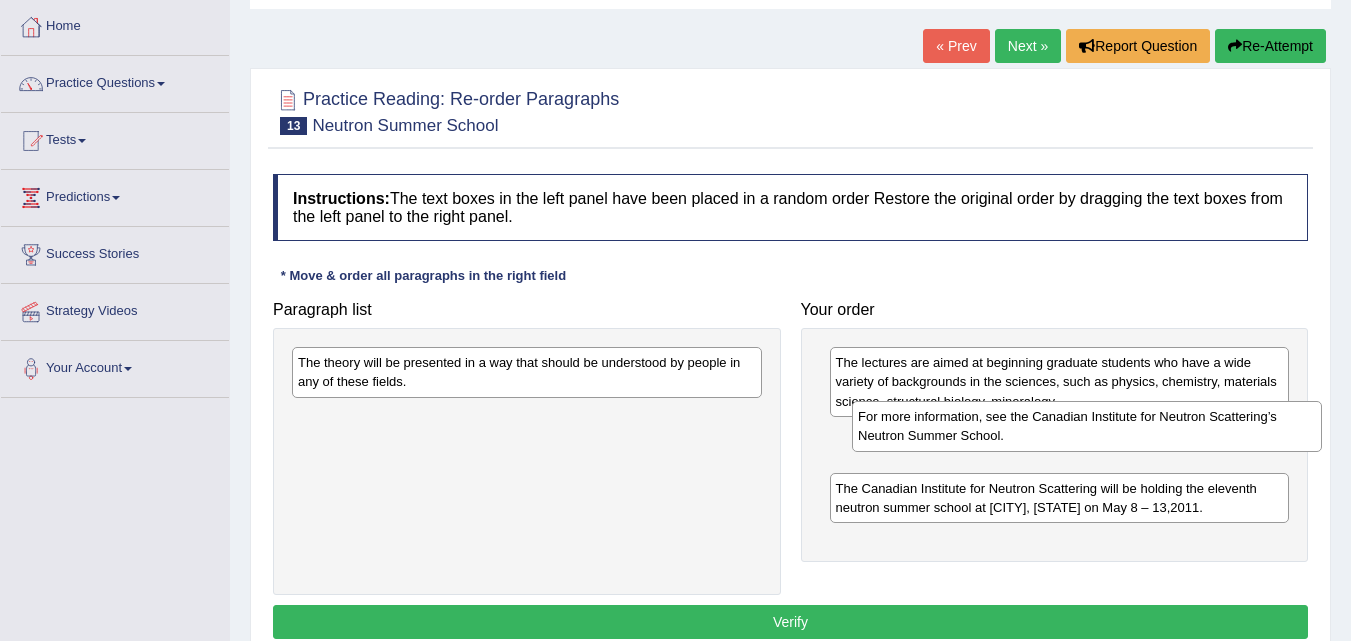 drag, startPoint x: 586, startPoint y: 375, endPoint x: 1146, endPoint y: 429, distance: 562.59753 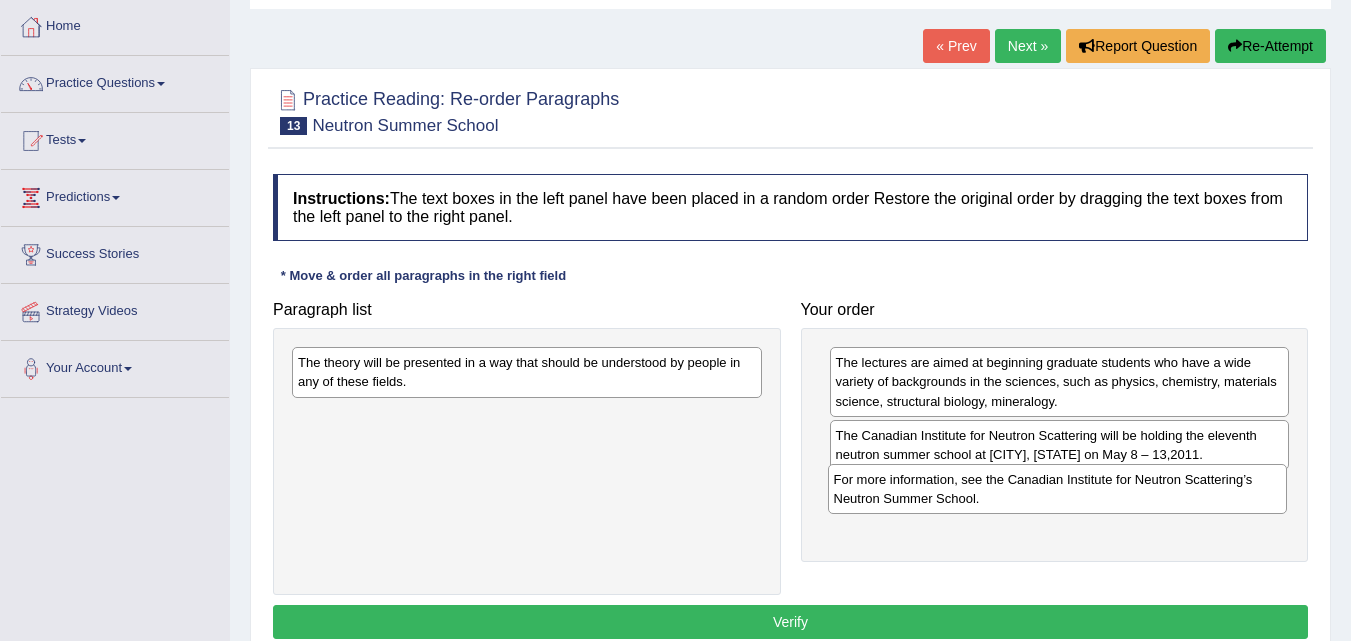 drag, startPoint x: 1036, startPoint y: 440, endPoint x: 1034, endPoint y: 484, distance: 44.04543 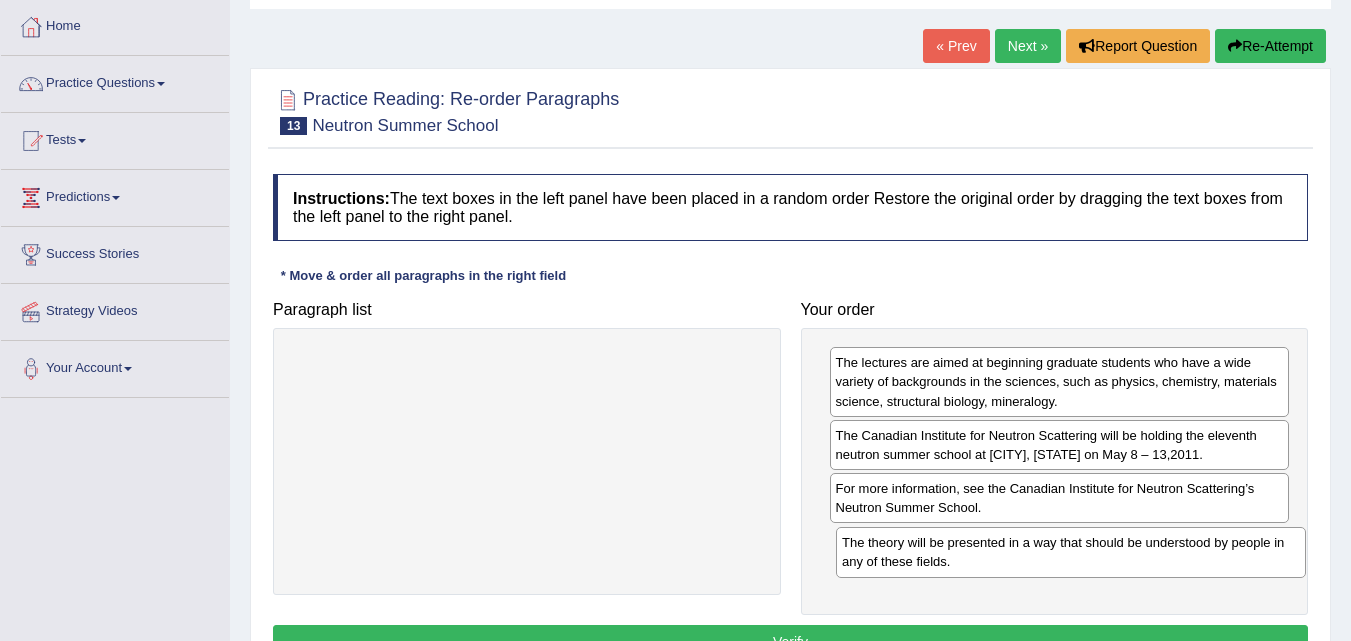 drag, startPoint x: 389, startPoint y: 368, endPoint x: 933, endPoint y: 548, distance: 573.0061 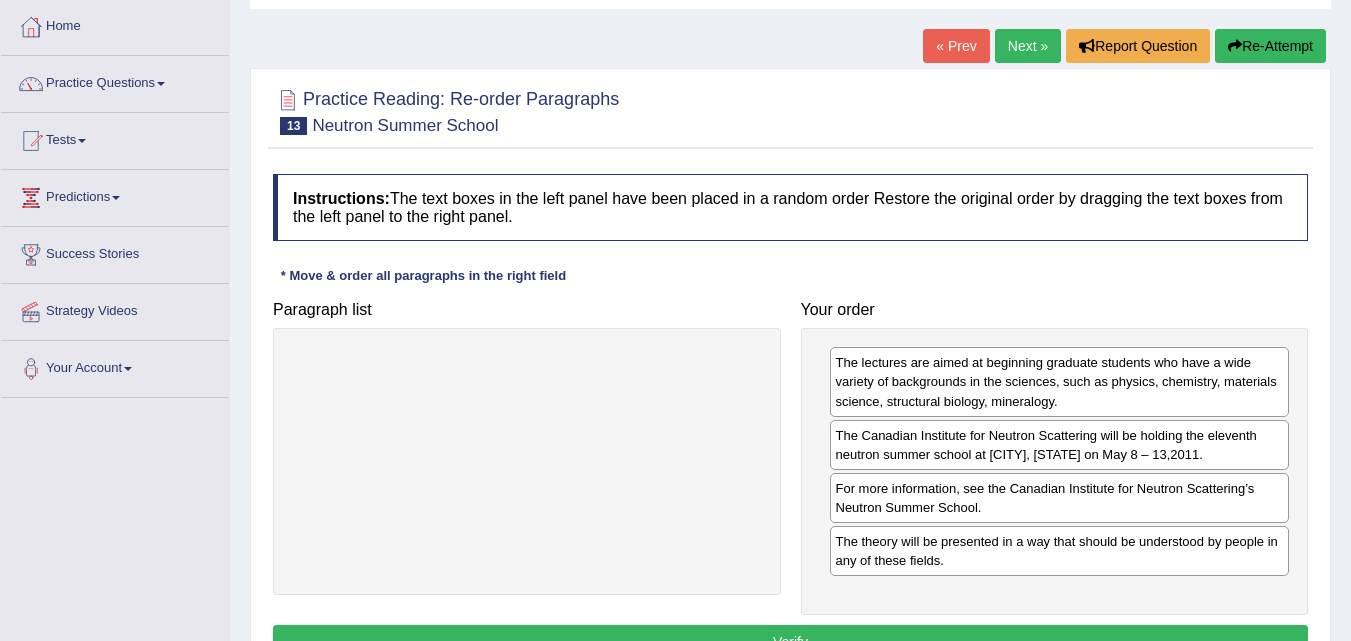 scroll, scrollTop: 200, scrollLeft: 0, axis: vertical 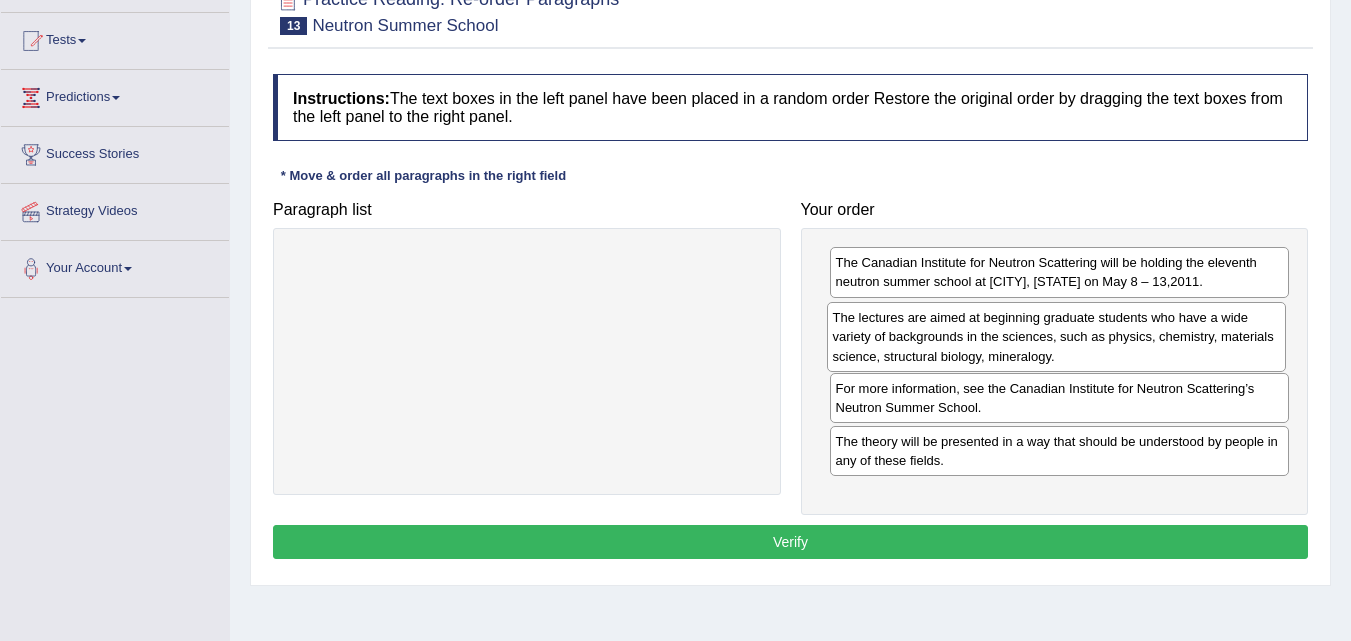 drag, startPoint x: 969, startPoint y: 284, endPoint x: 966, endPoint y: 337, distance: 53.08484 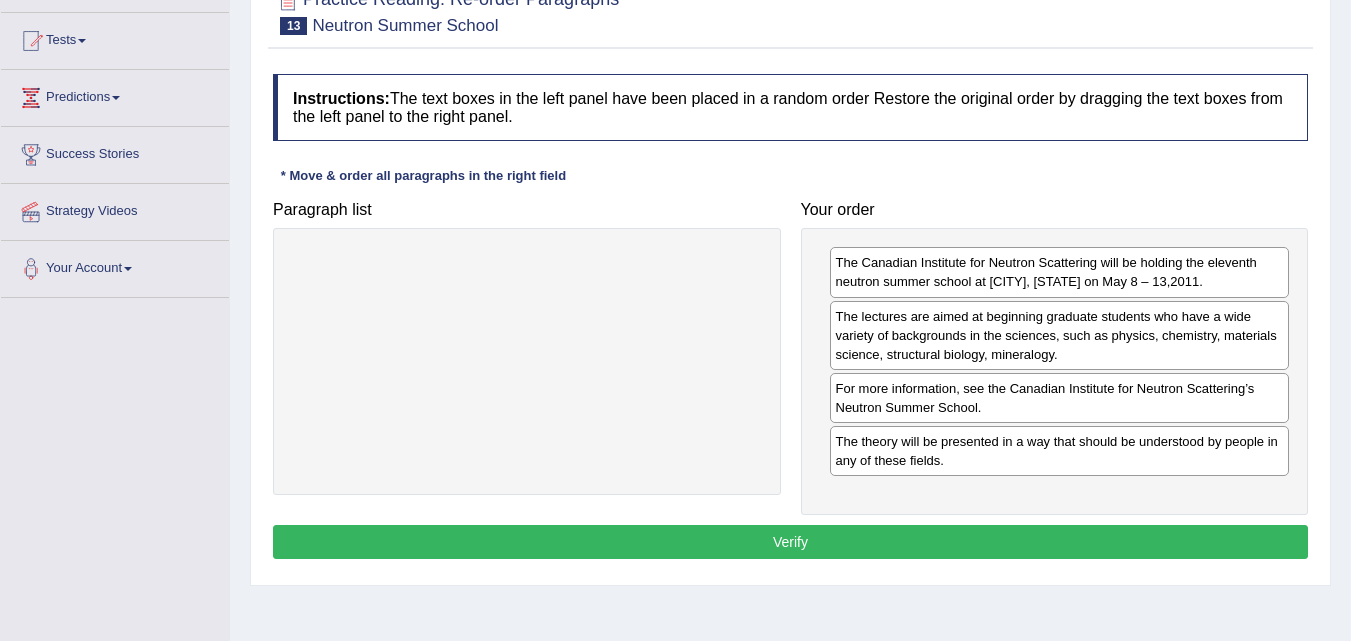 click on "Verify" at bounding box center [790, 542] 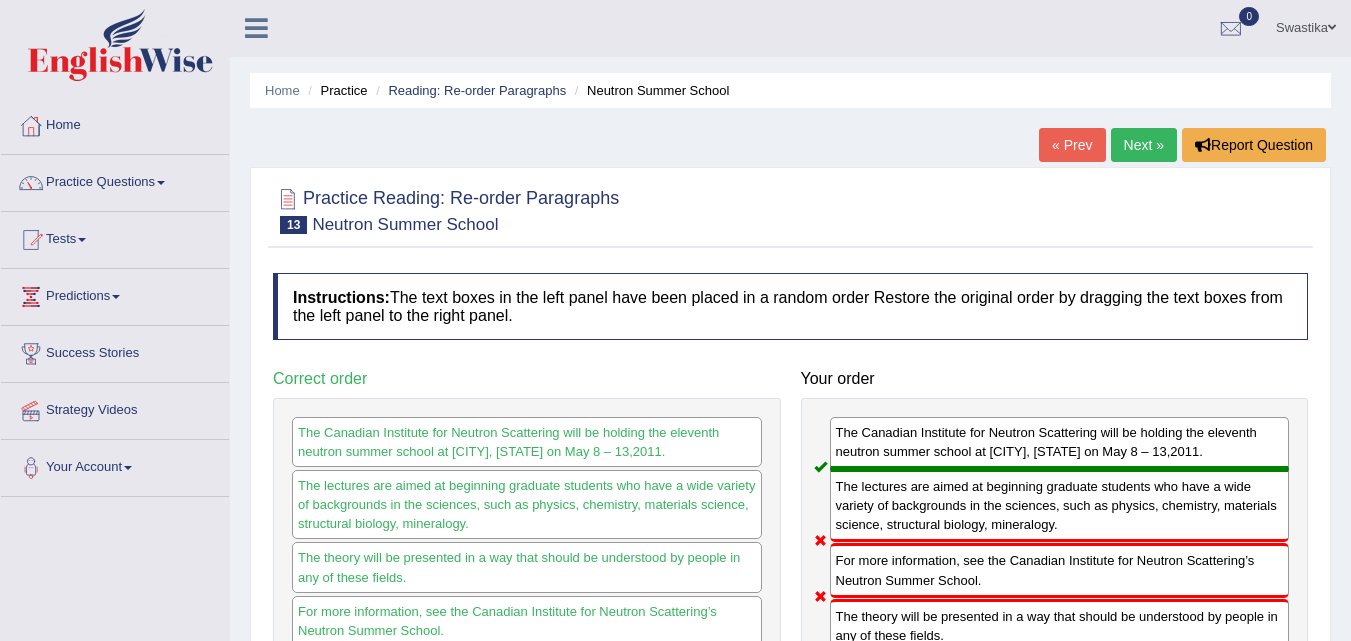 scroll, scrollTop: 0, scrollLeft: 0, axis: both 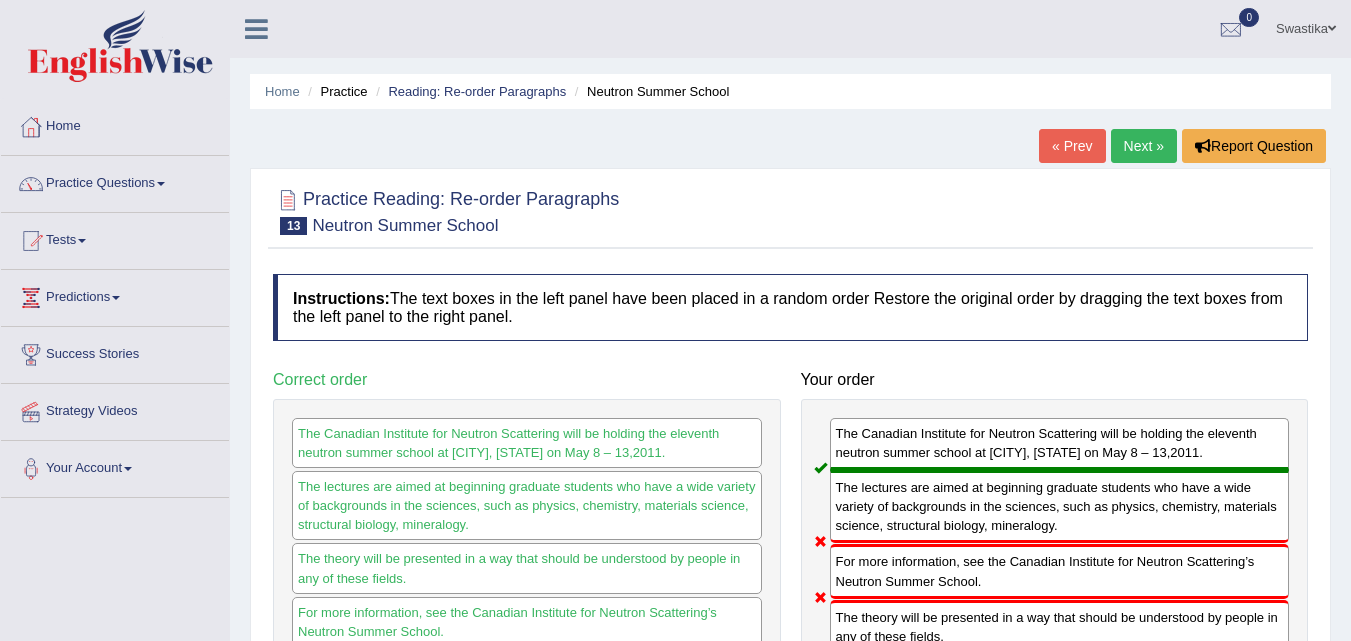 click on "Next »" at bounding box center [1144, 146] 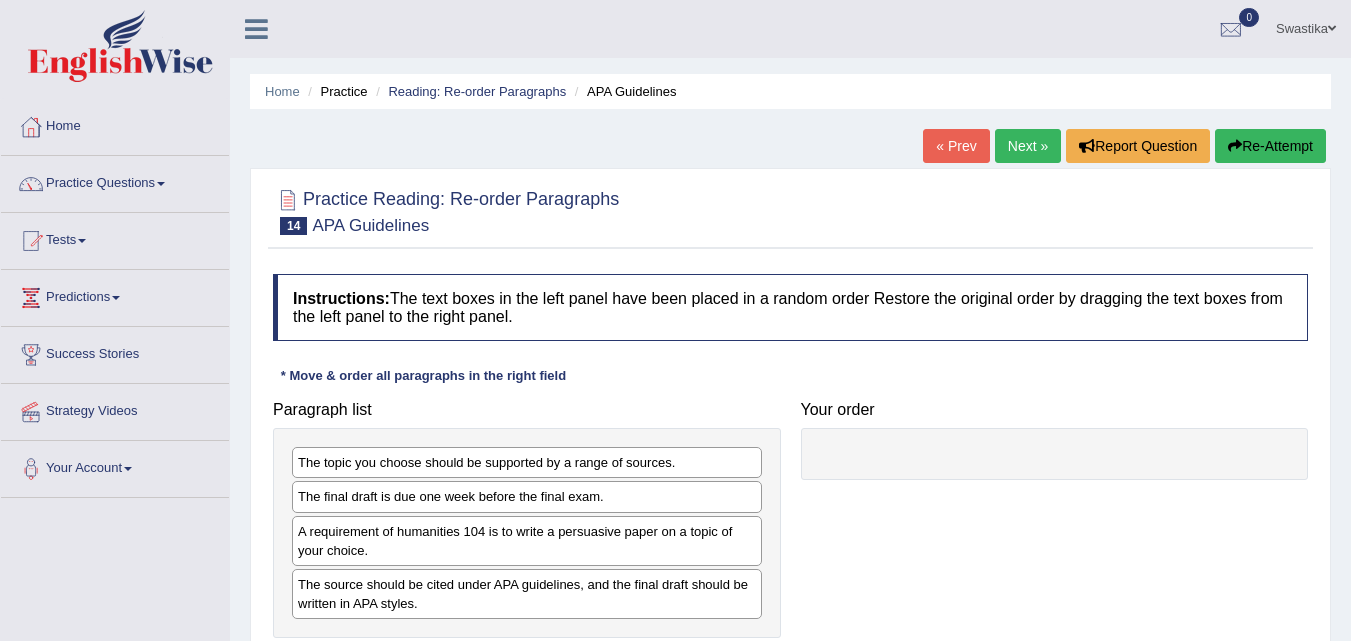 scroll, scrollTop: 0, scrollLeft: 0, axis: both 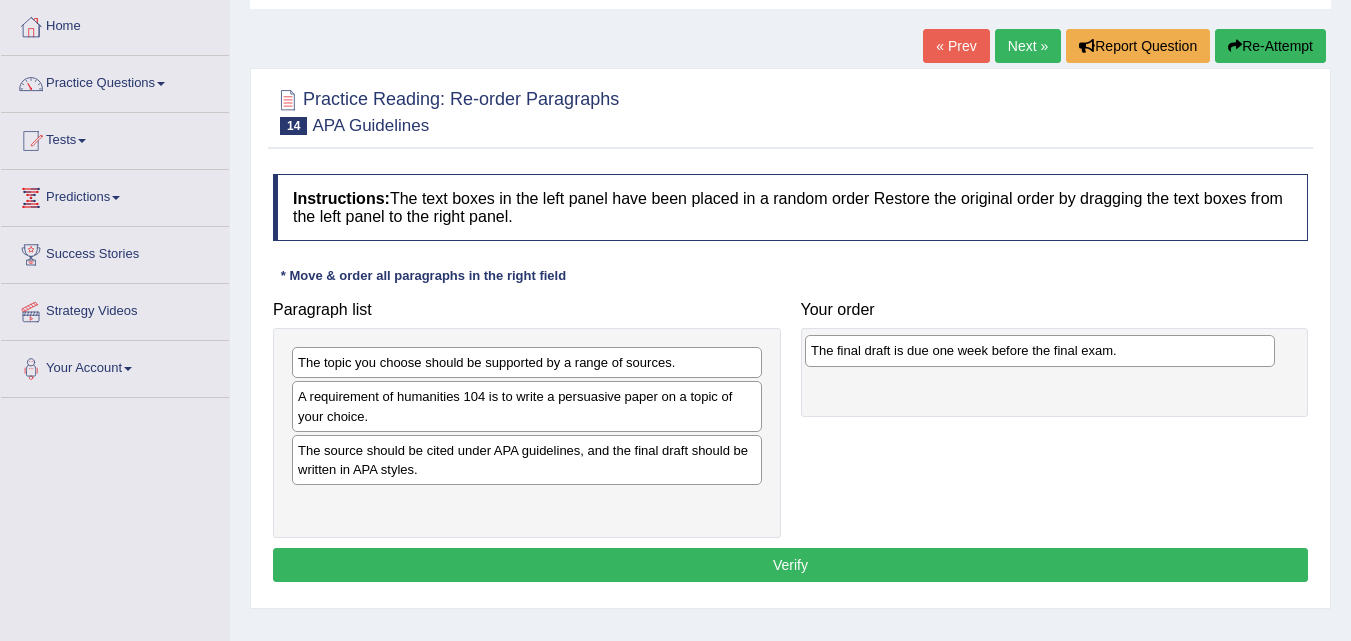 drag, startPoint x: 421, startPoint y: 402, endPoint x: 934, endPoint y: 356, distance: 515.0582 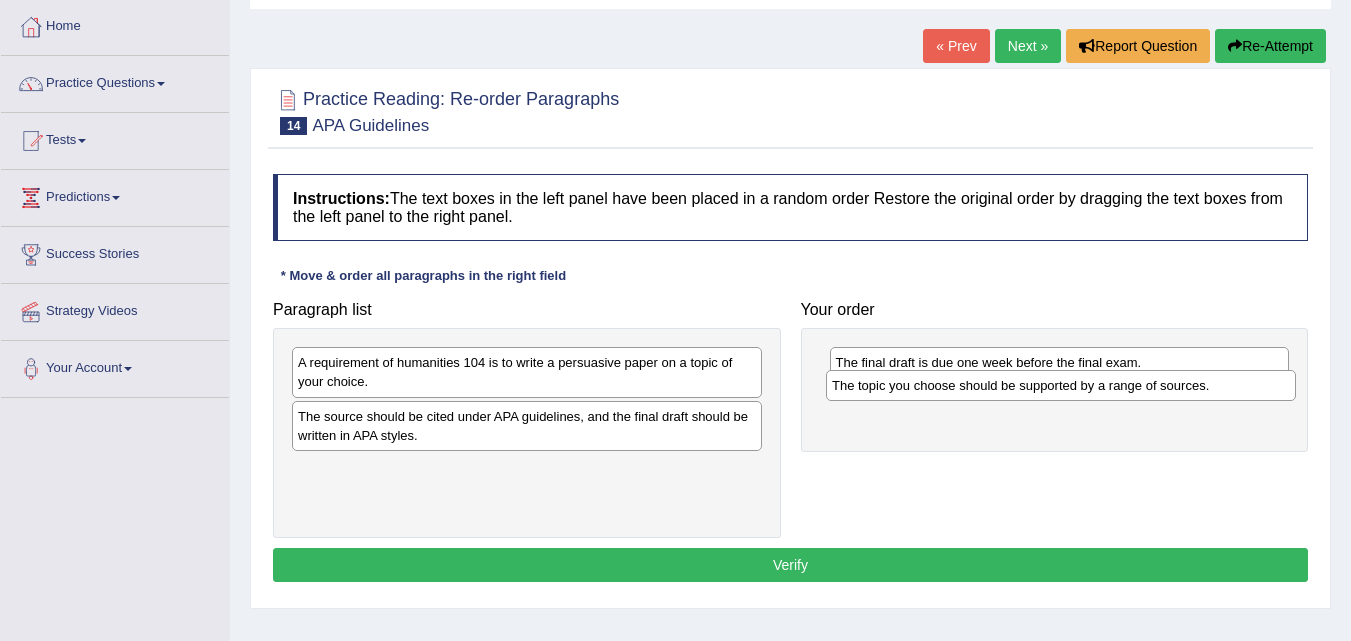 drag, startPoint x: 406, startPoint y: 368, endPoint x: 940, endPoint y: 391, distance: 534.4951 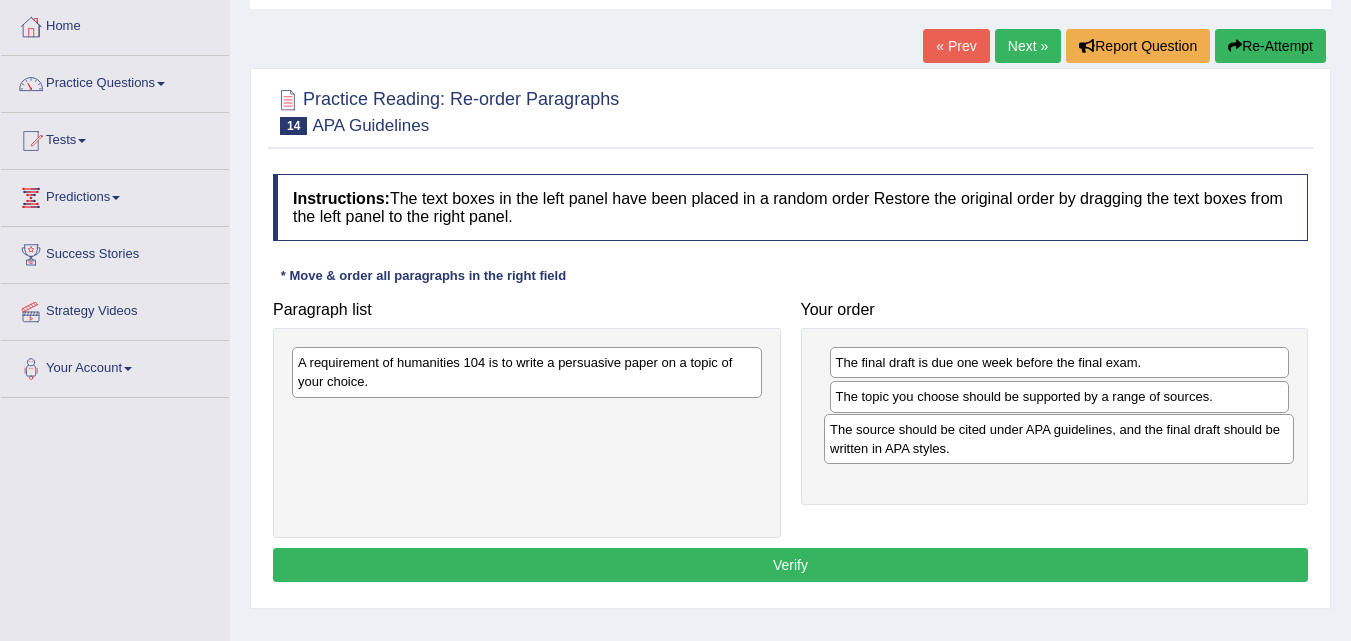 drag, startPoint x: 417, startPoint y: 426, endPoint x: 949, endPoint y: 439, distance: 532.1588 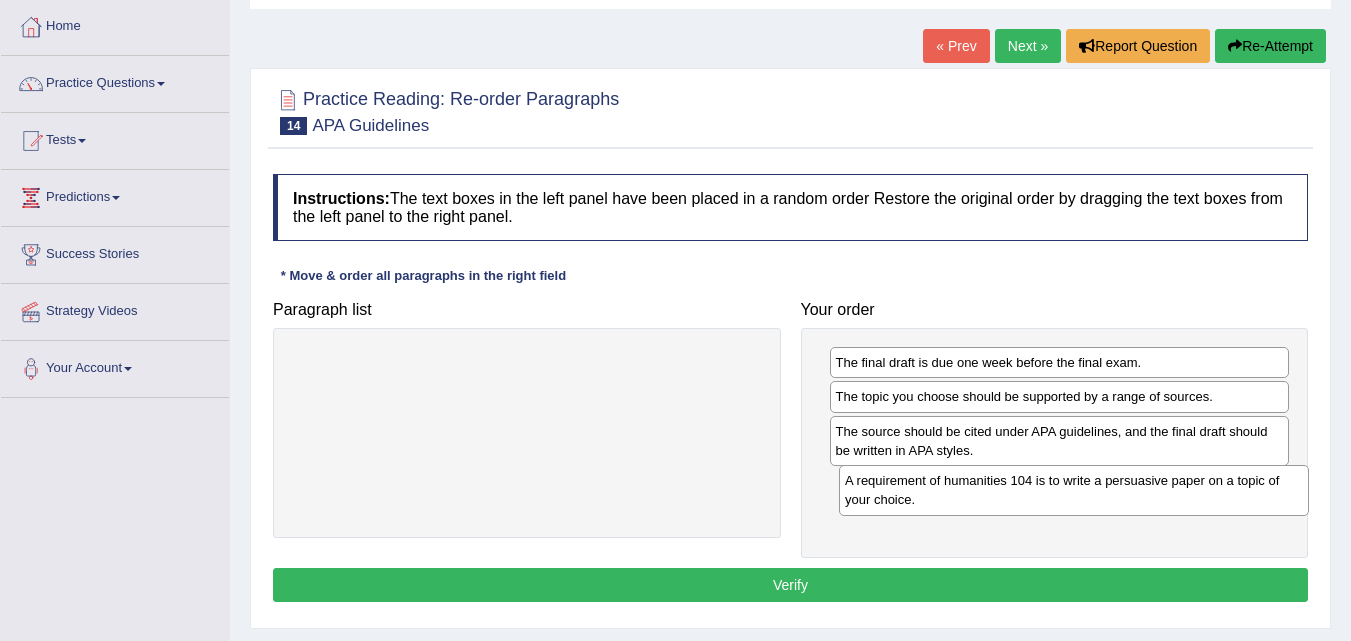 drag, startPoint x: 384, startPoint y: 368, endPoint x: 929, endPoint y: 486, distance: 557.628 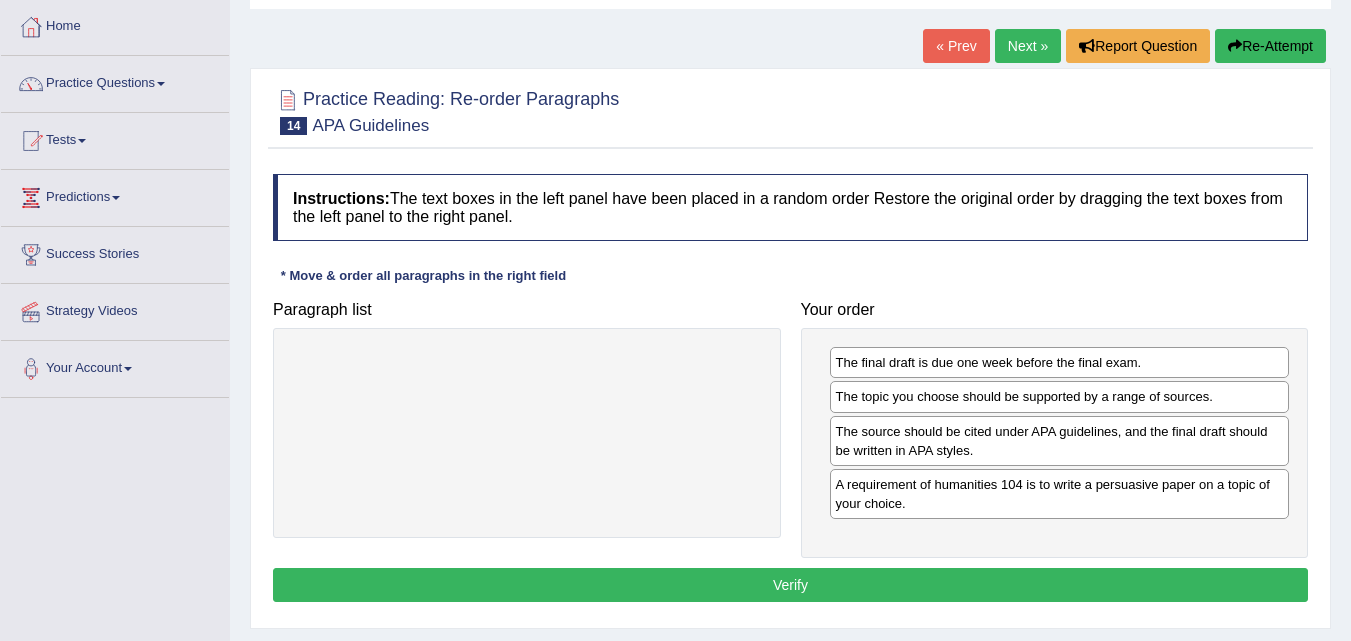 click on "Verify" at bounding box center [790, 585] 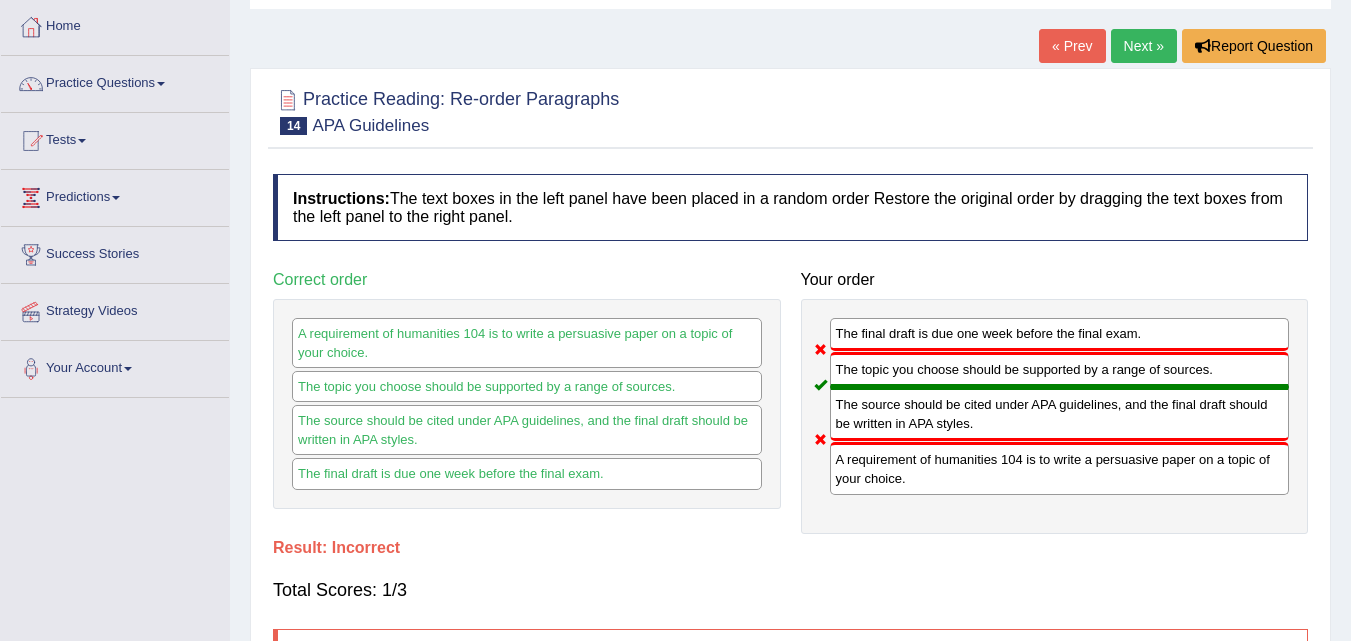 click on "A requirement of humanities 104 is to write a persuasive paper on a topic of your choice." at bounding box center (1060, 468) 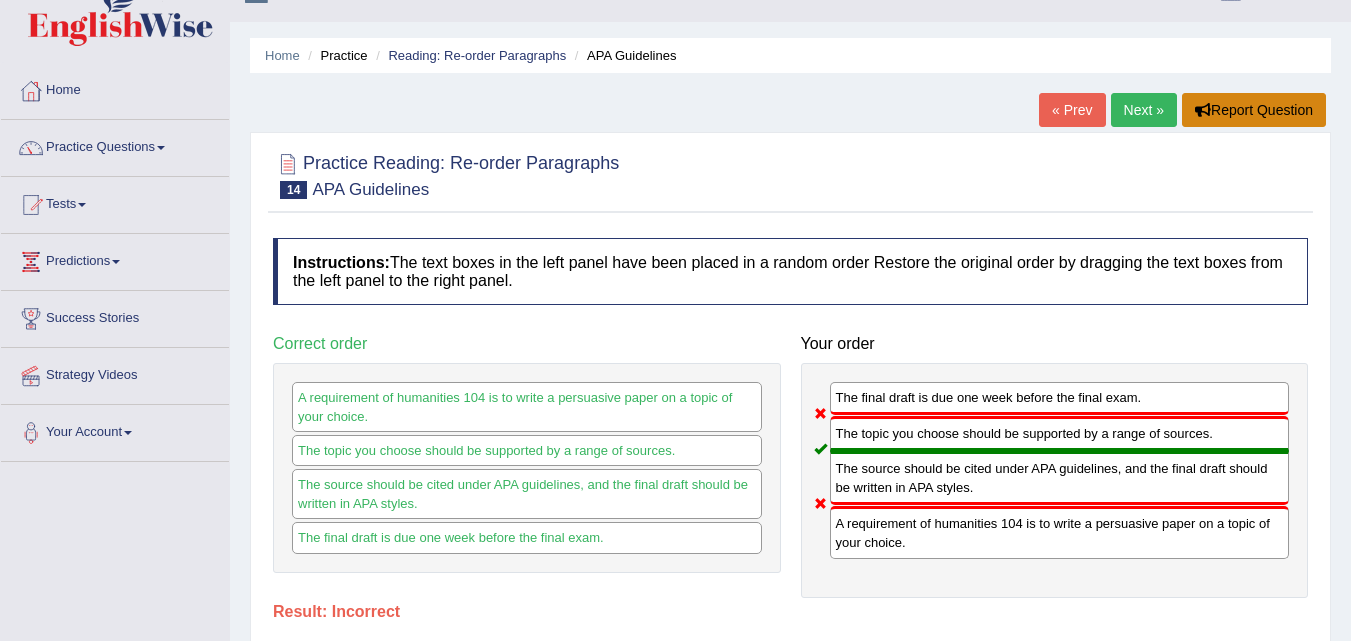 scroll, scrollTop: 0, scrollLeft: 0, axis: both 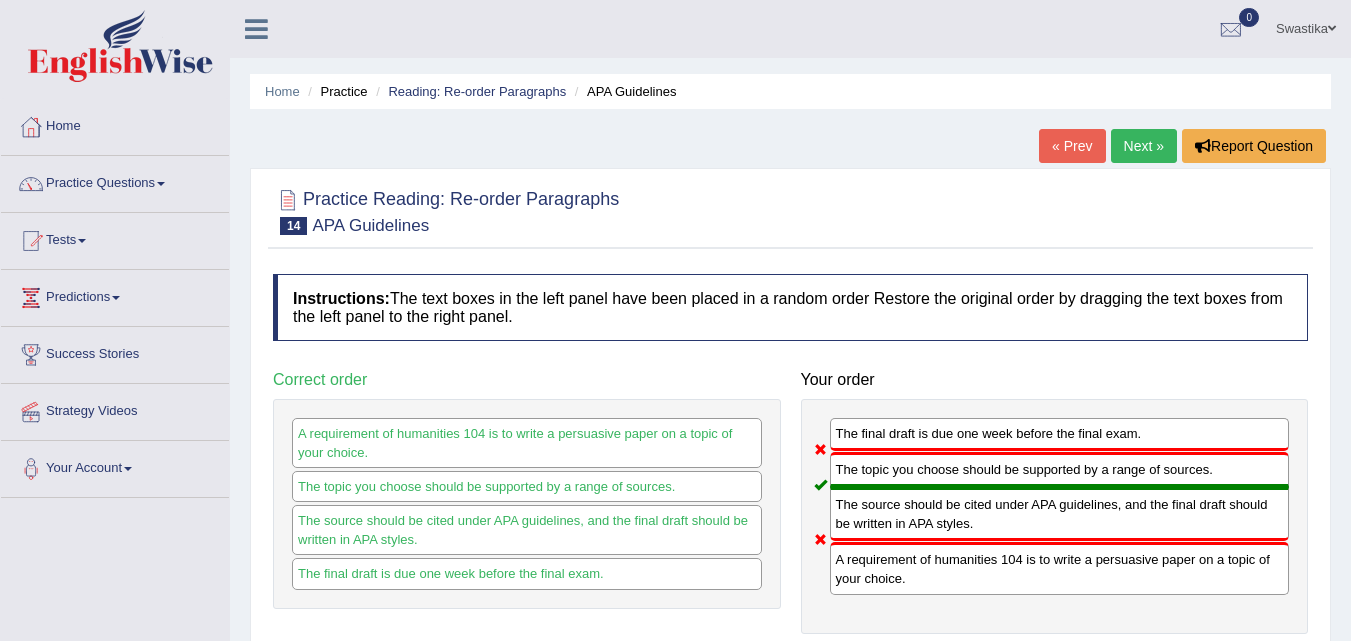 click on "Next »" at bounding box center (1144, 146) 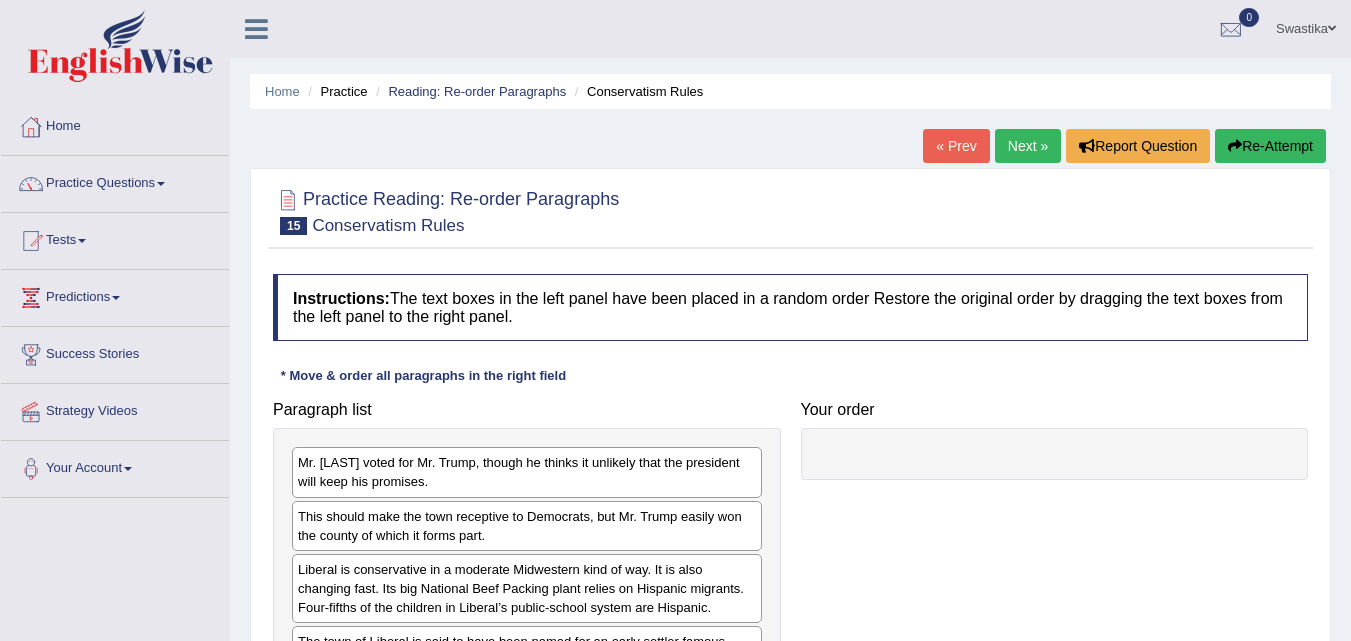scroll, scrollTop: 0, scrollLeft: 0, axis: both 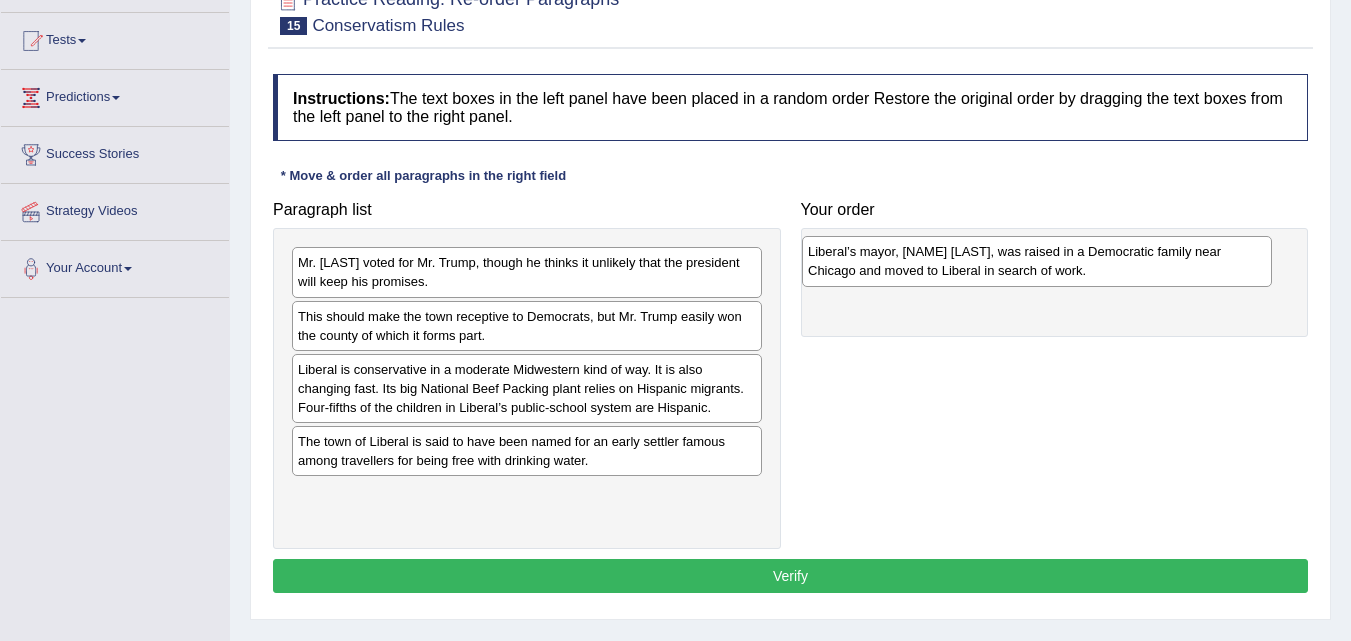 drag, startPoint x: 385, startPoint y: 500, endPoint x: 895, endPoint y: 257, distance: 564.93274 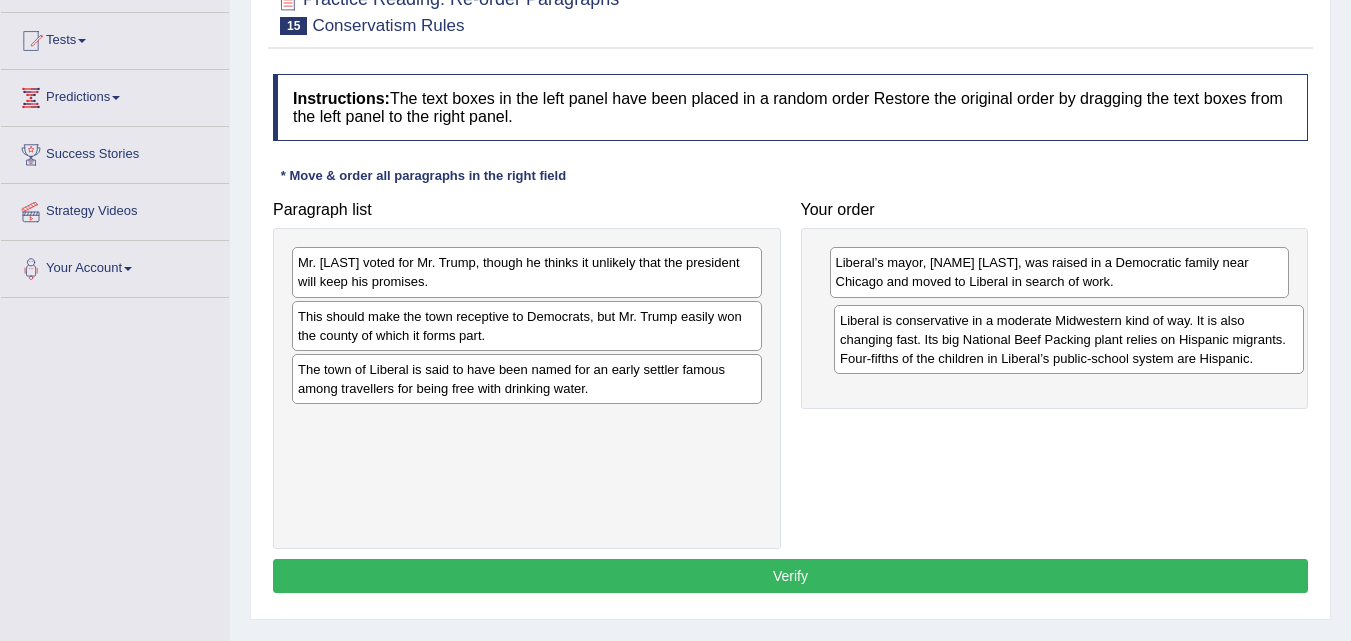 drag, startPoint x: 368, startPoint y: 386, endPoint x: 910, endPoint y: 337, distance: 544.21045 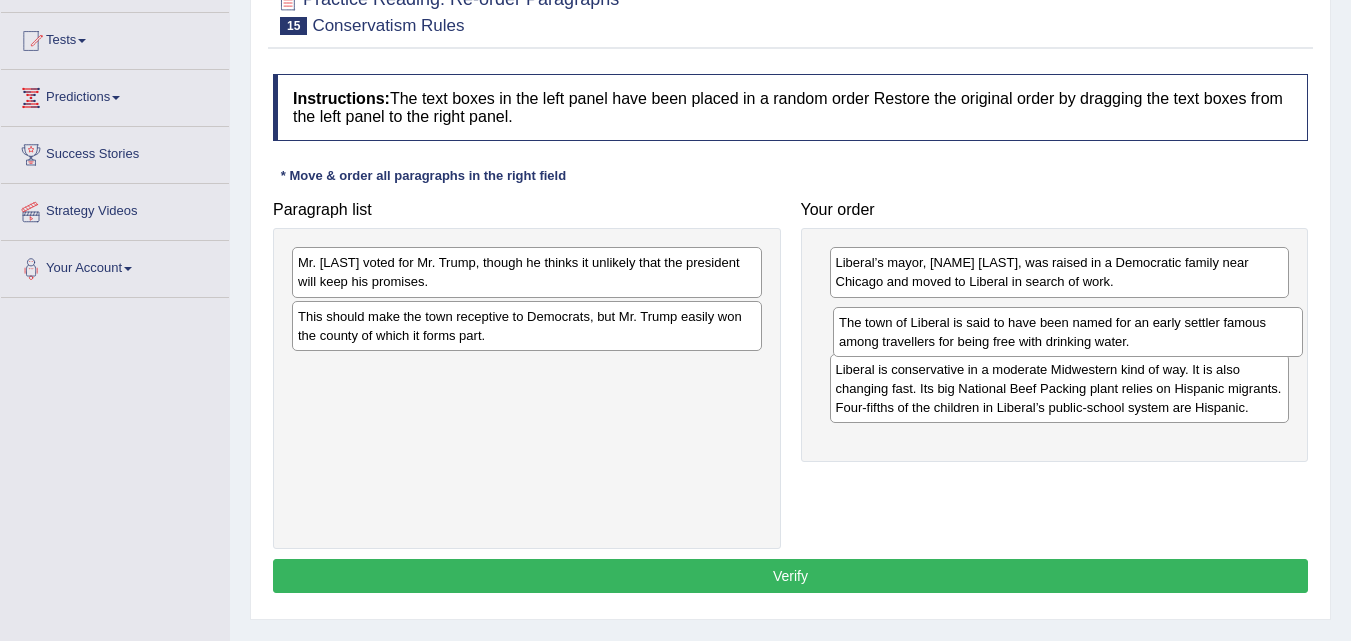 drag, startPoint x: 446, startPoint y: 389, endPoint x: 987, endPoint y: 342, distance: 543.0378 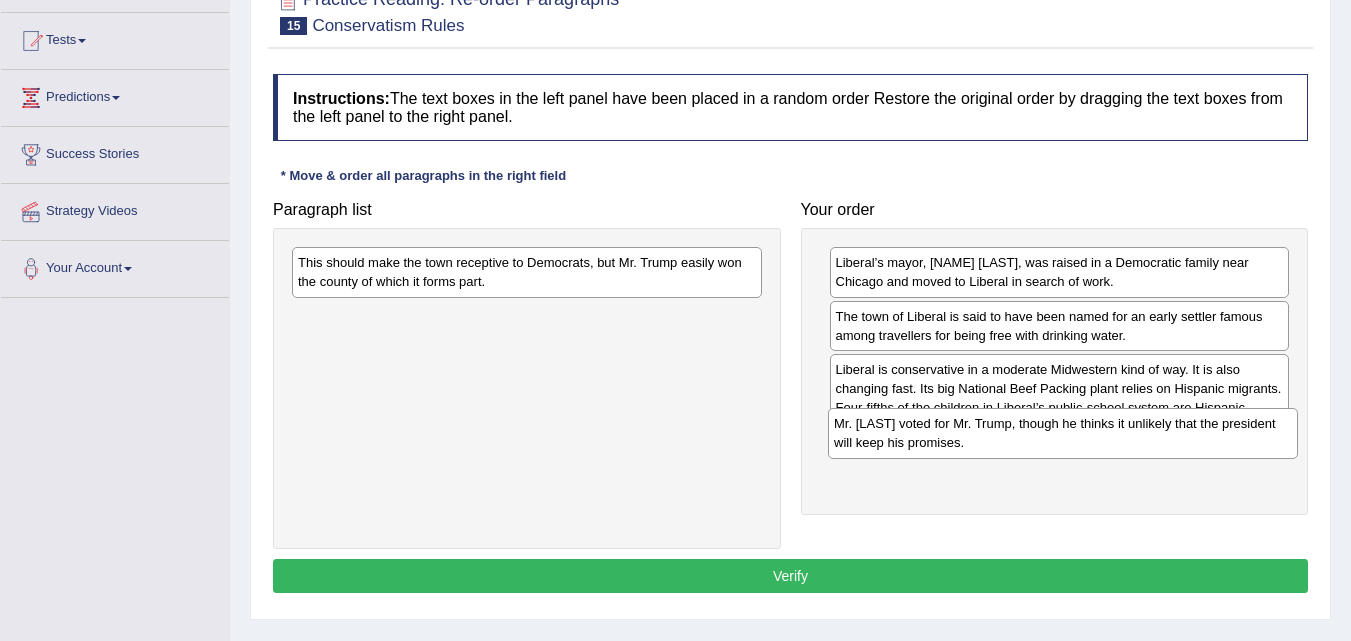 drag, startPoint x: 497, startPoint y: 272, endPoint x: 1033, endPoint y: 433, distance: 559.65796 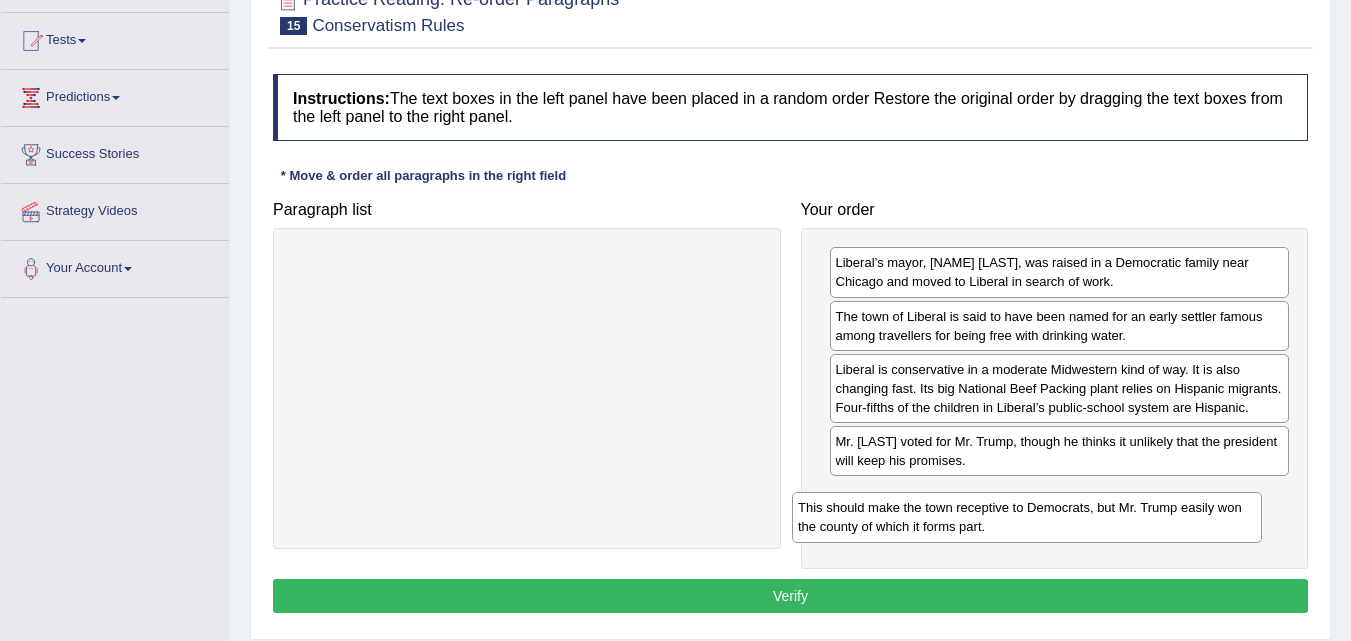 drag, startPoint x: 456, startPoint y: 267, endPoint x: 956, endPoint y: 512, distance: 556.7989 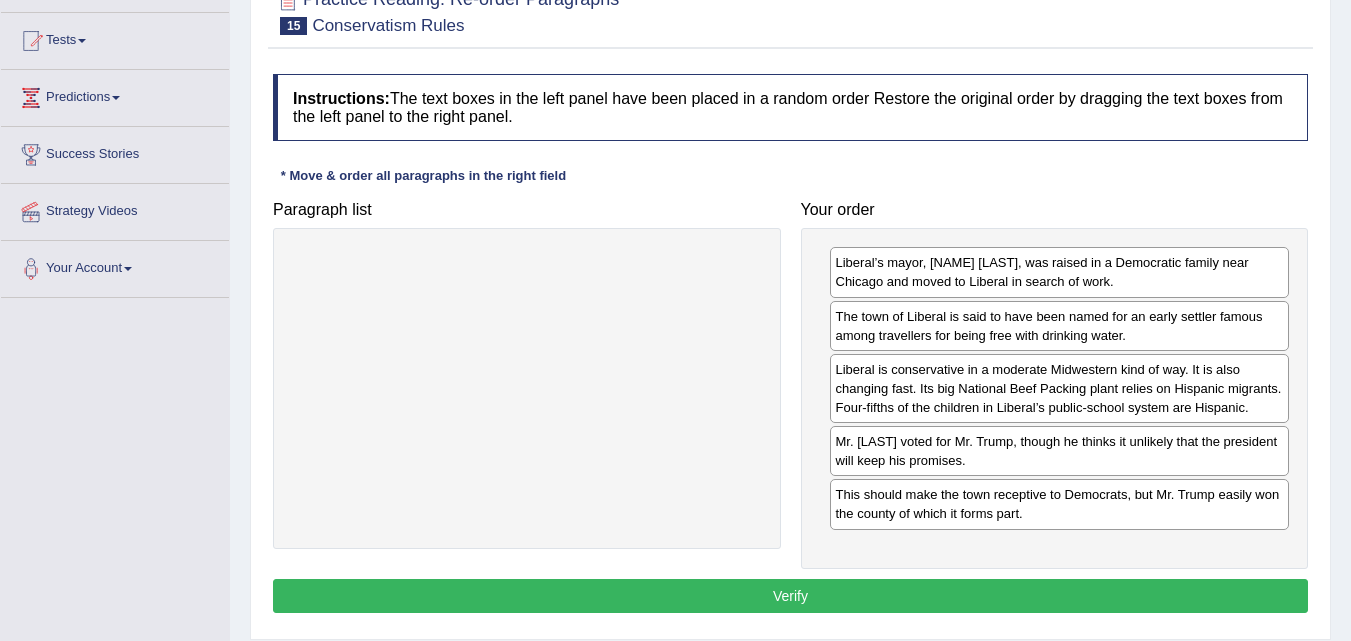 click on "Verify" at bounding box center (790, 596) 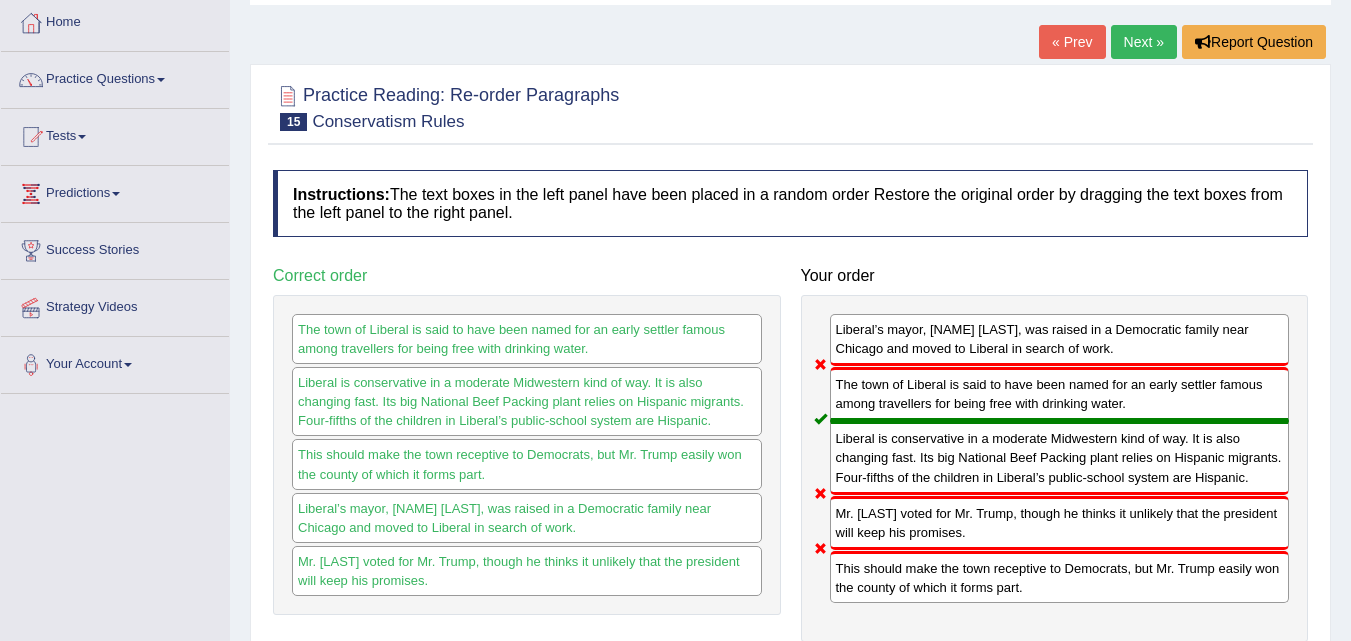 scroll, scrollTop: 0, scrollLeft: 0, axis: both 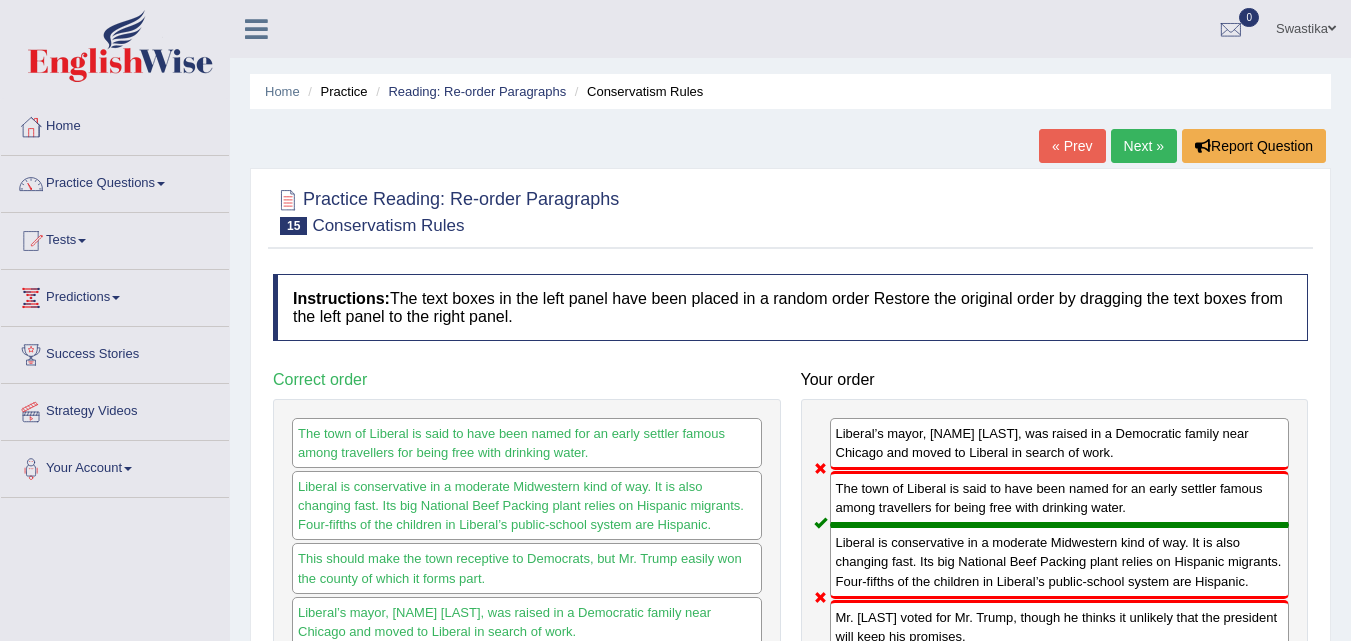click on "Next »" at bounding box center [1144, 146] 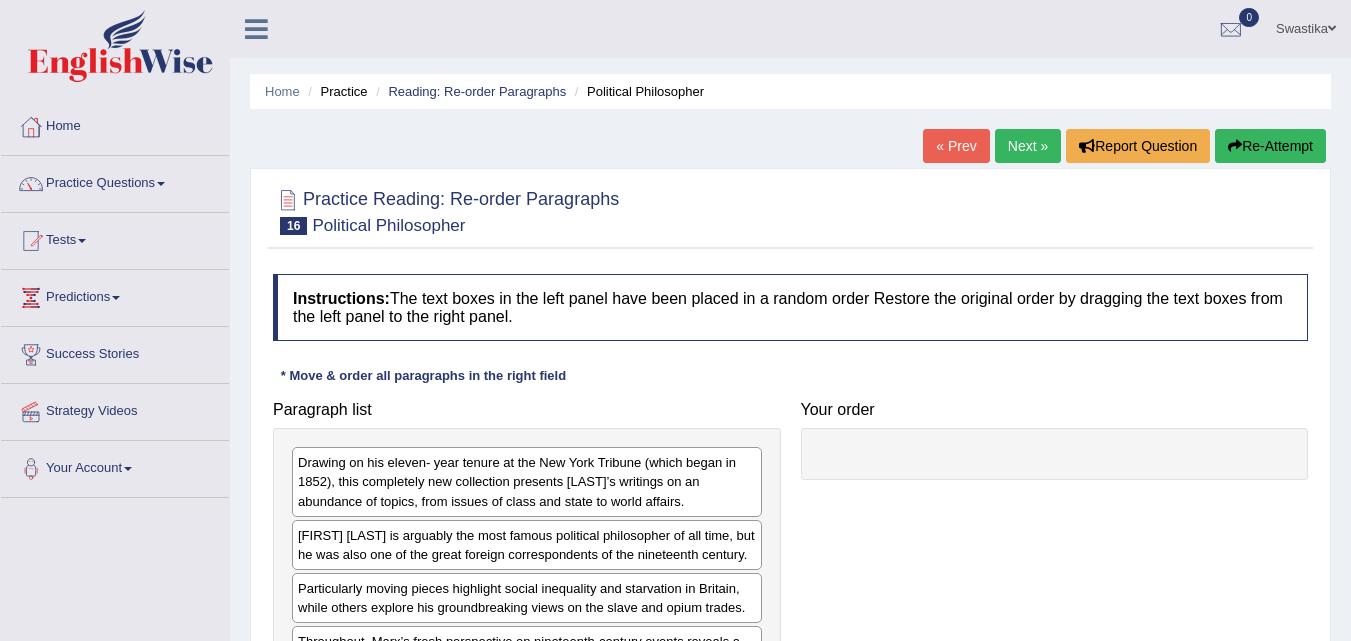 scroll, scrollTop: 200, scrollLeft: 0, axis: vertical 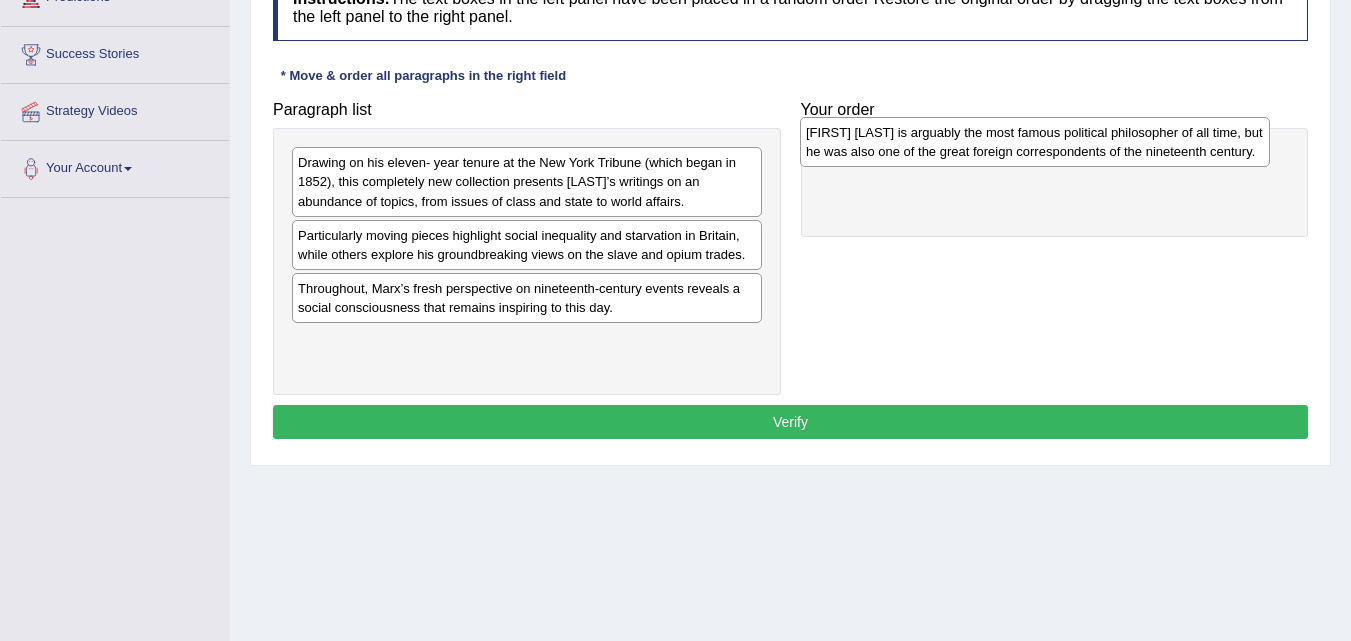 drag, startPoint x: 424, startPoint y: 252, endPoint x: 932, endPoint y: 149, distance: 518.3368 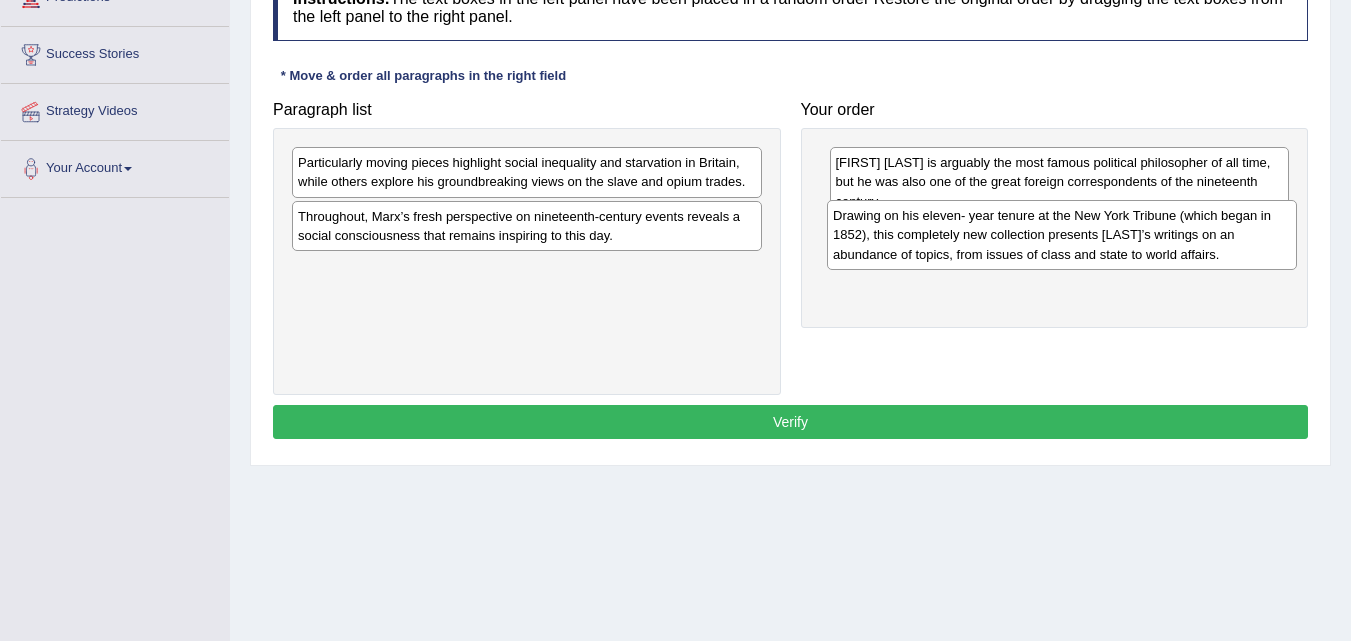 drag, startPoint x: 393, startPoint y: 180, endPoint x: 928, endPoint y: 233, distance: 537.61884 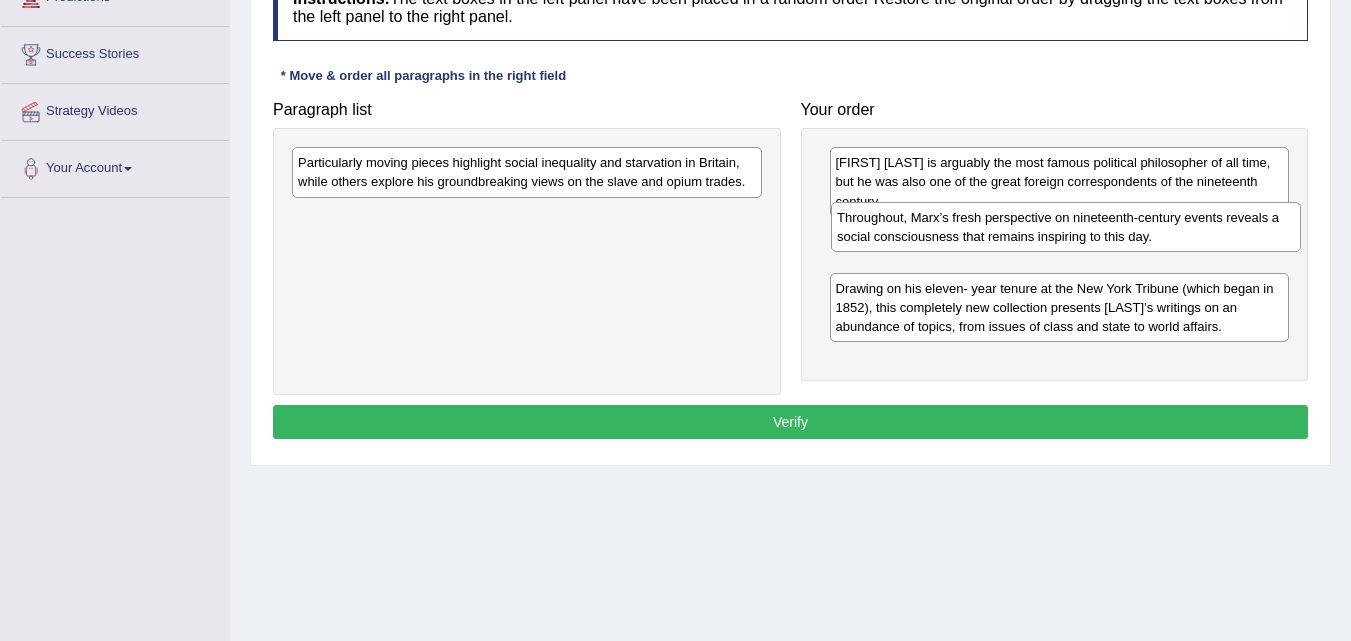 drag, startPoint x: 438, startPoint y: 225, endPoint x: 977, endPoint y: 226, distance: 539.0009 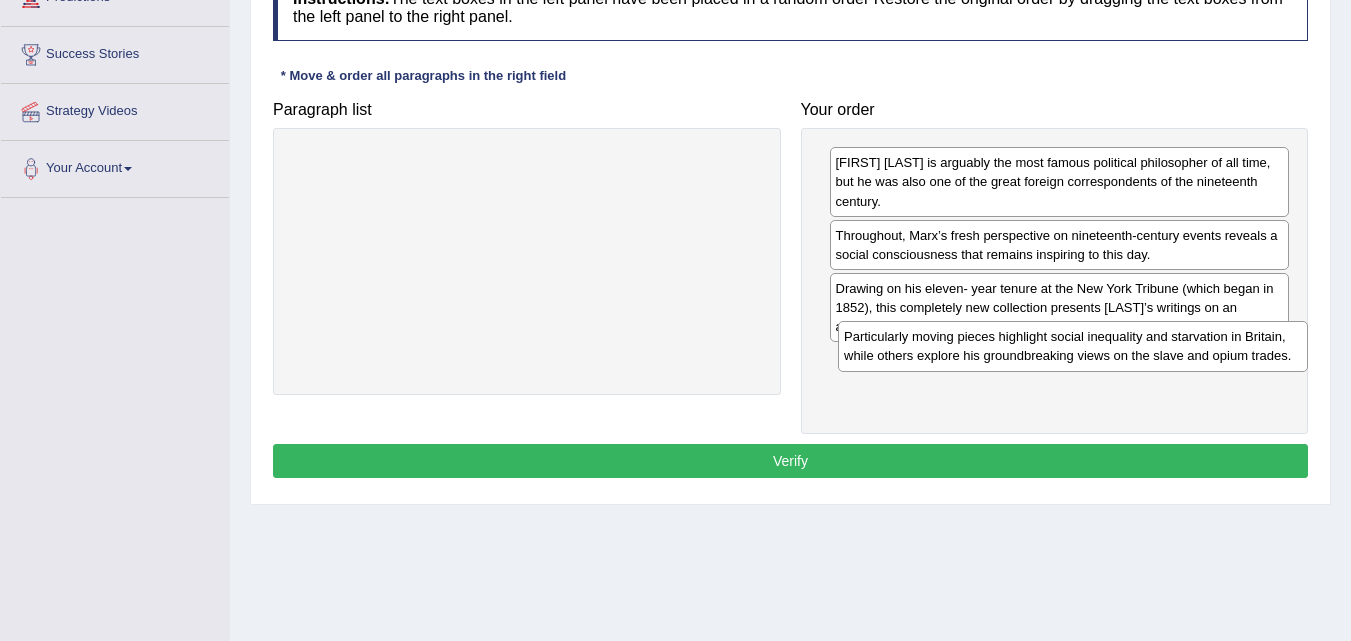 drag, startPoint x: 431, startPoint y: 179, endPoint x: 977, endPoint y: 353, distance: 573.055 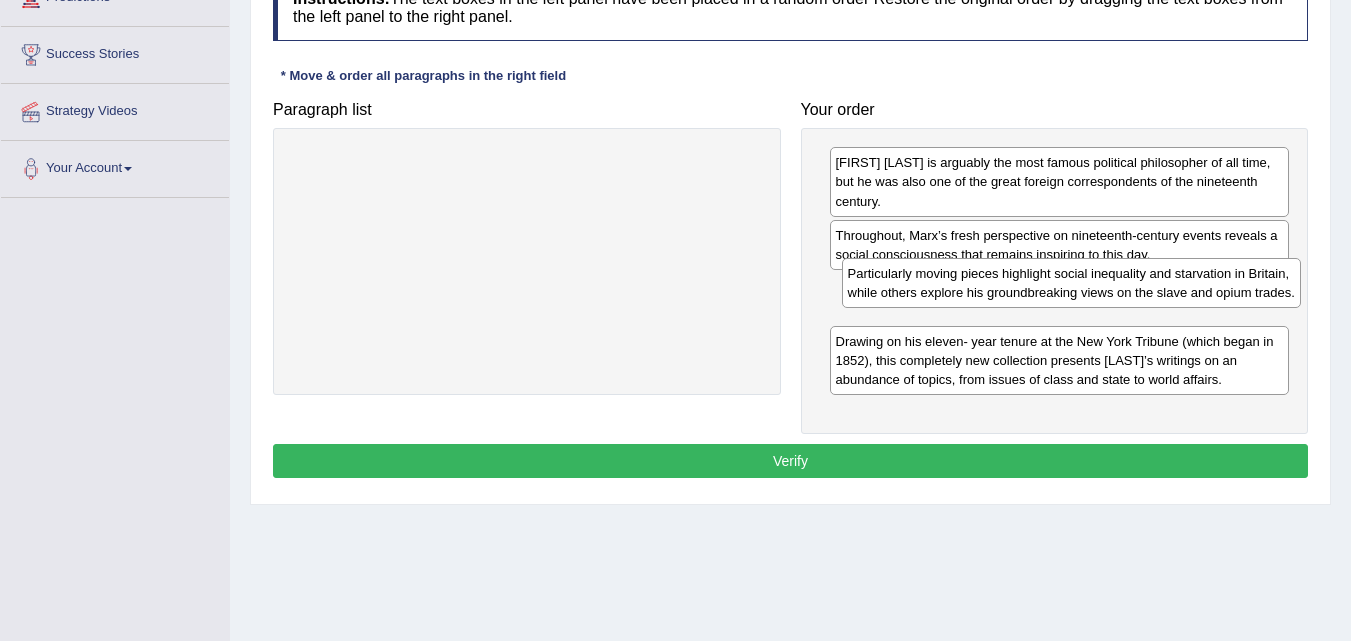 drag, startPoint x: 994, startPoint y: 361, endPoint x: 1006, endPoint y: 293, distance: 69.050705 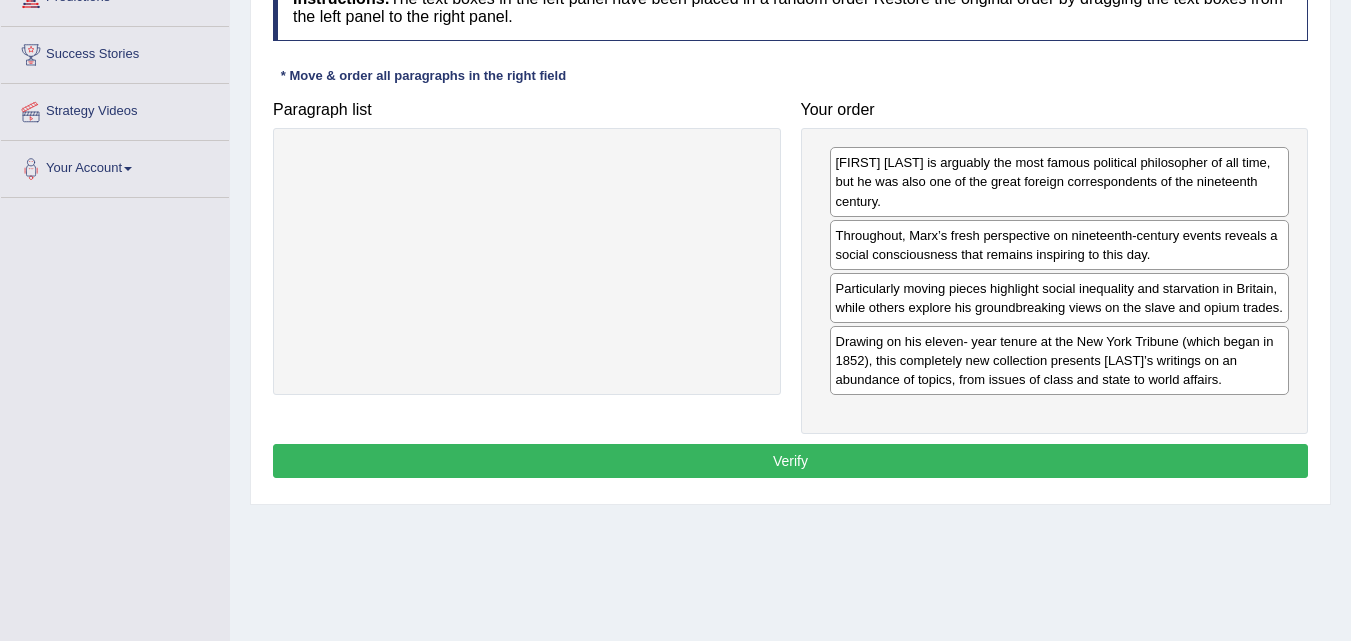 click on "Verify" at bounding box center [790, 461] 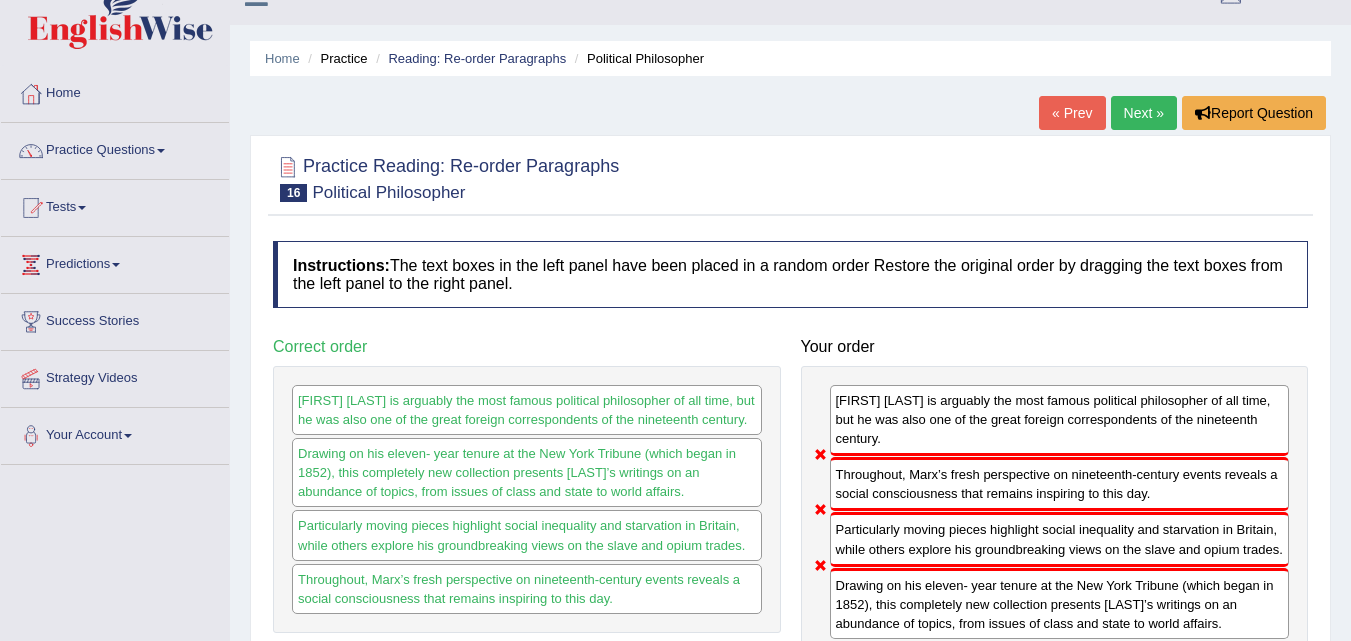 scroll, scrollTop: 0, scrollLeft: 0, axis: both 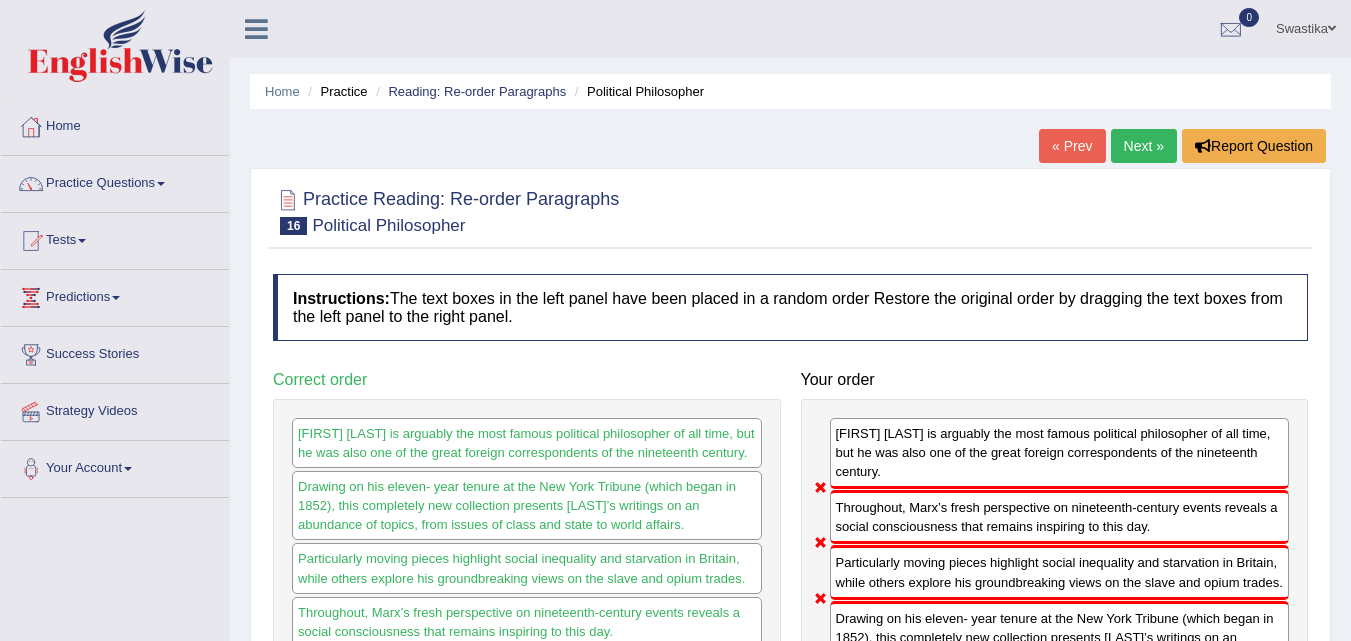click on "Next »" at bounding box center [1144, 146] 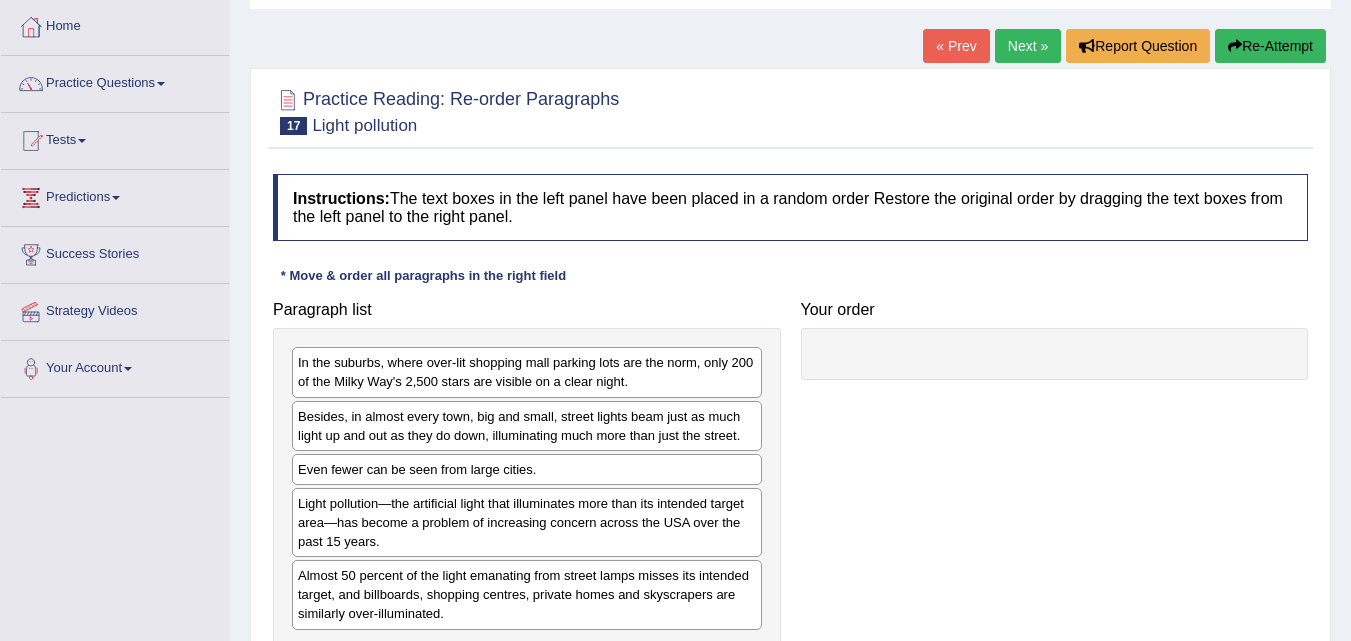 scroll, scrollTop: 100, scrollLeft: 0, axis: vertical 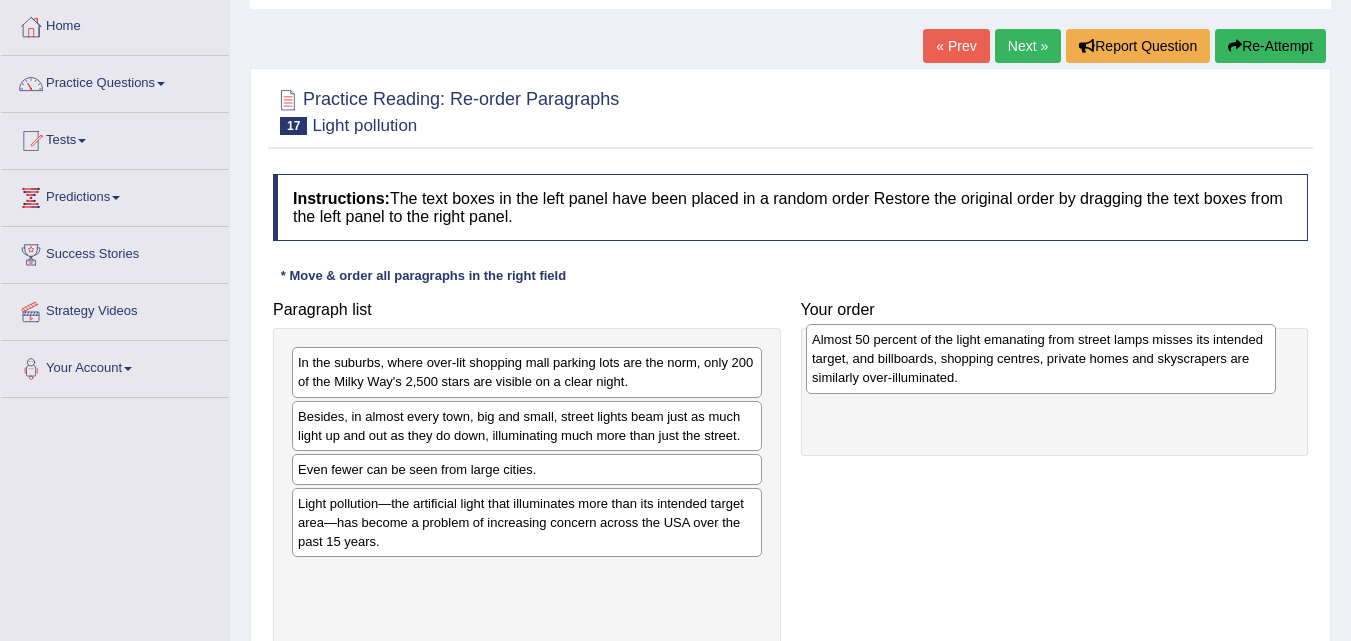drag, startPoint x: 466, startPoint y: 602, endPoint x: 980, endPoint y: 366, distance: 565.58997 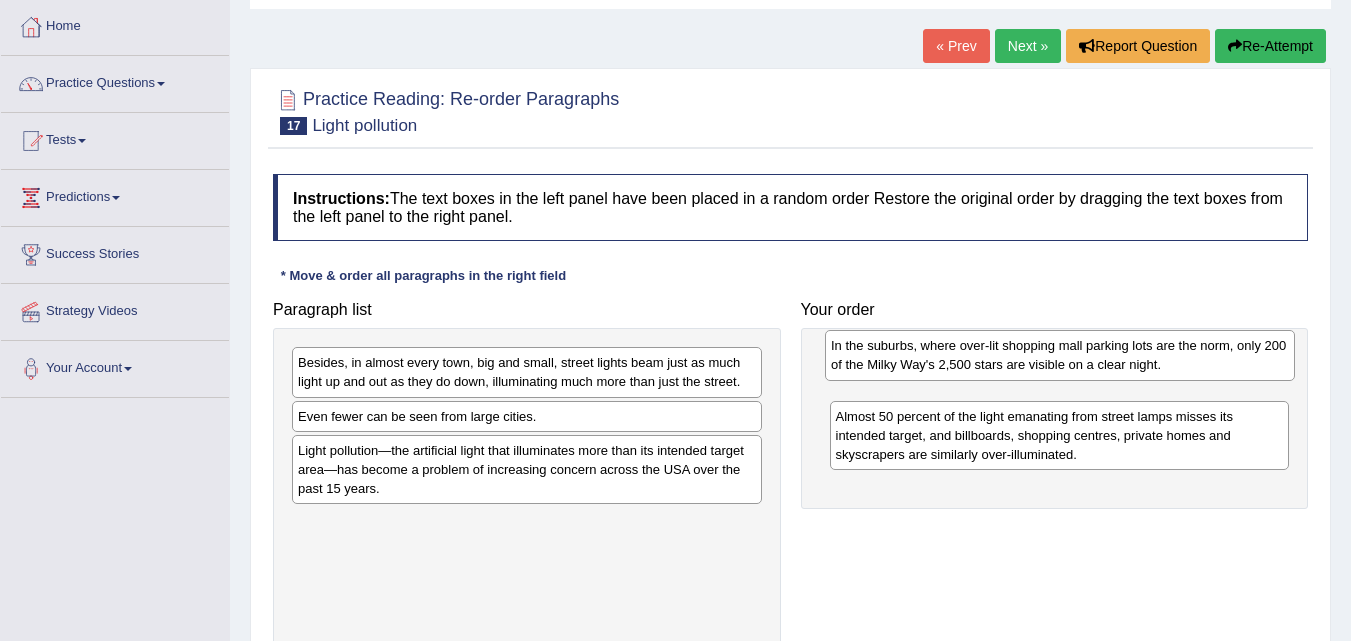 drag, startPoint x: 442, startPoint y: 365, endPoint x: 967, endPoint y: 348, distance: 525.27515 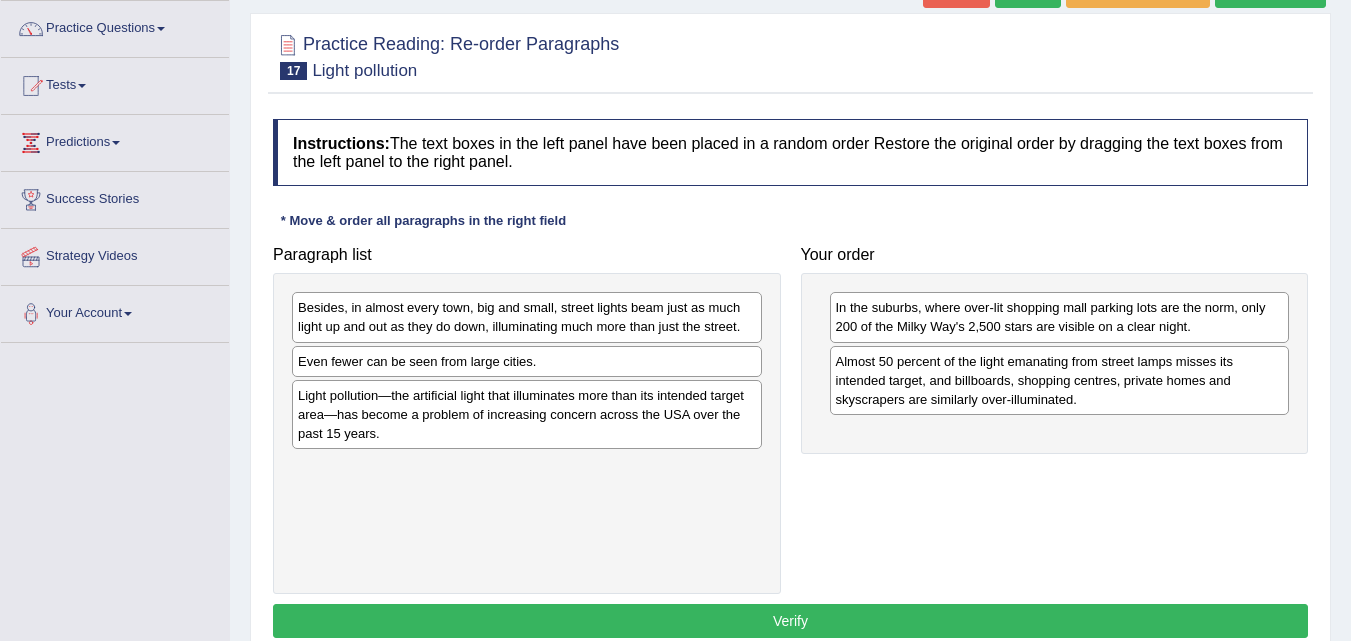 scroll, scrollTop: 200, scrollLeft: 0, axis: vertical 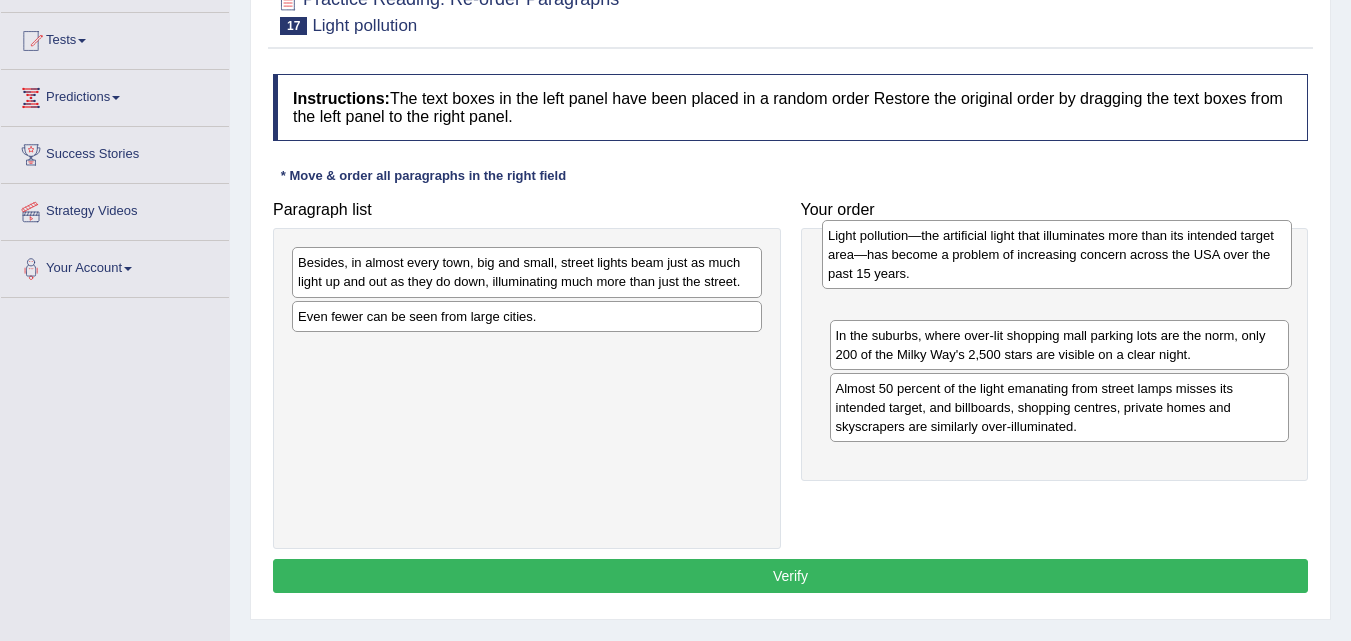 drag, startPoint x: 351, startPoint y: 375, endPoint x: 881, endPoint y: 260, distance: 542.33295 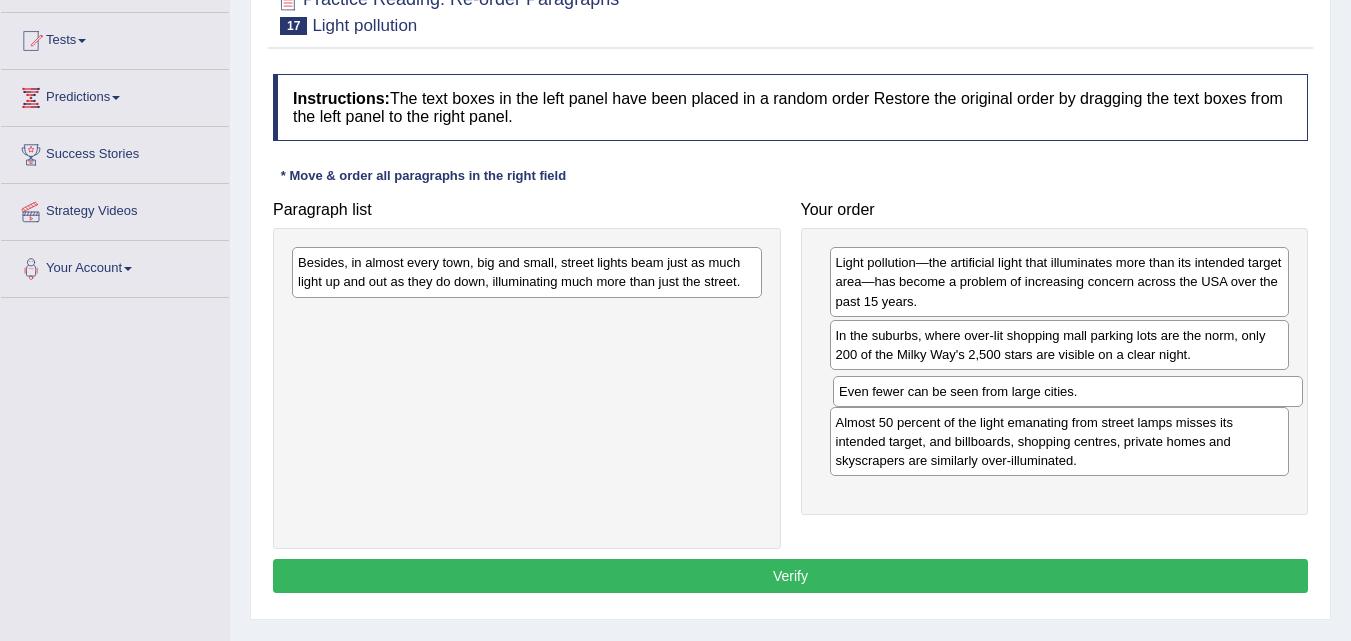 drag, startPoint x: 428, startPoint y: 318, endPoint x: 969, endPoint y: 393, distance: 546.17395 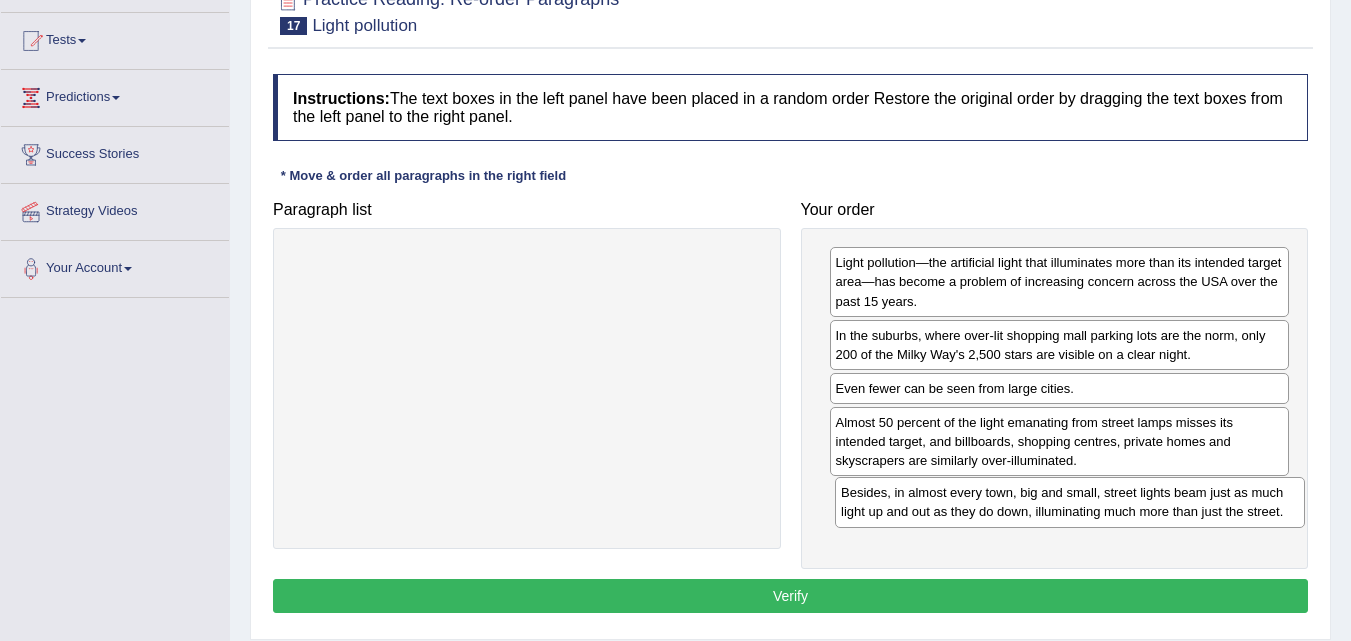 drag, startPoint x: 541, startPoint y: 265, endPoint x: 1084, endPoint y: 495, distance: 589.70245 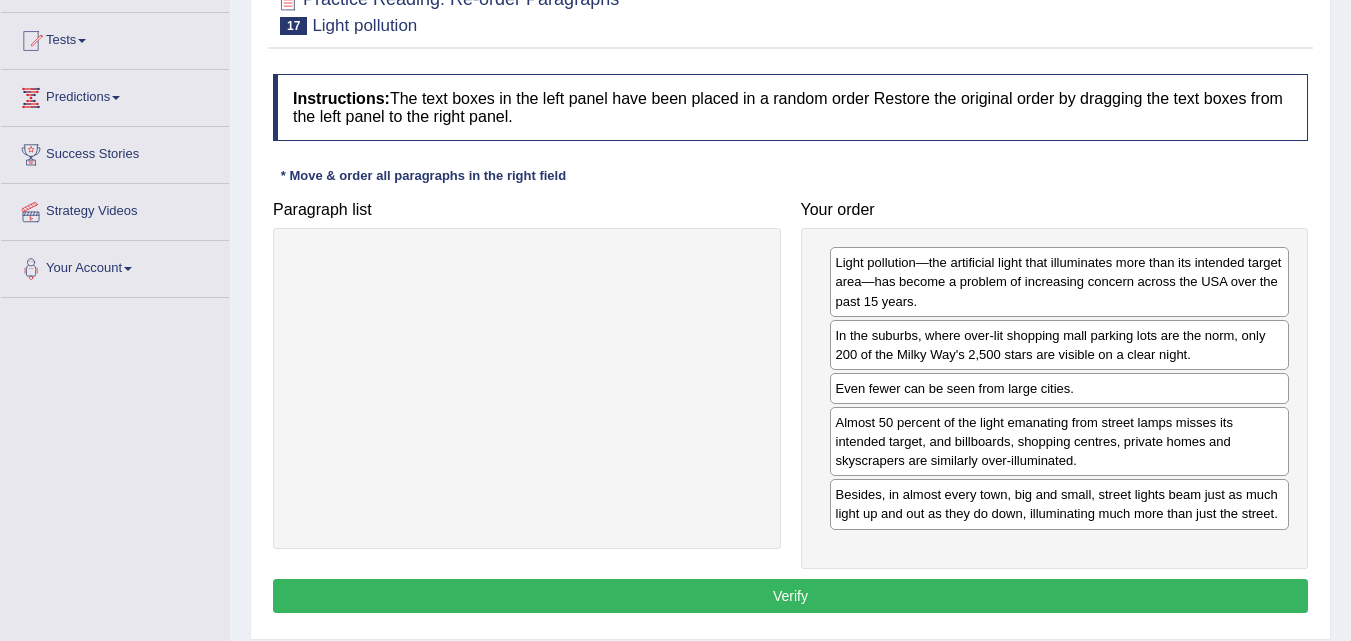 click on "Verify" at bounding box center (790, 596) 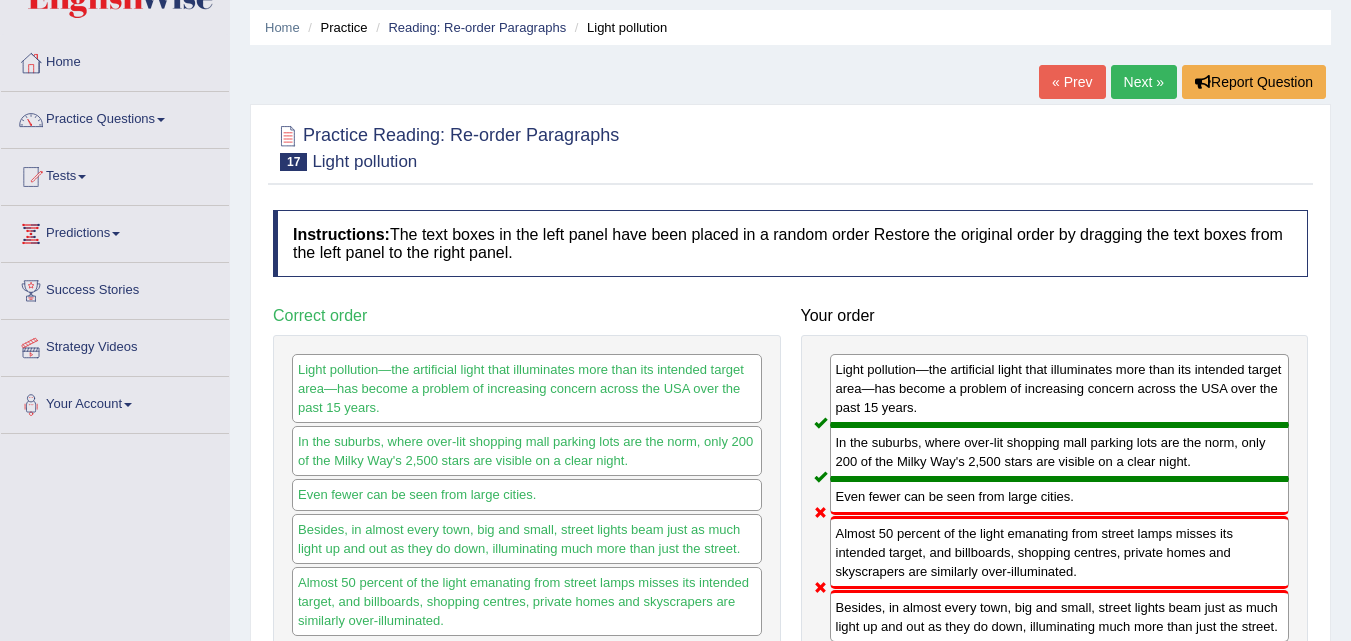scroll, scrollTop: 100, scrollLeft: 0, axis: vertical 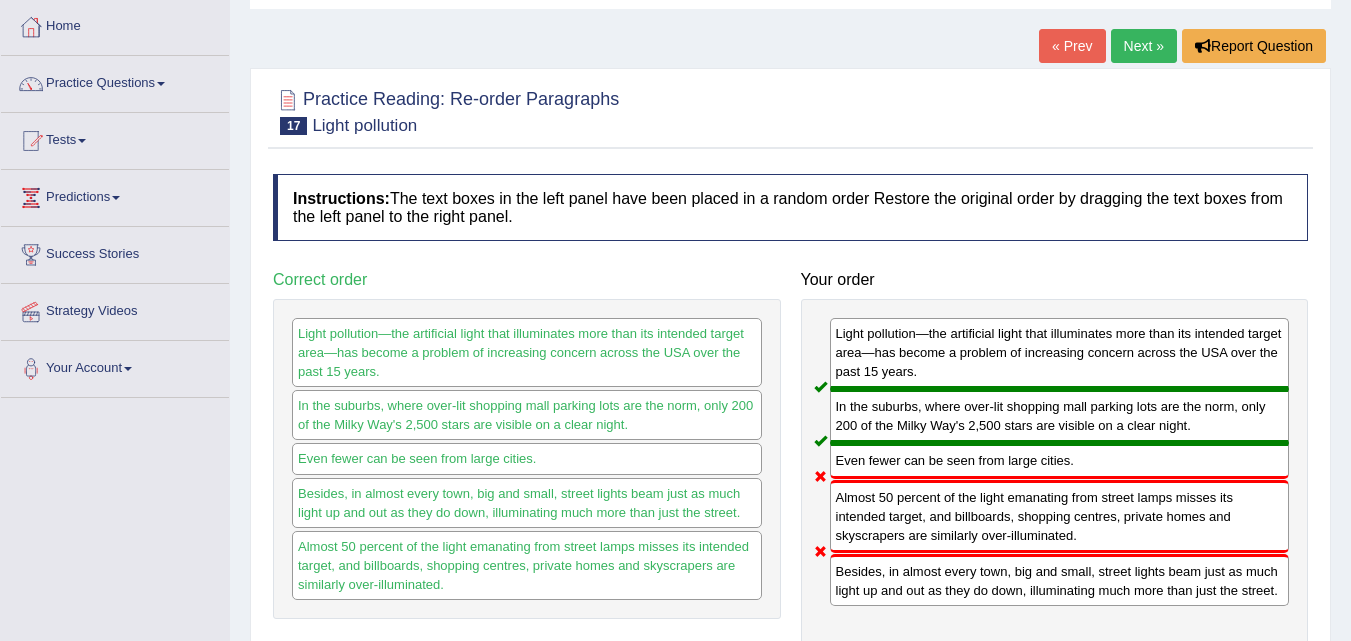 click on "Next »" at bounding box center (1144, 46) 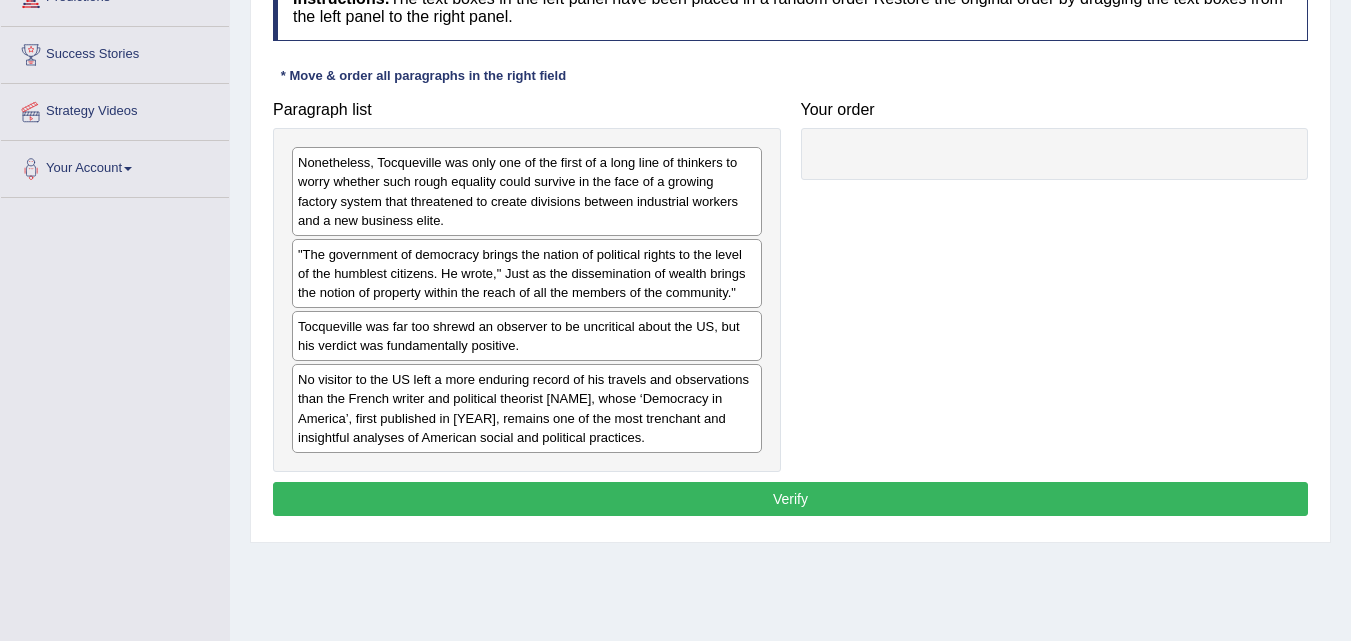 scroll, scrollTop: 300, scrollLeft: 0, axis: vertical 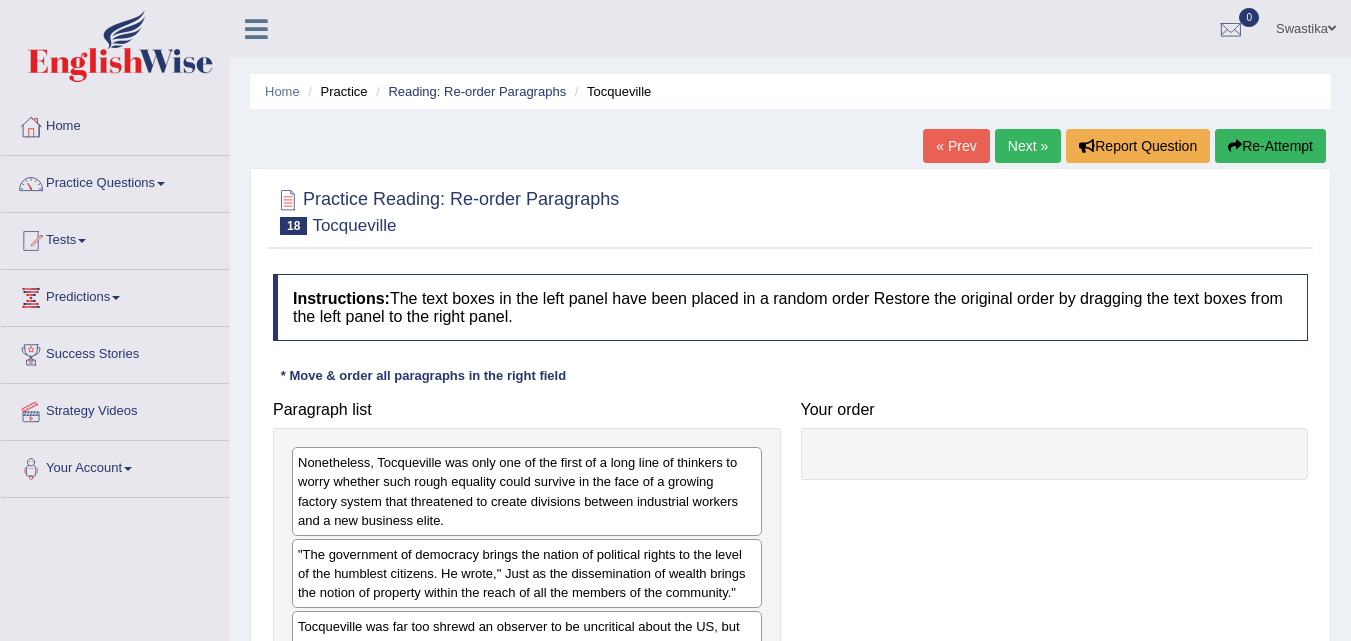 click on "Next »" at bounding box center [1028, 146] 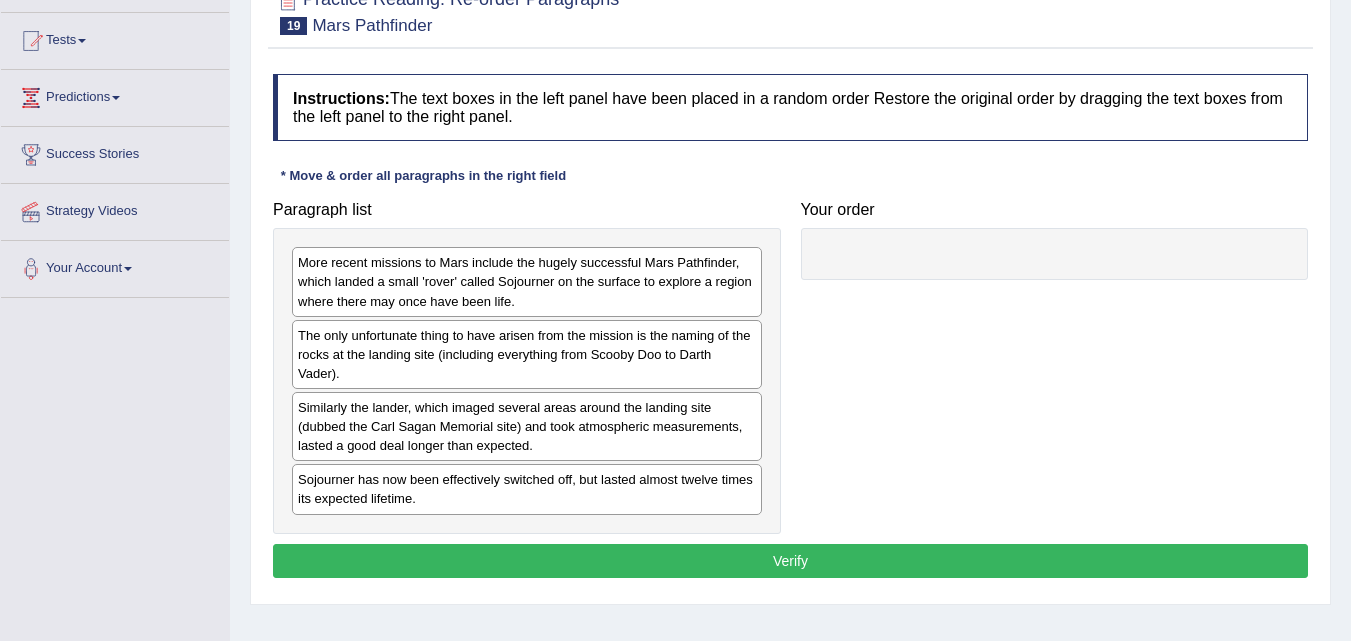 scroll, scrollTop: 0, scrollLeft: 0, axis: both 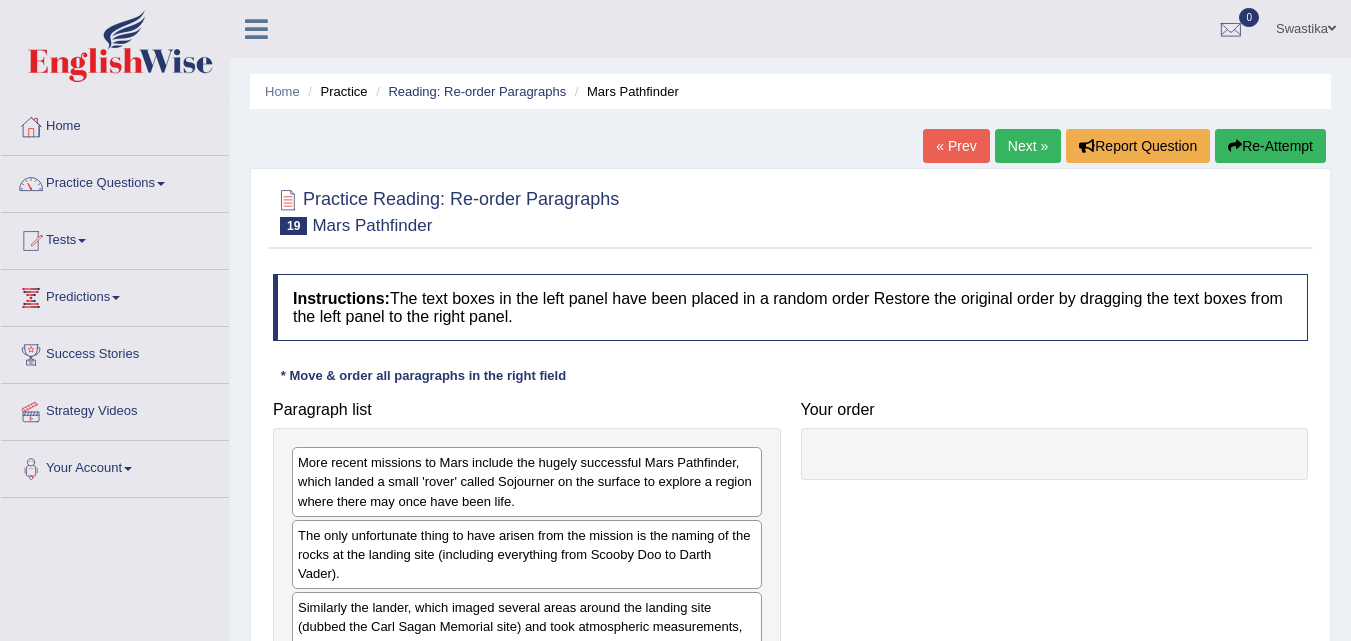 click on "Next »" at bounding box center [1028, 146] 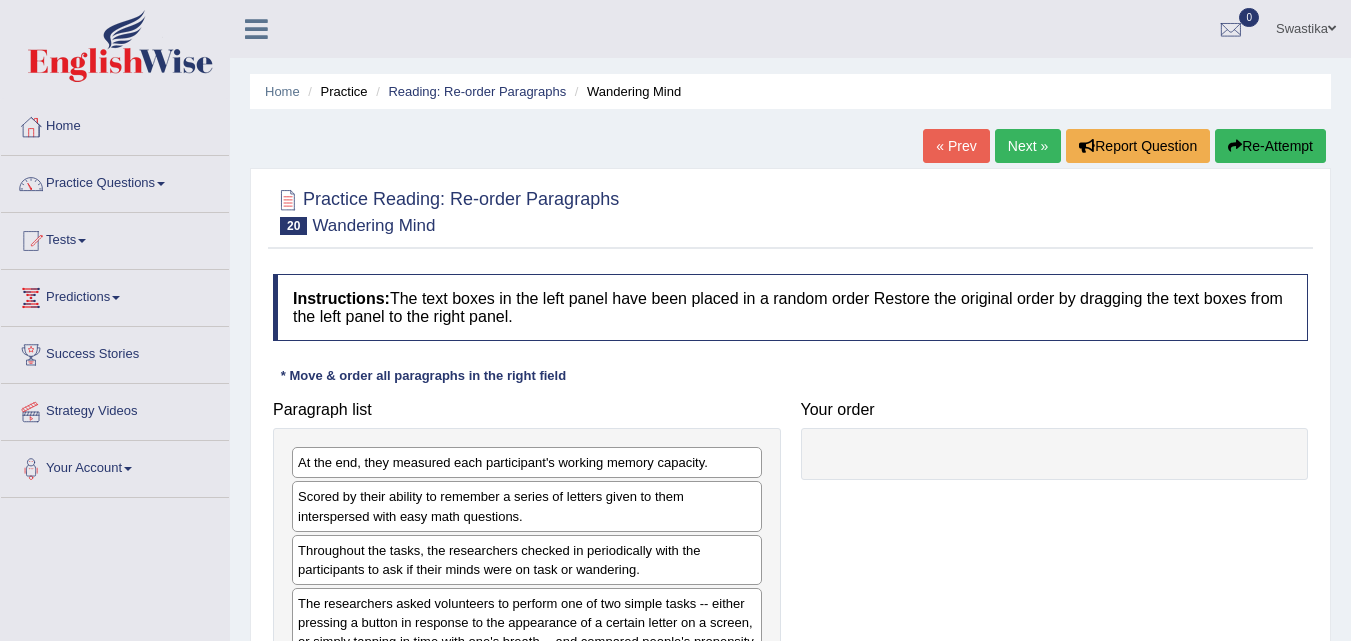 scroll, scrollTop: 200, scrollLeft: 0, axis: vertical 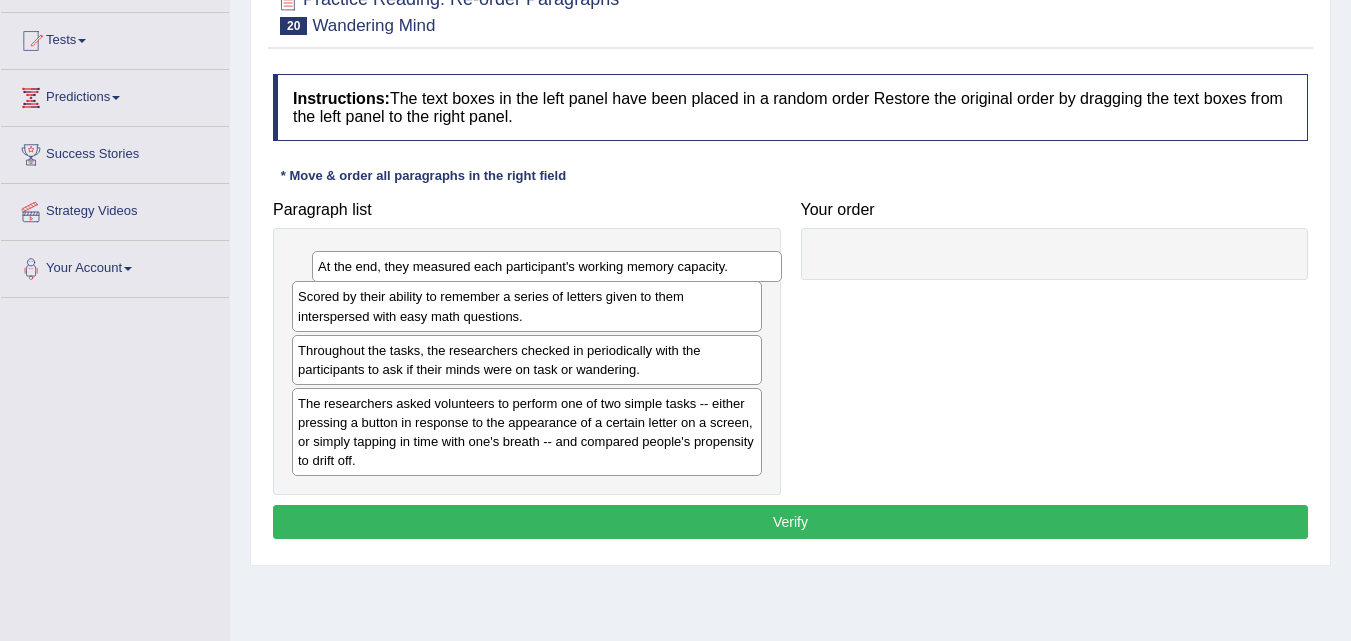 drag, startPoint x: 388, startPoint y: 264, endPoint x: 408, endPoint y: 268, distance: 20.396078 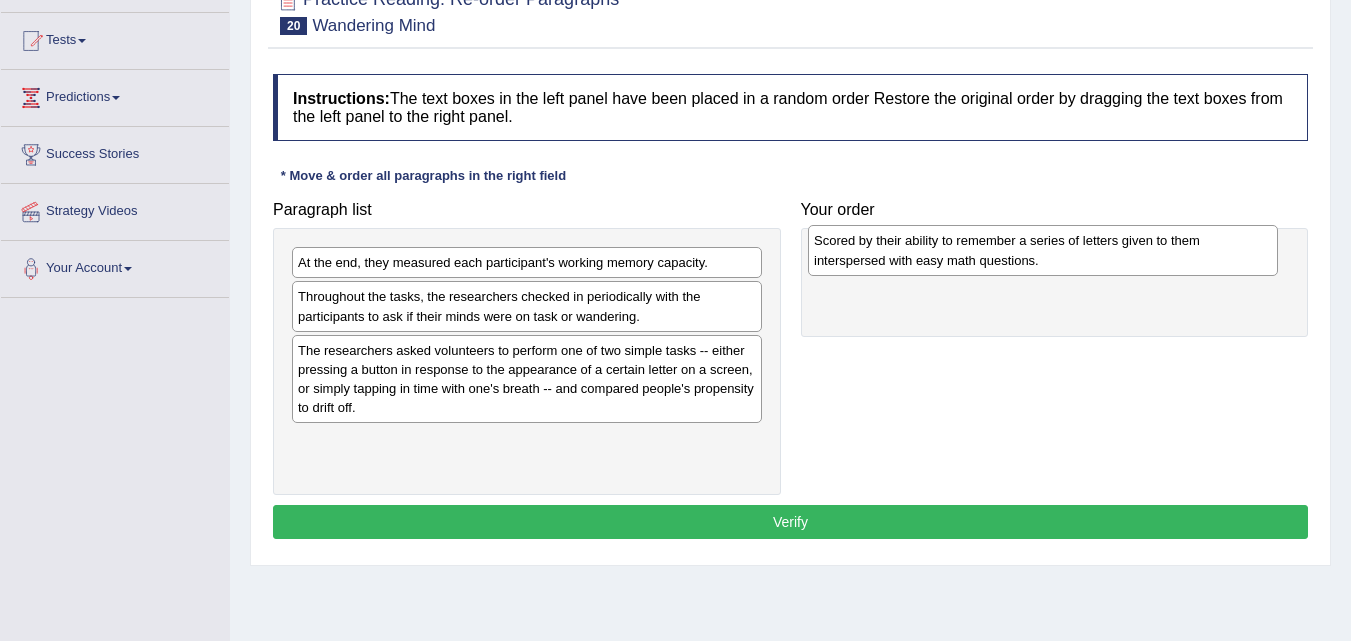 drag, startPoint x: 442, startPoint y: 314, endPoint x: 958, endPoint y: 258, distance: 519.02985 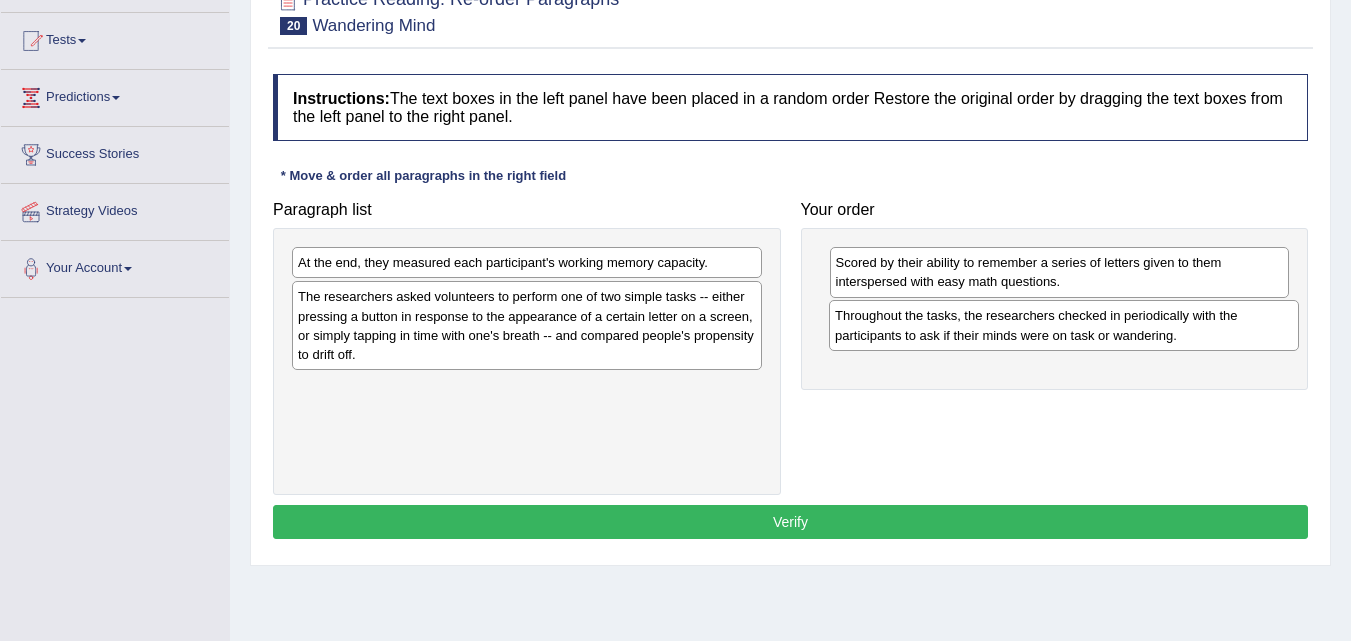 drag, startPoint x: 431, startPoint y: 311, endPoint x: 971, endPoint y: 327, distance: 540.237 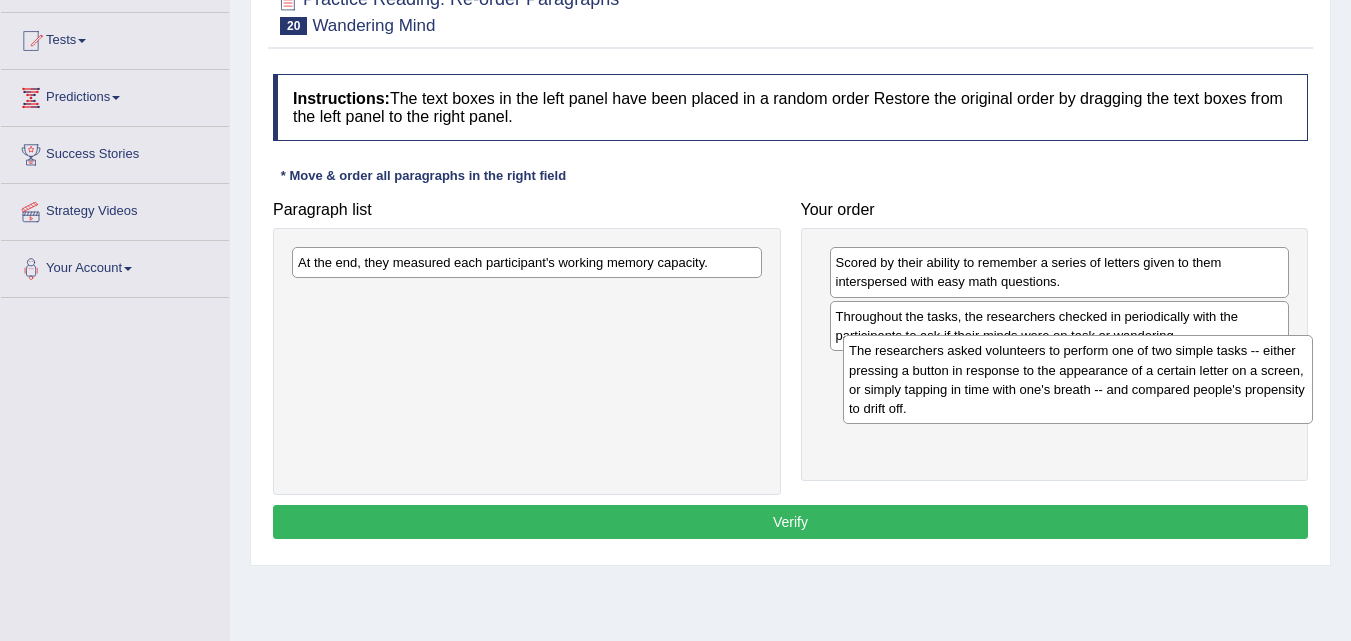 drag, startPoint x: 382, startPoint y: 326, endPoint x: 933, endPoint y: 380, distance: 553.6398 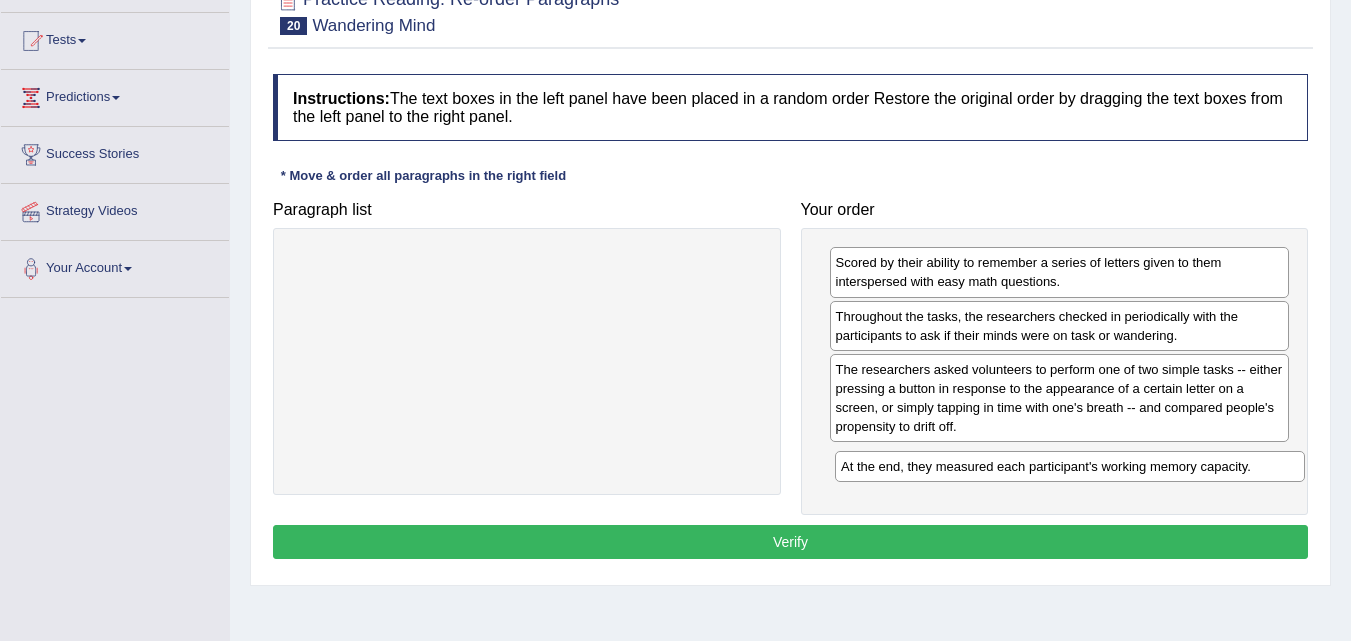 drag, startPoint x: 584, startPoint y: 262, endPoint x: 1133, endPoint y: 462, distance: 584.2953 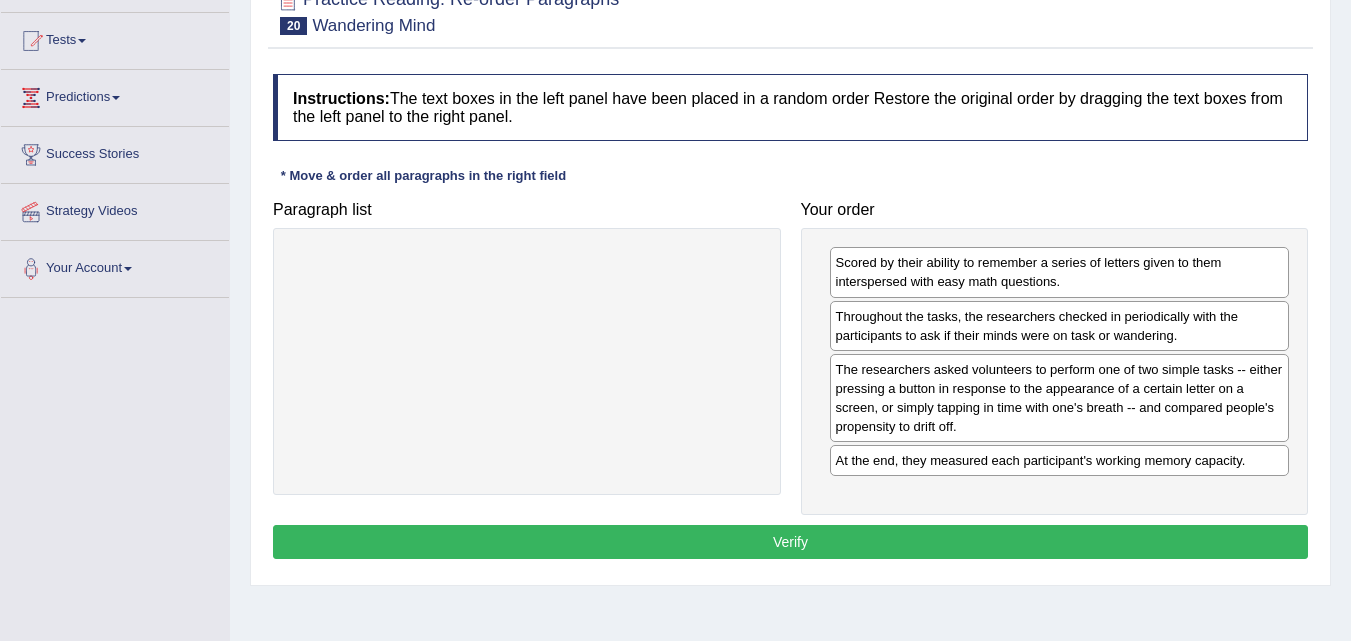click on "Verify" at bounding box center [790, 542] 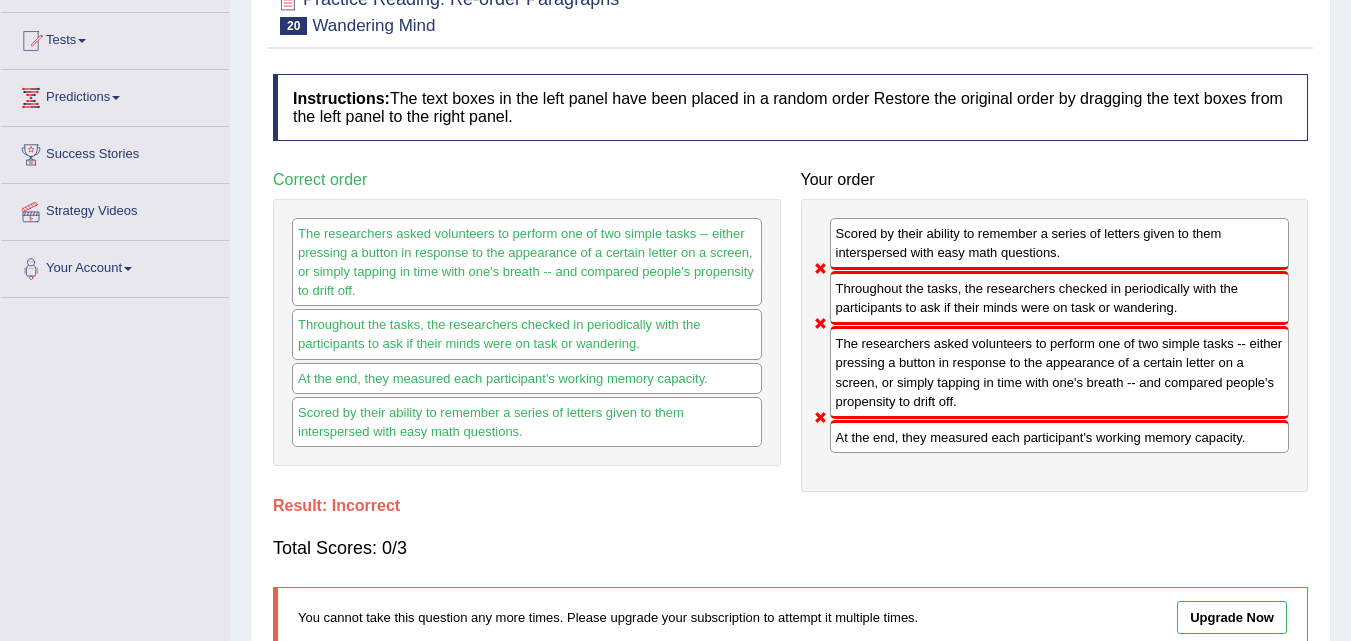 scroll, scrollTop: 0, scrollLeft: 0, axis: both 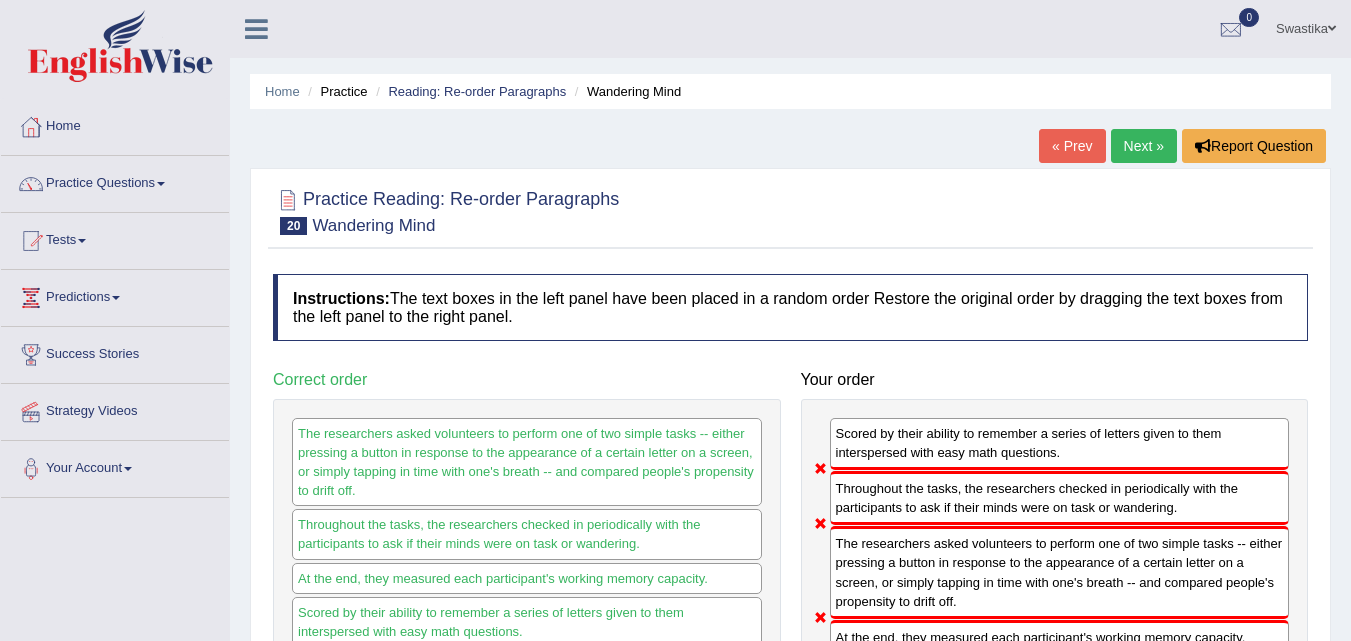 click on "Next »" at bounding box center [1144, 146] 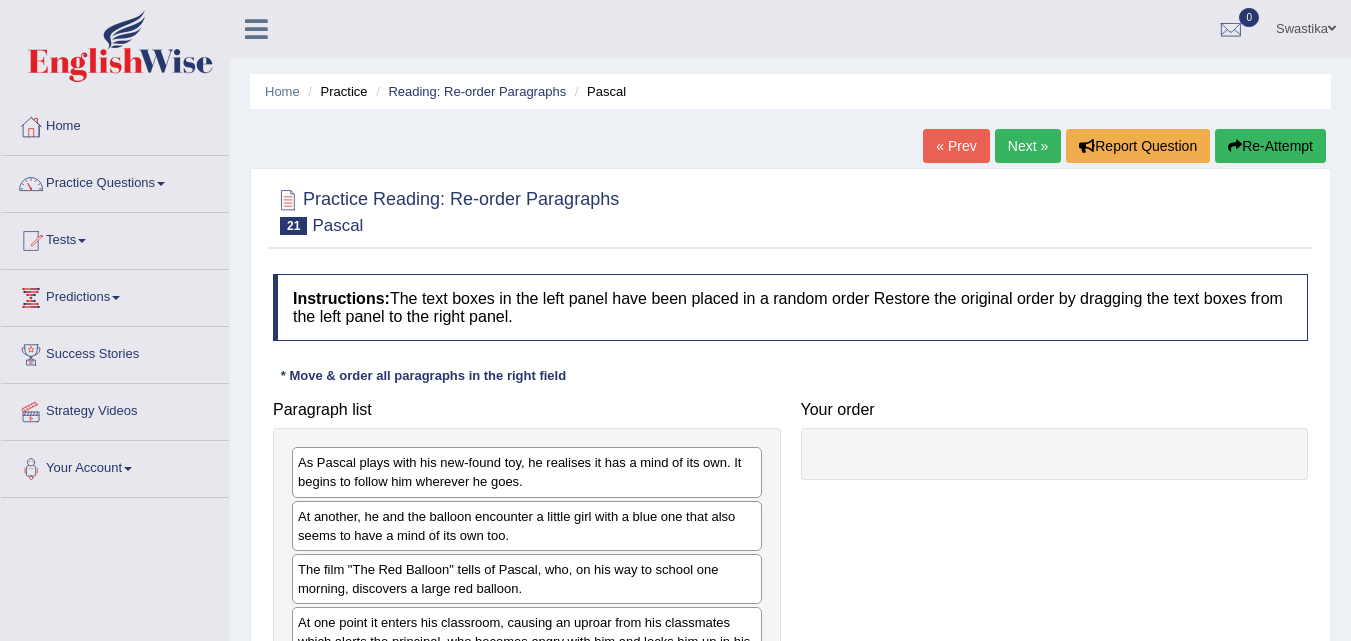 scroll, scrollTop: 0, scrollLeft: 0, axis: both 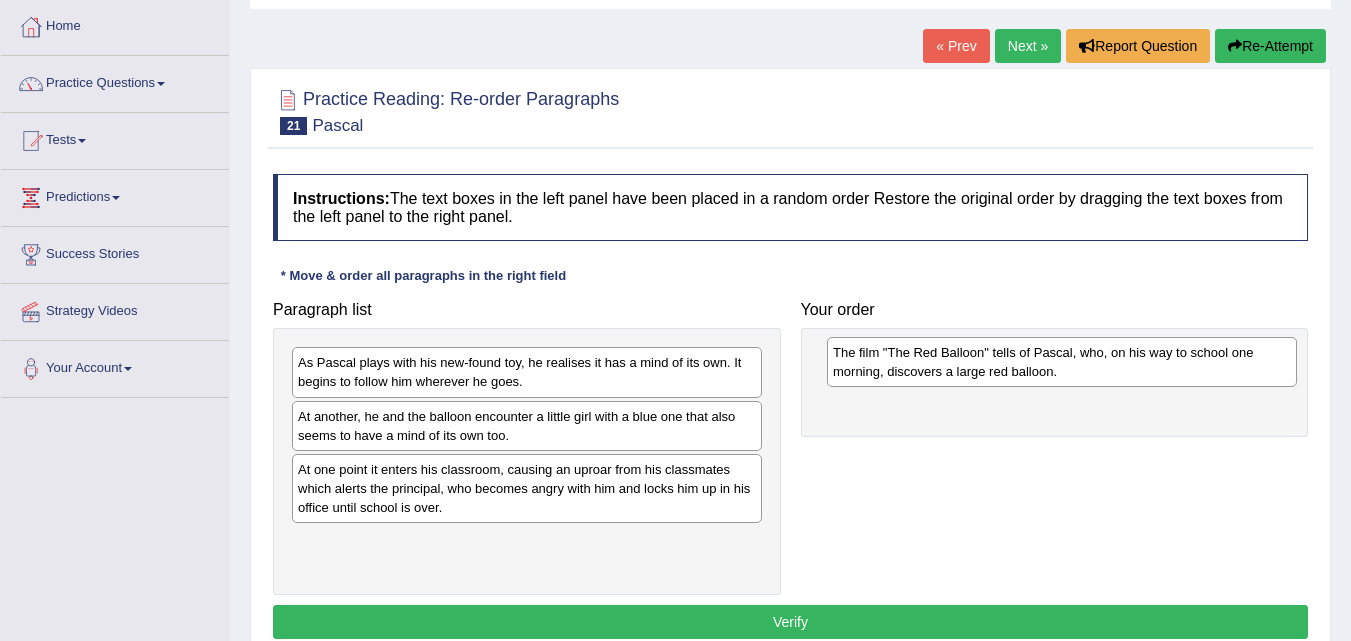 drag, startPoint x: 529, startPoint y: 516, endPoint x: 972, endPoint y: 371, distance: 466.1266 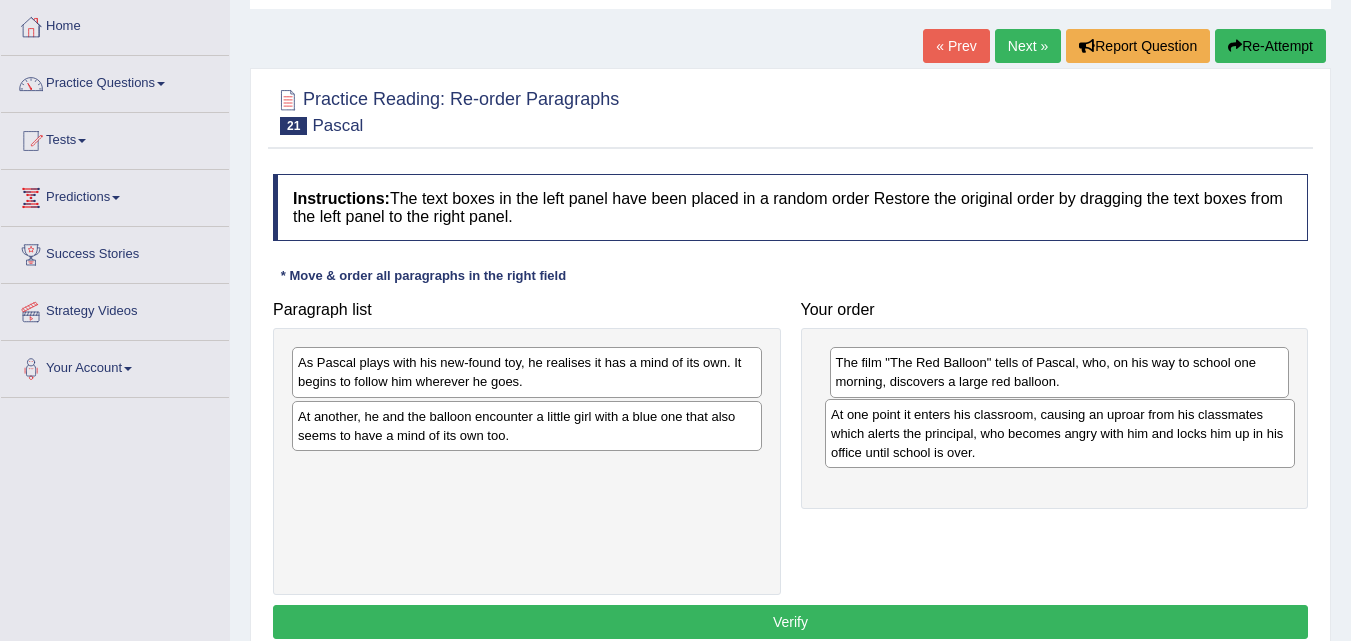 drag, startPoint x: 429, startPoint y: 479, endPoint x: 962, endPoint y: 424, distance: 535.8302 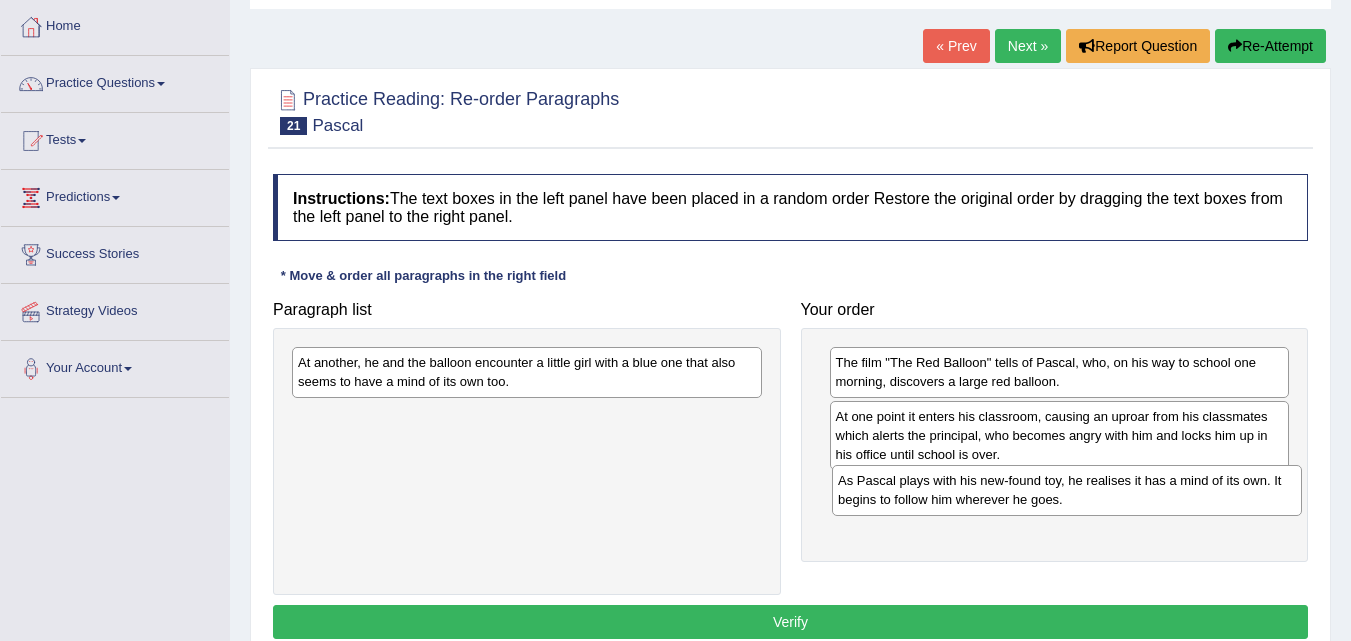 drag, startPoint x: 411, startPoint y: 366, endPoint x: 951, endPoint y: 484, distance: 552.74225 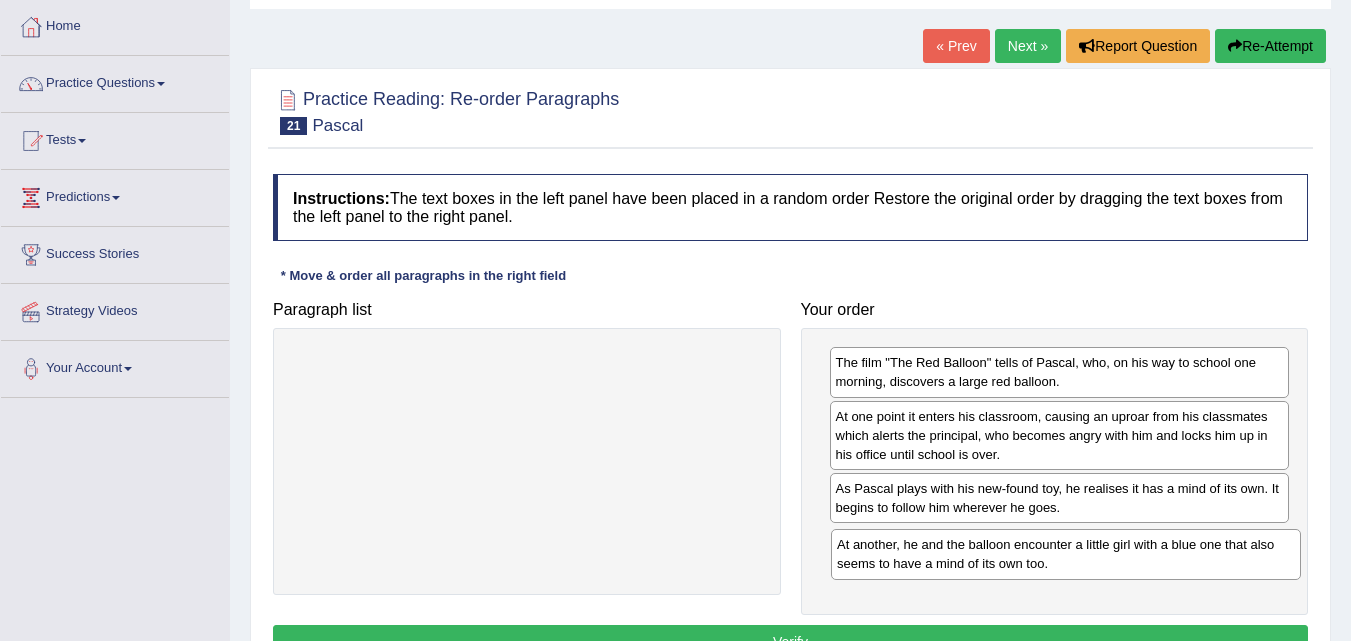 drag, startPoint x: 462, startPoint y: 377, endPoint x: 1002, endPoint y: 557, distance: 569.20996 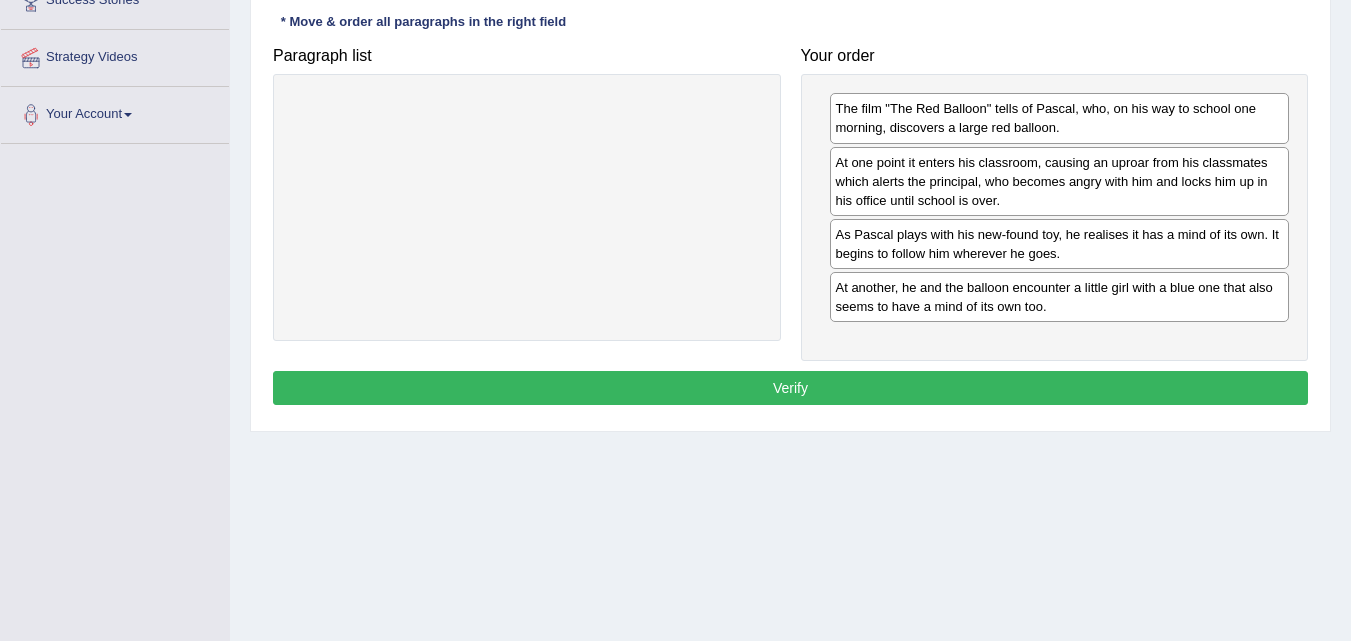 scroll, scrollTop: 400, scrollLeft: 0, axis: vertical 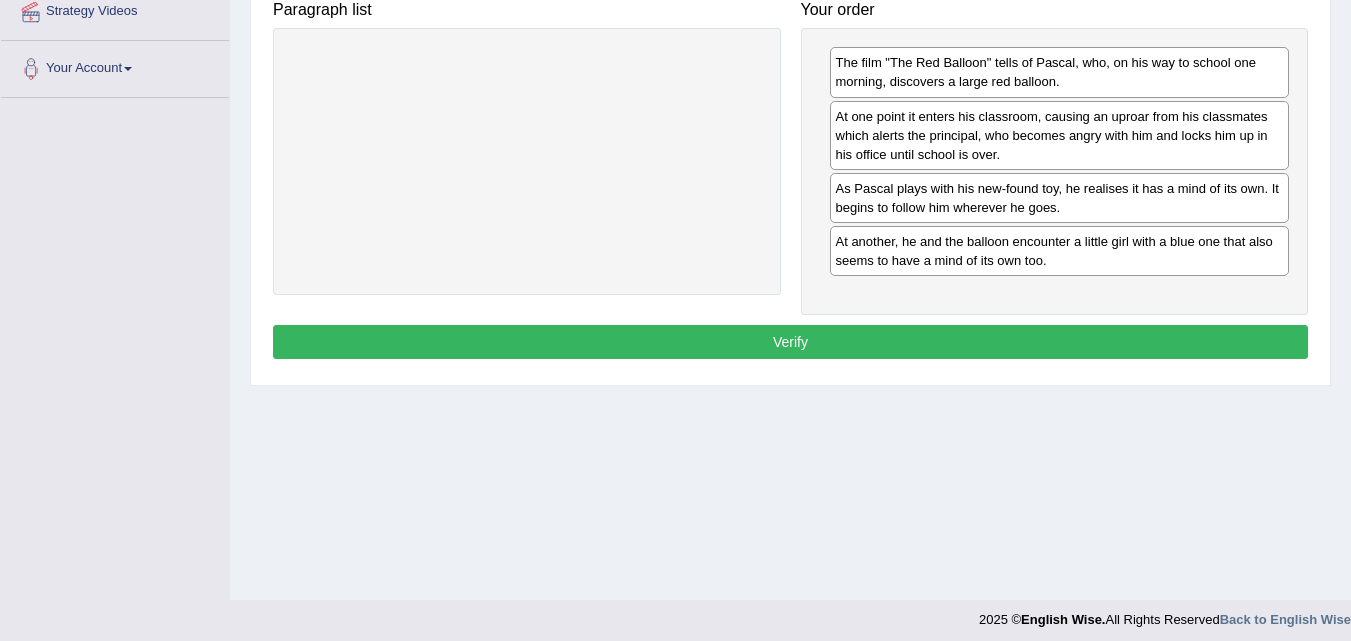 click on "Verify" at bounding box center [790, 342] 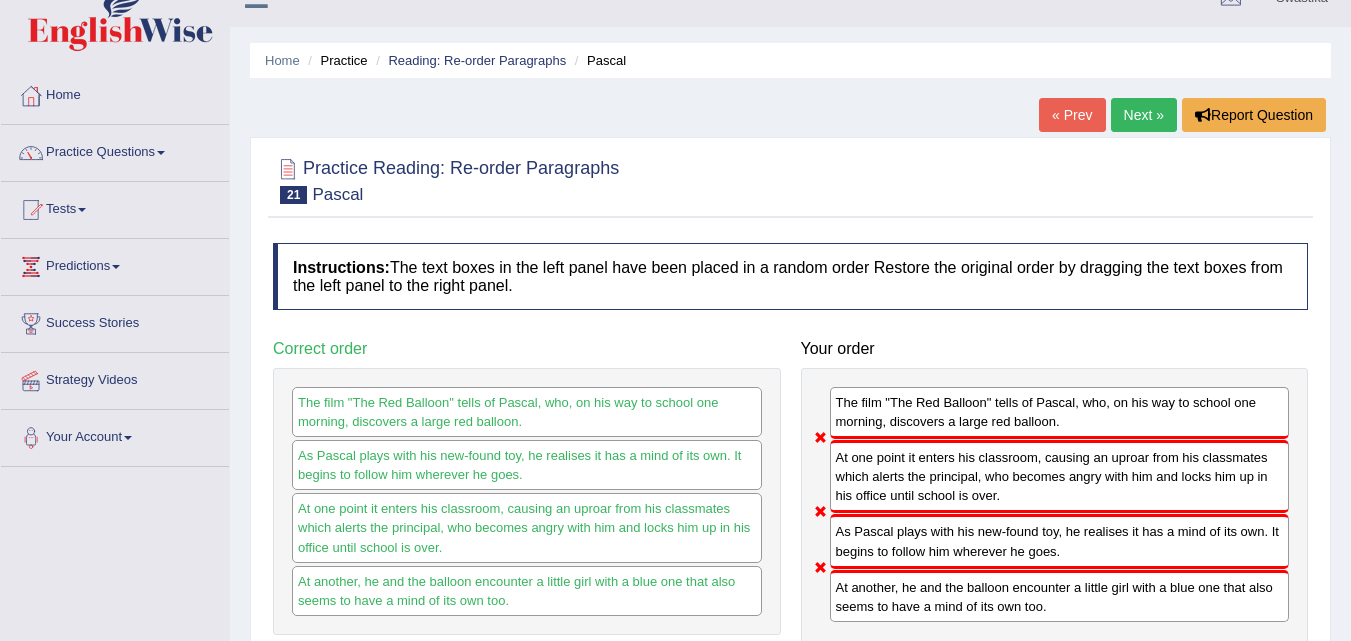 scroll, scrollTop: 0, scrollLeft: 0, axis: both 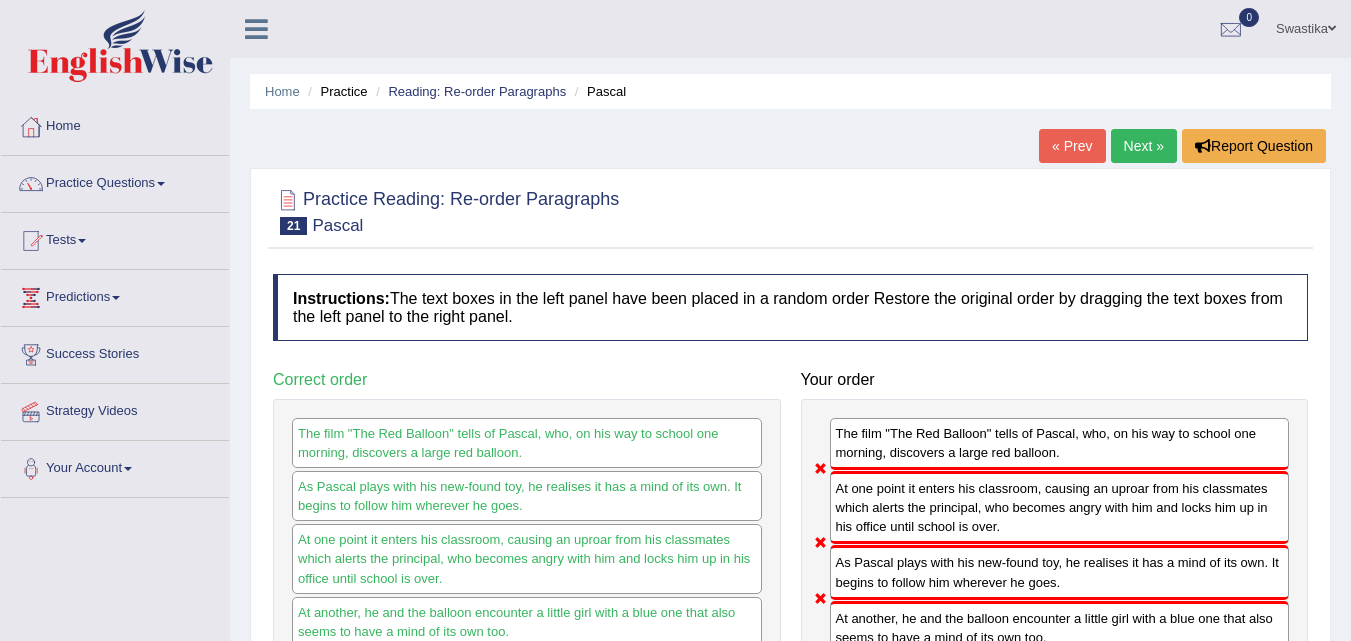 click on "Next »" at bounding box center (1144, 146) 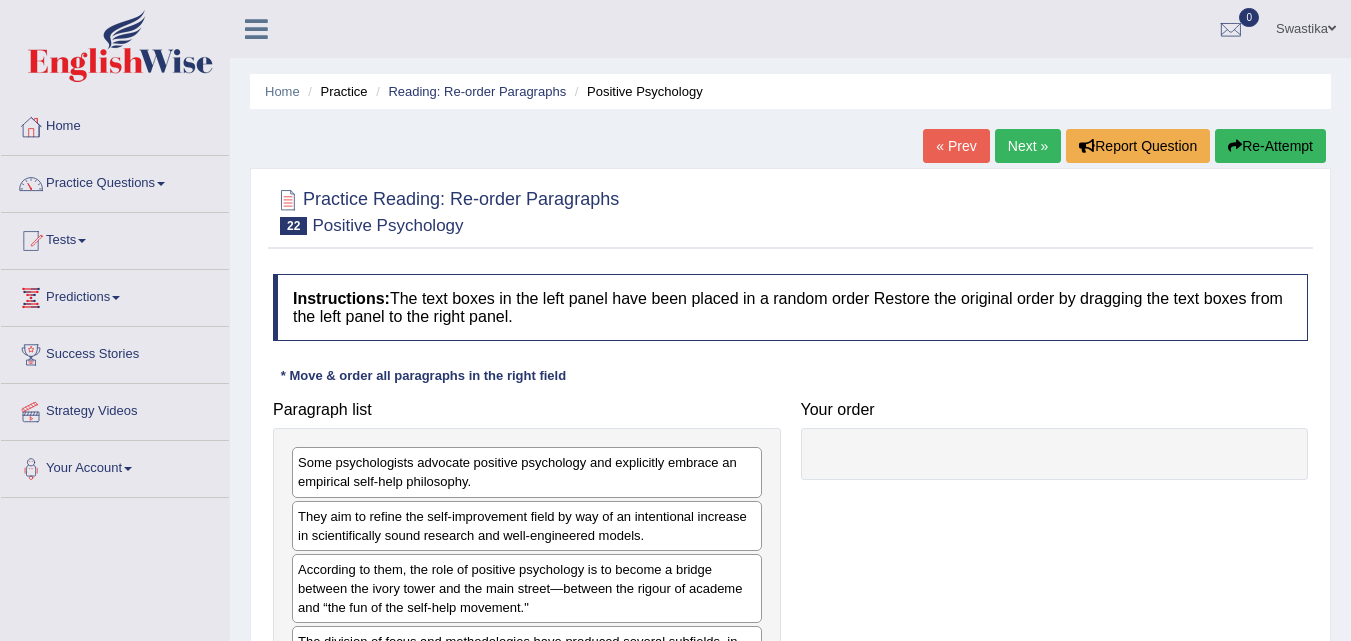 scroll, scrollTop: 100, scrollLeft: 0, axis: vertical 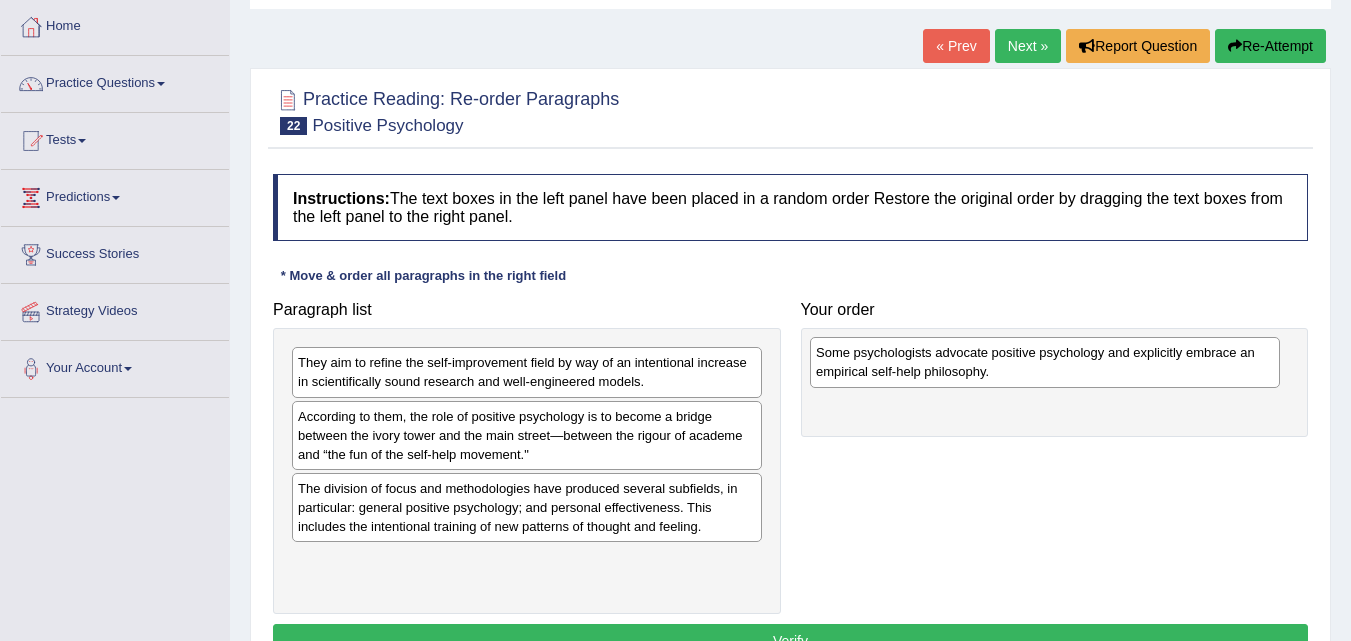 drag, startPoint x: 426, startPoint y: 375, endPoint x: 944, endPoint y: 365, distance: 518.0965 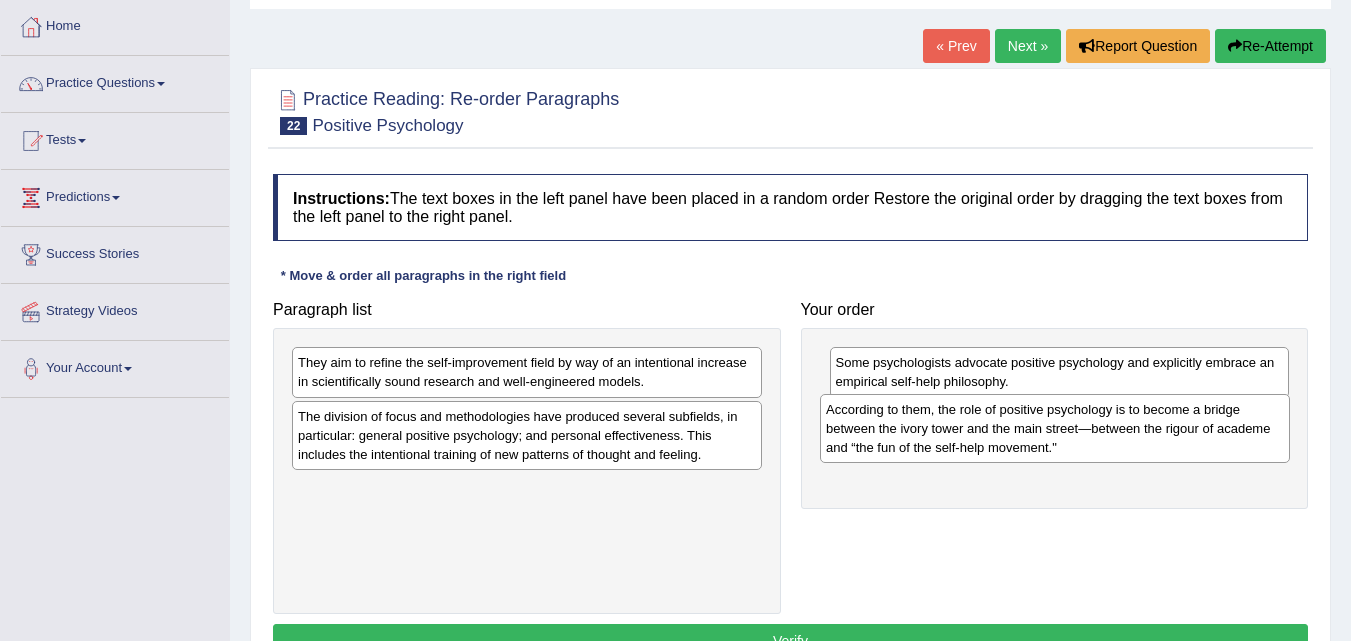 drag, startPoint x: 410, startPoint y: 440, endPoint x: 938, endPoint y: 433, distance: 528.0464 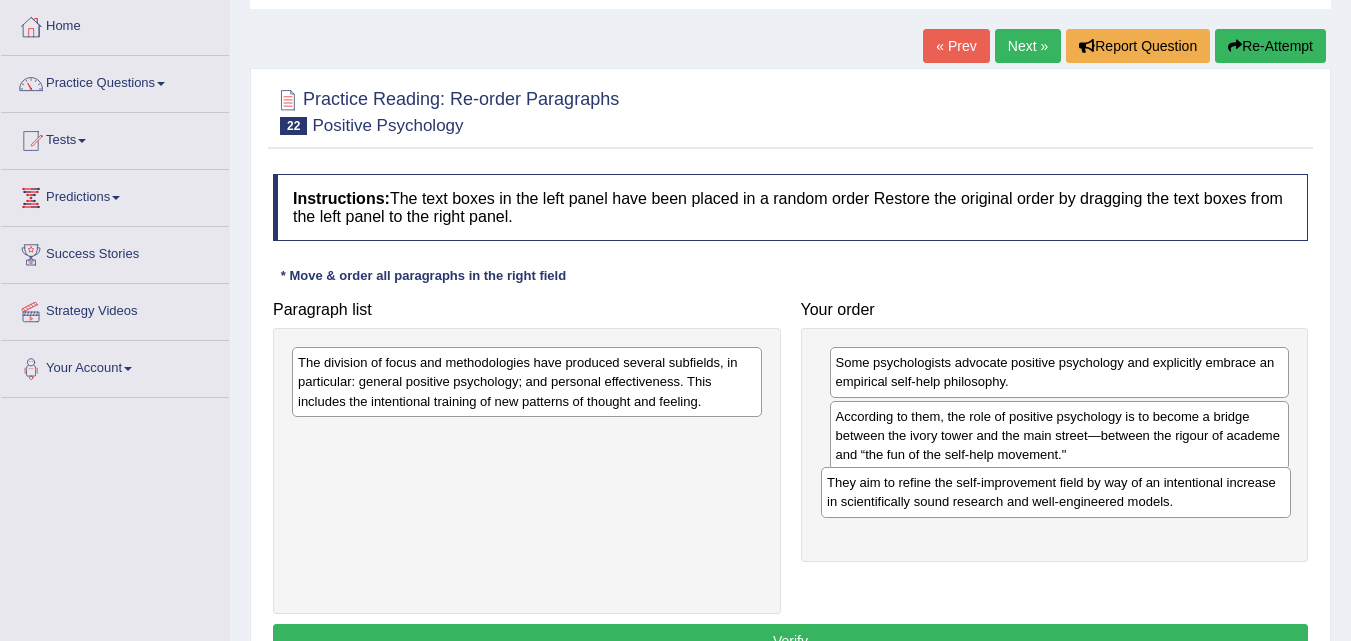drag, startPoint x: 429, startPoint y: 376, endPoint x: 958, endPoint y: 496, distance: 542.4399 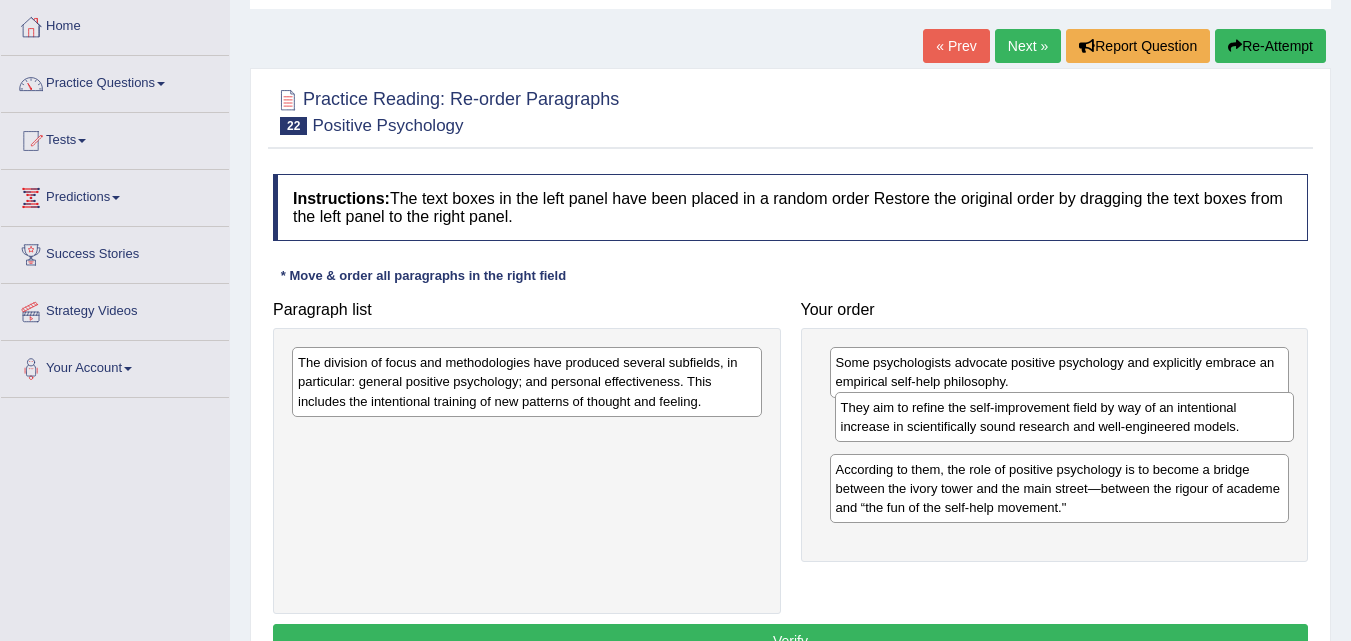 drag, startPoint x: 937, startPoint y: 517, endPoint x: 942, endPoint y: 437, distance: 80.1561 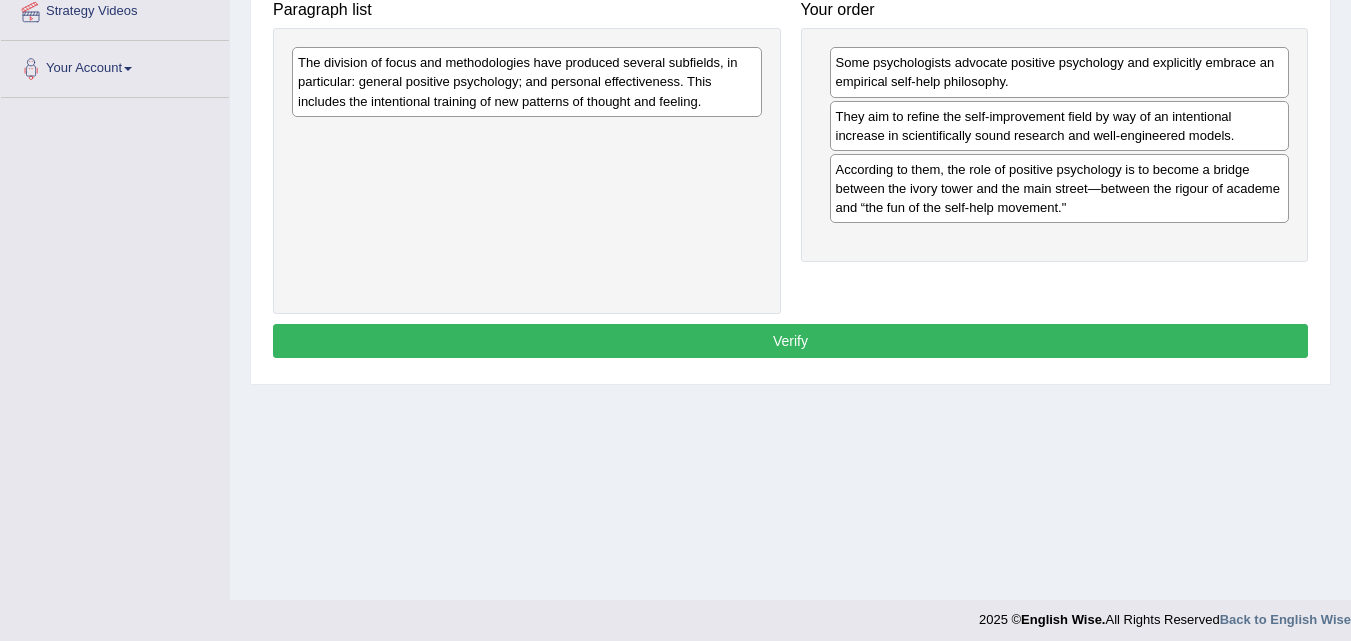 scroll, scrollTop: 300, scrollLeft: 0, axis: vertical 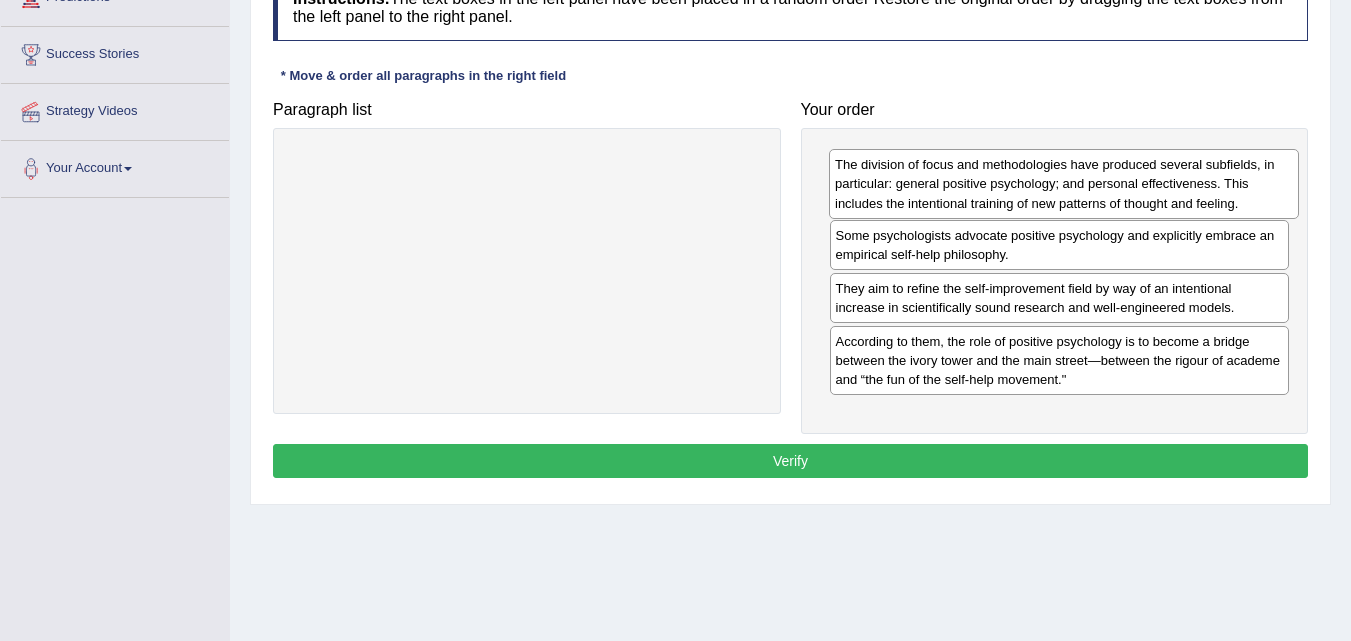 drag, startPoint x: 482, startPoint y: 189, endPoint x: 1019, endPoint y: 191, distance: 537.0037 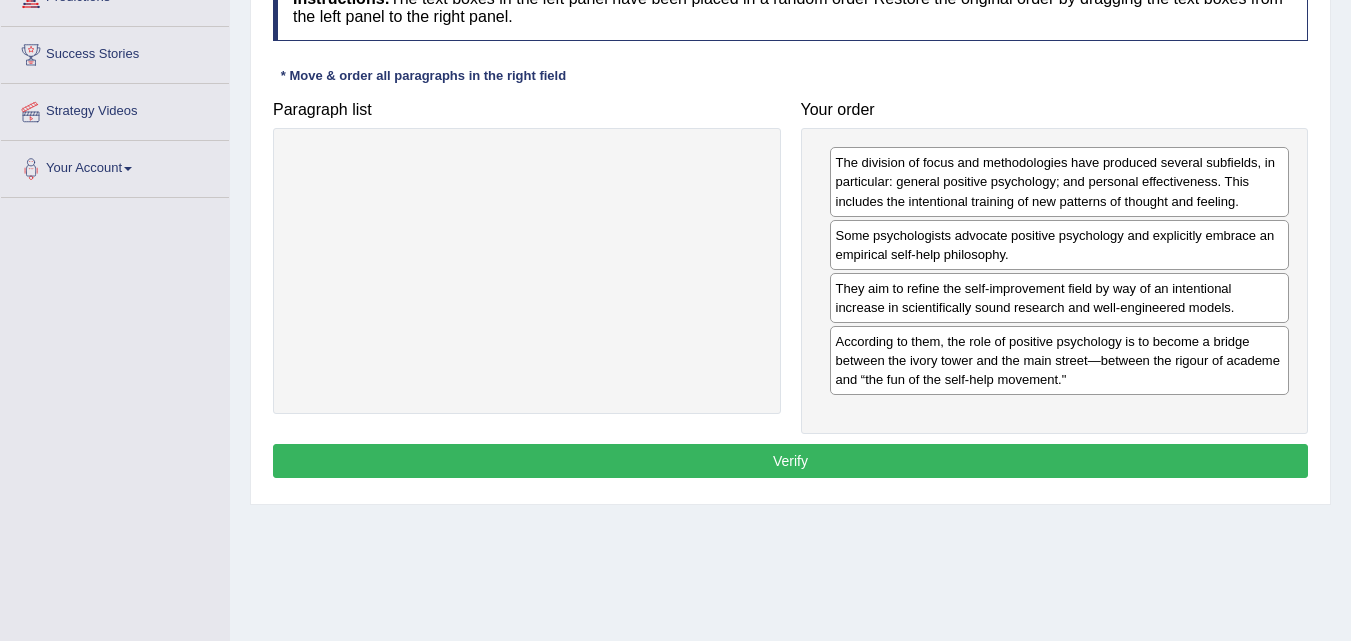 click on "Verify" at bounding box center (790, 461) 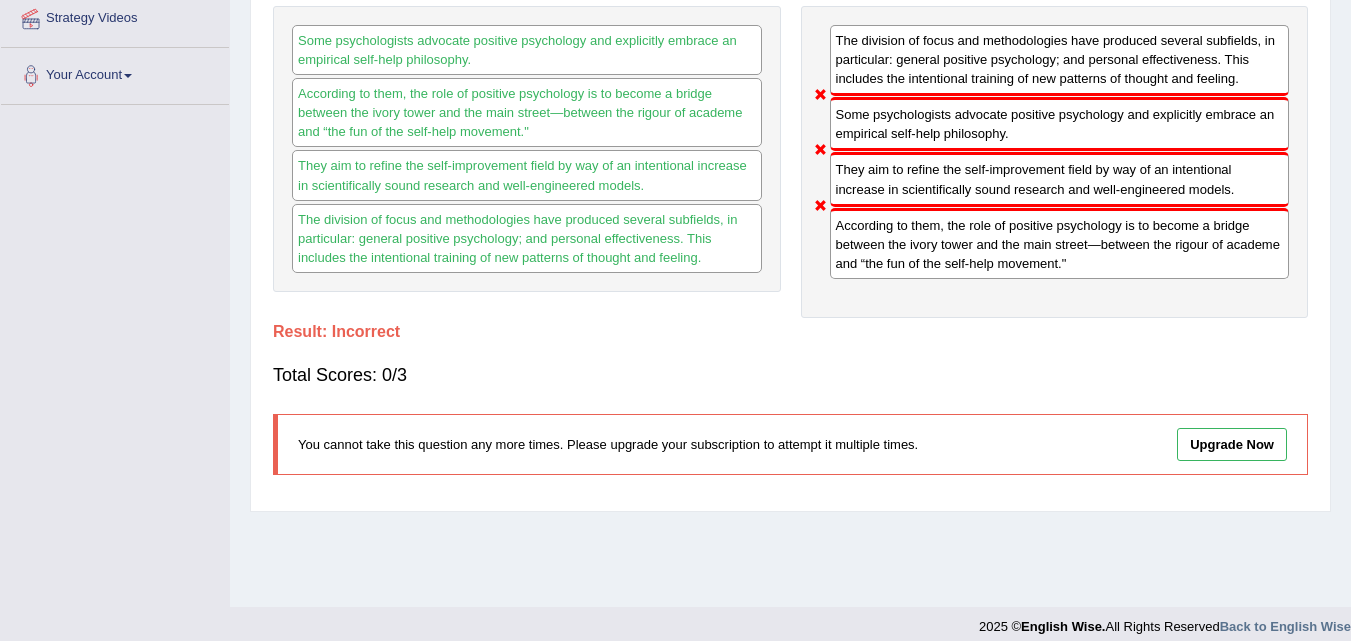 scroll, scrollTop: 409, scrollLeft: 0, axis: vertical 